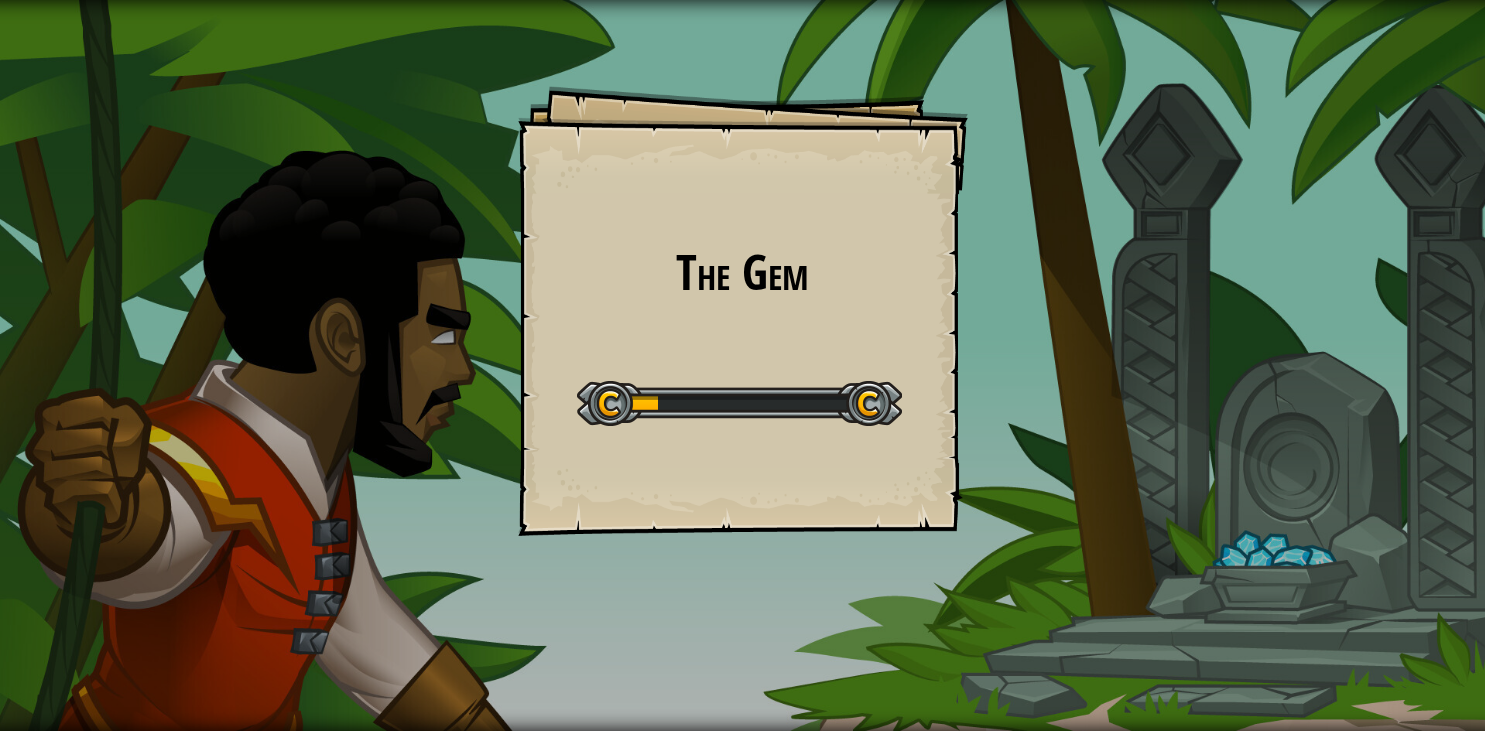 scroll, scrollTop: 0, scrollLeft: 0, axis: both 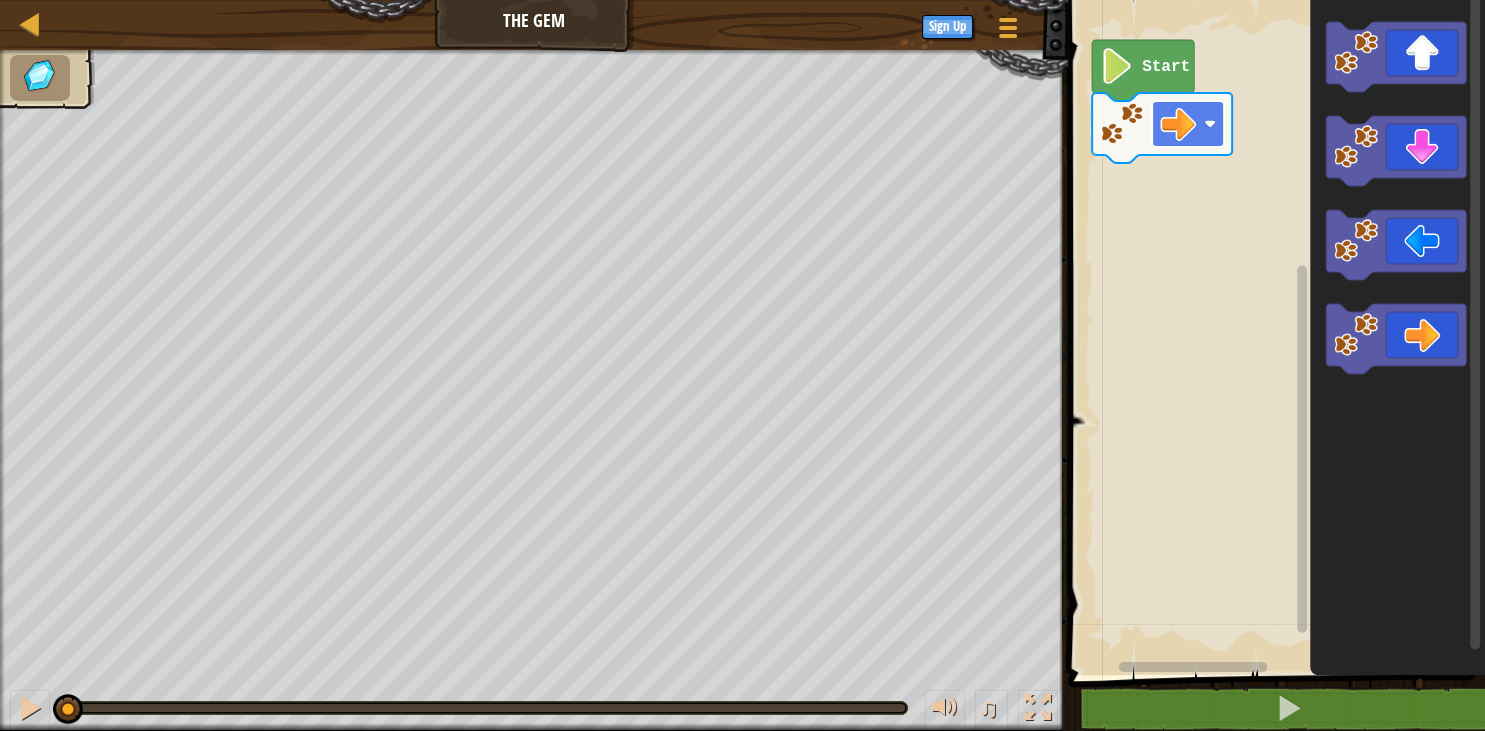 click on "Start" 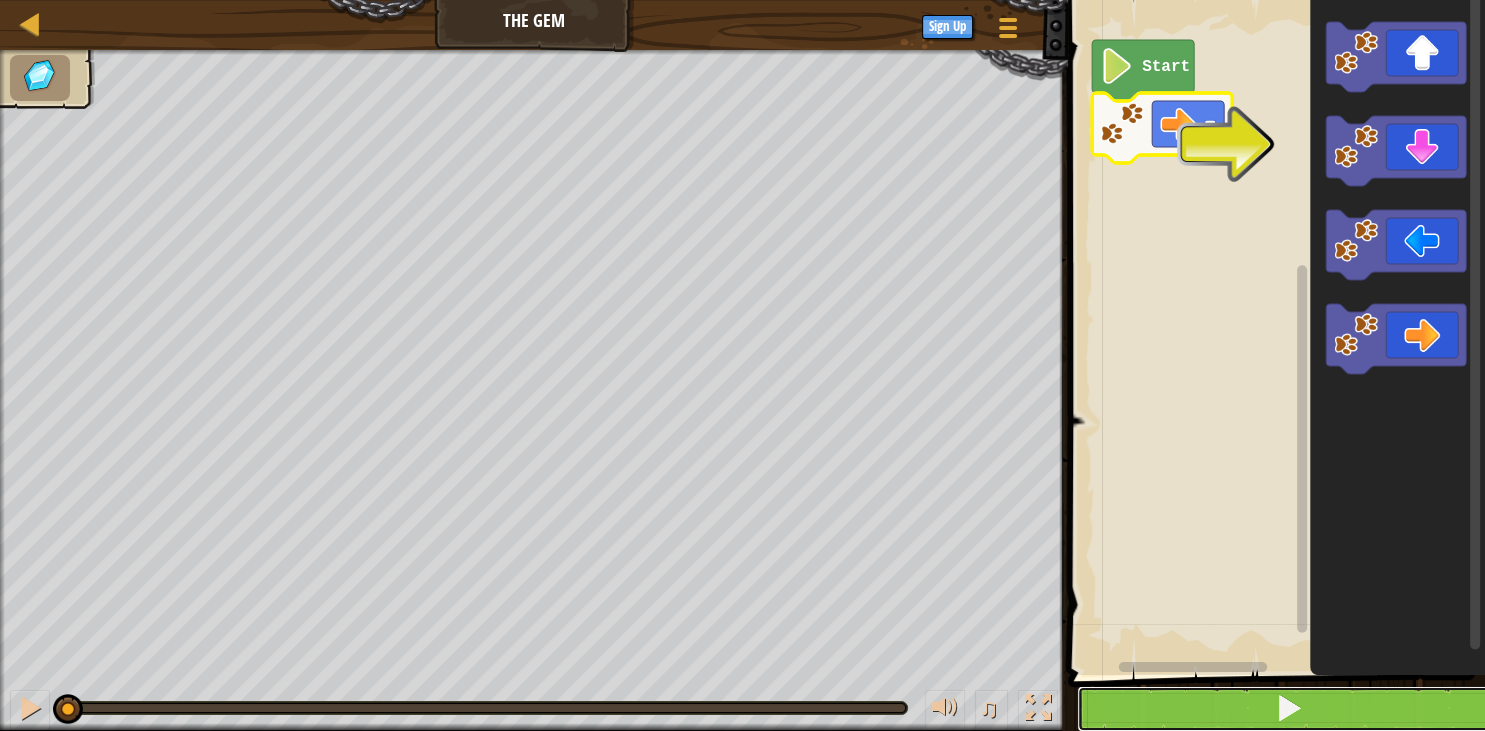 click at bounding box center [1288, 709] 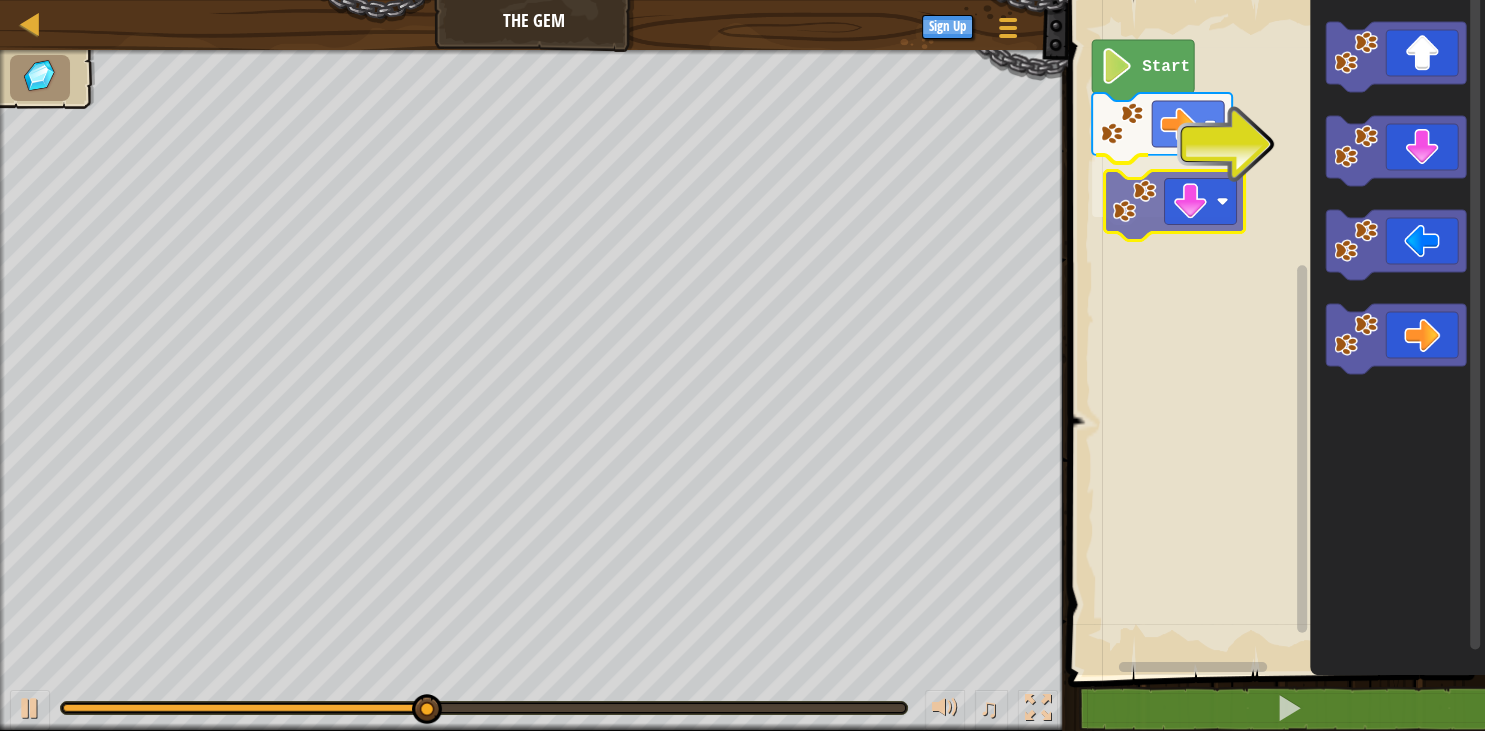 click on "Start" at bounding box center [1273, 332] 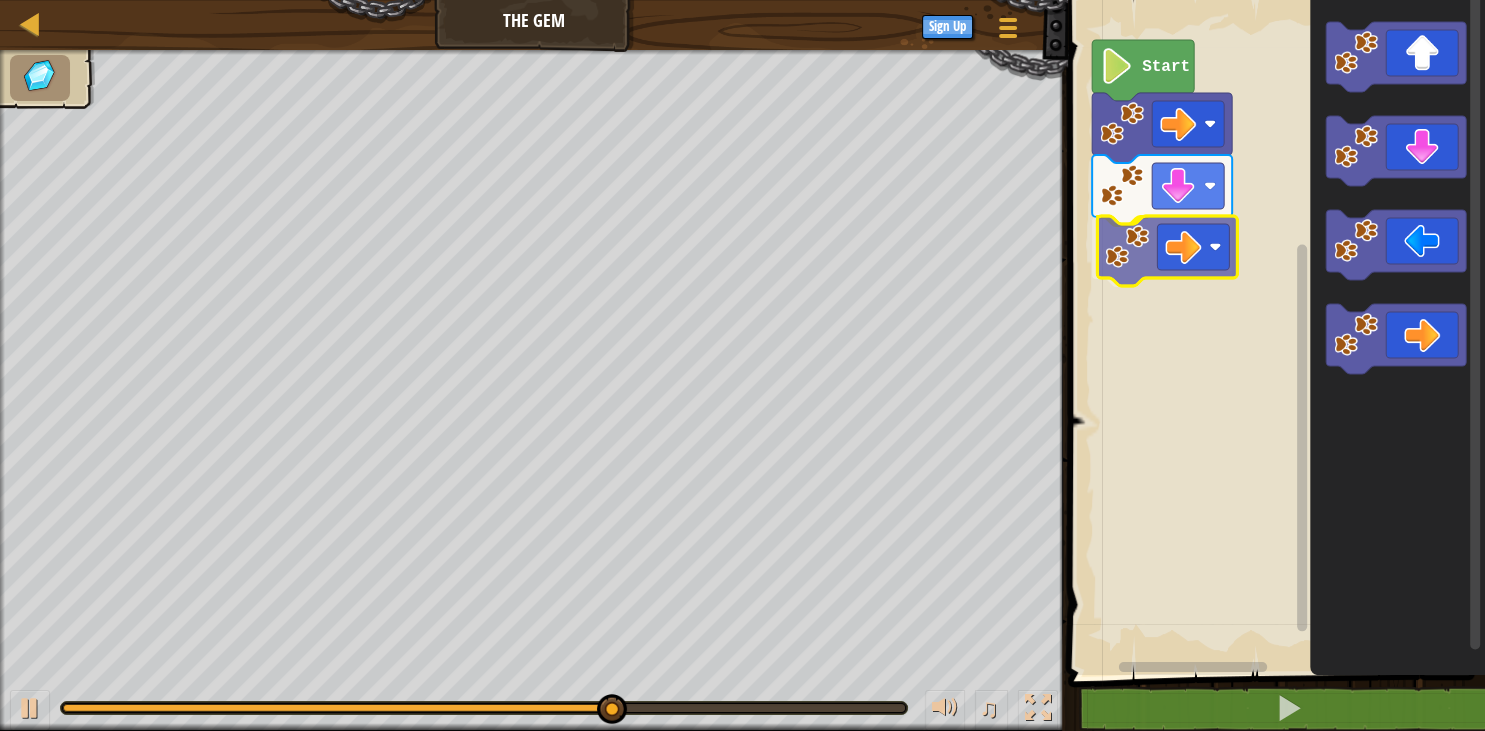 click on "Start" at bounding box center (1273, 332) 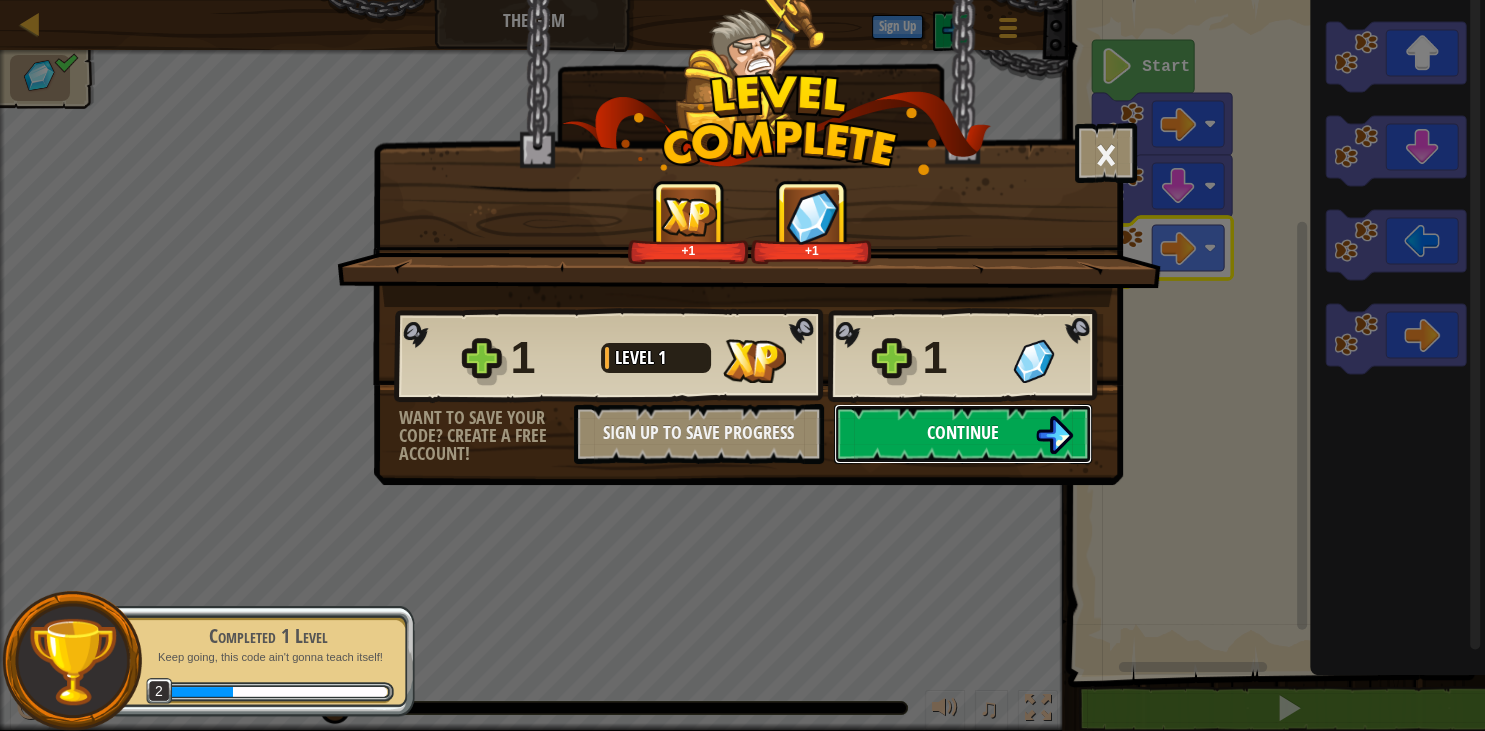 click on "Continue" at bounding box center (963, 432) 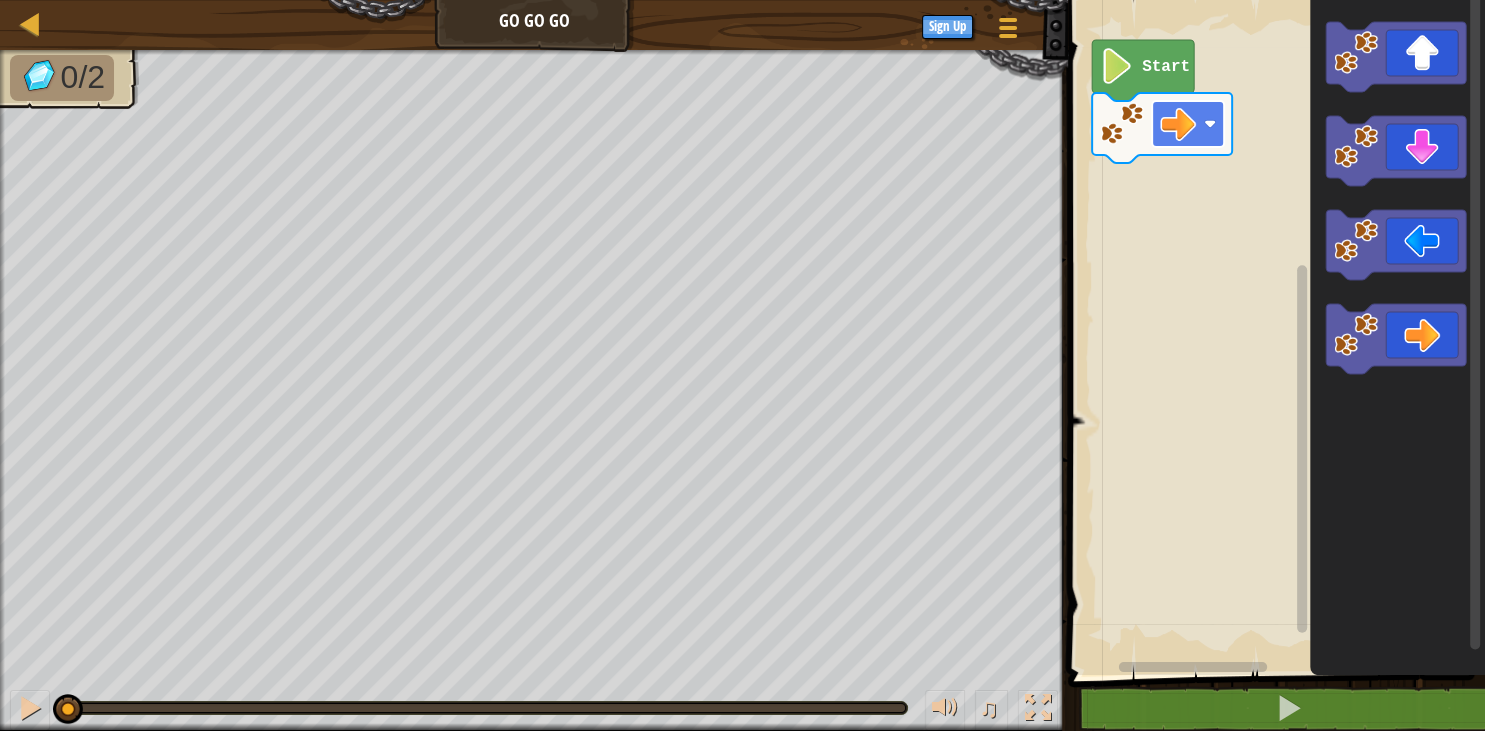 click on "Start" 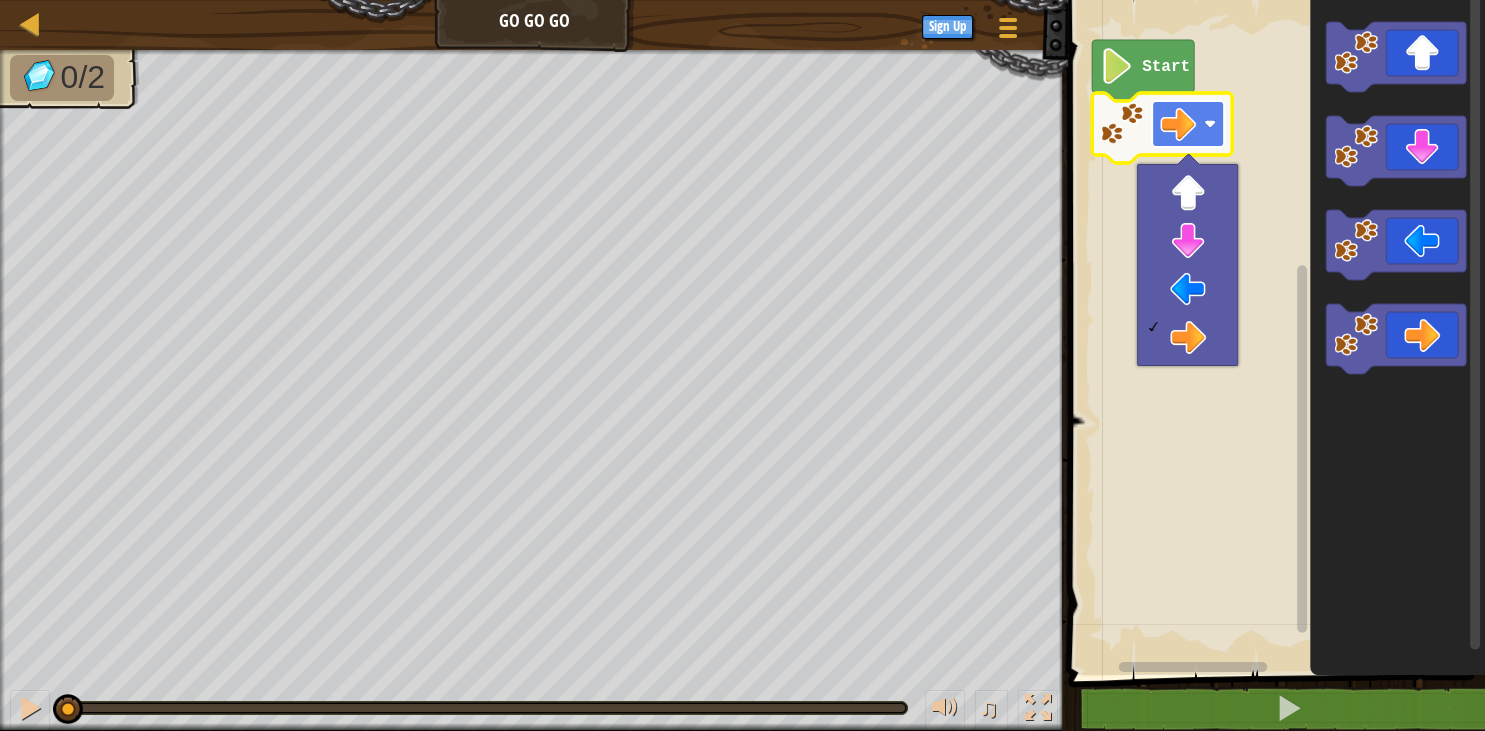 click 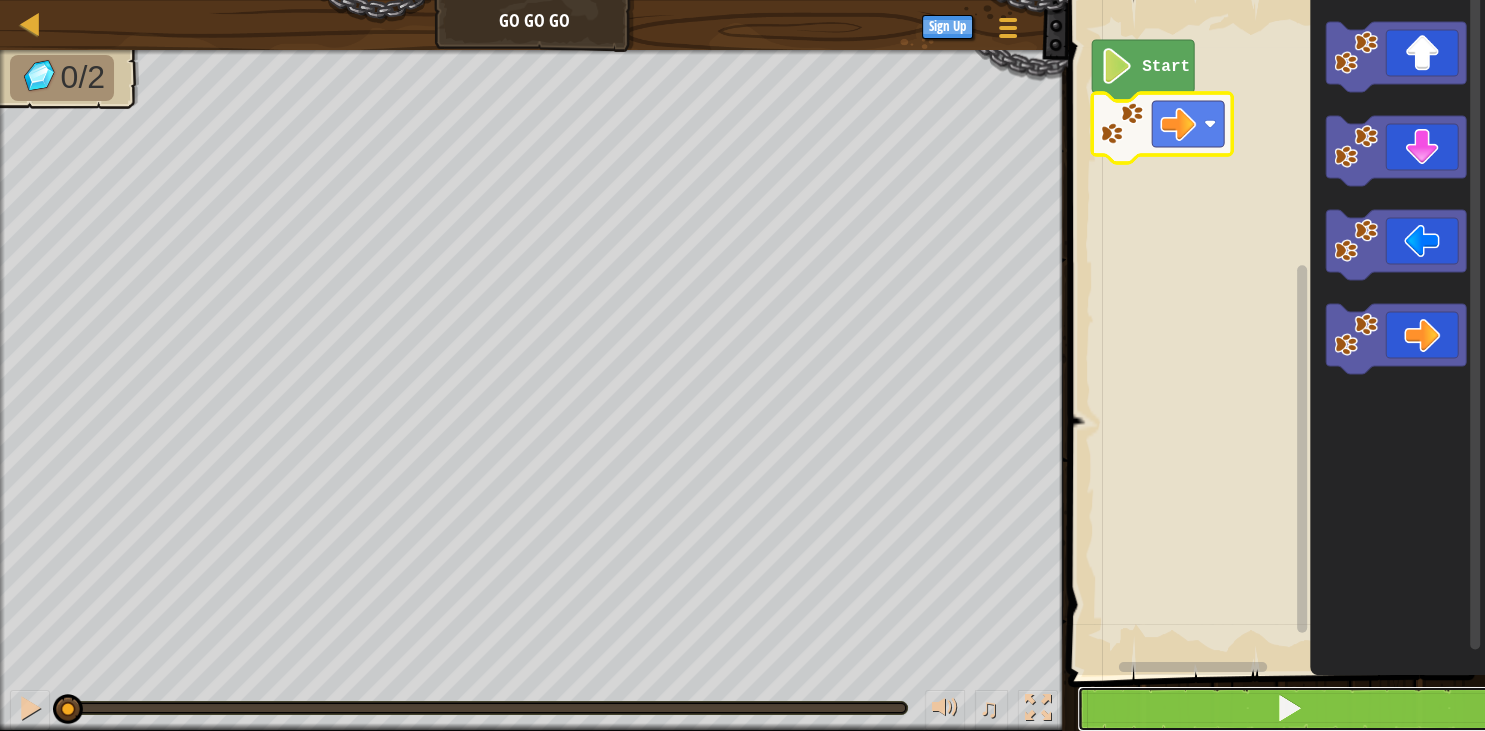 click at bounding box center (1288, 709) 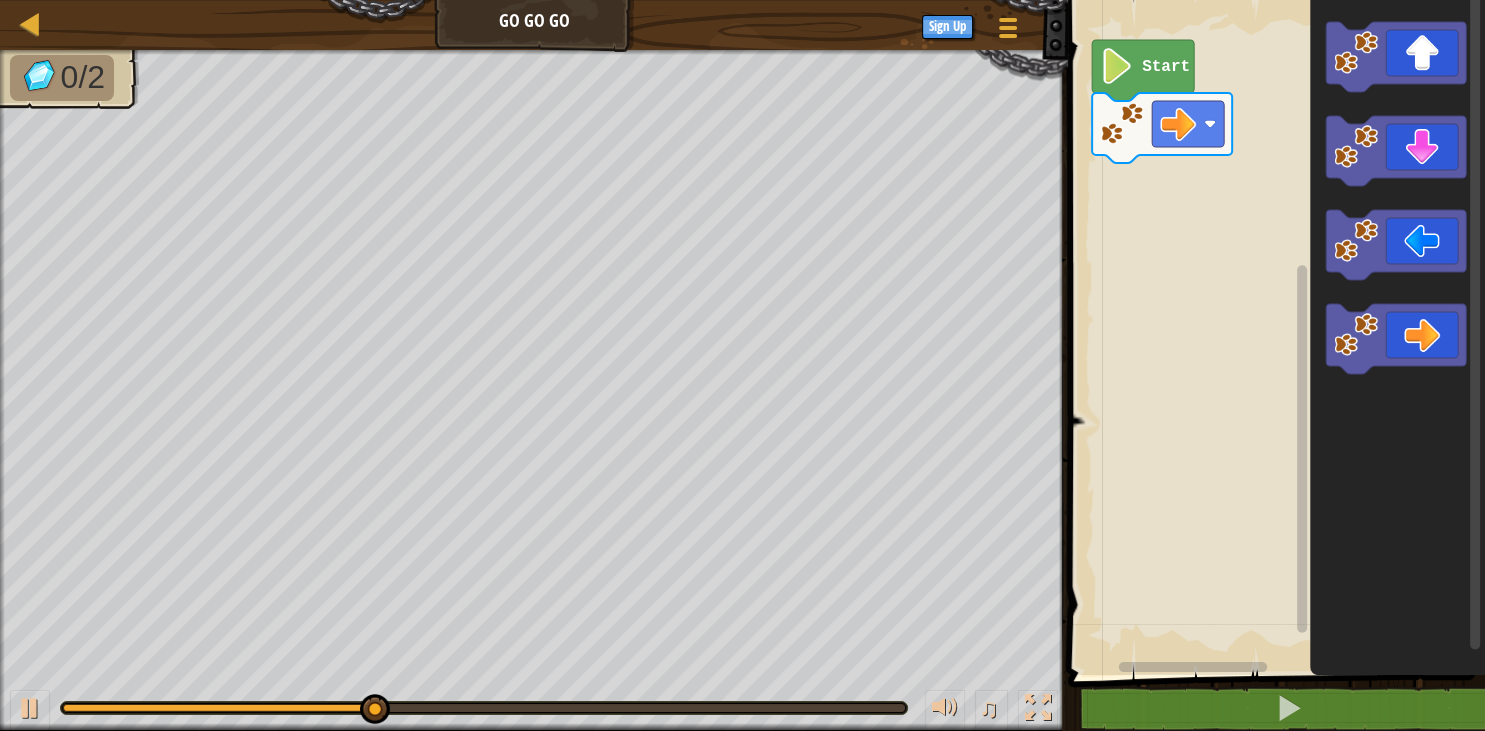 click on "Start" at bounding box center [1273, 332] 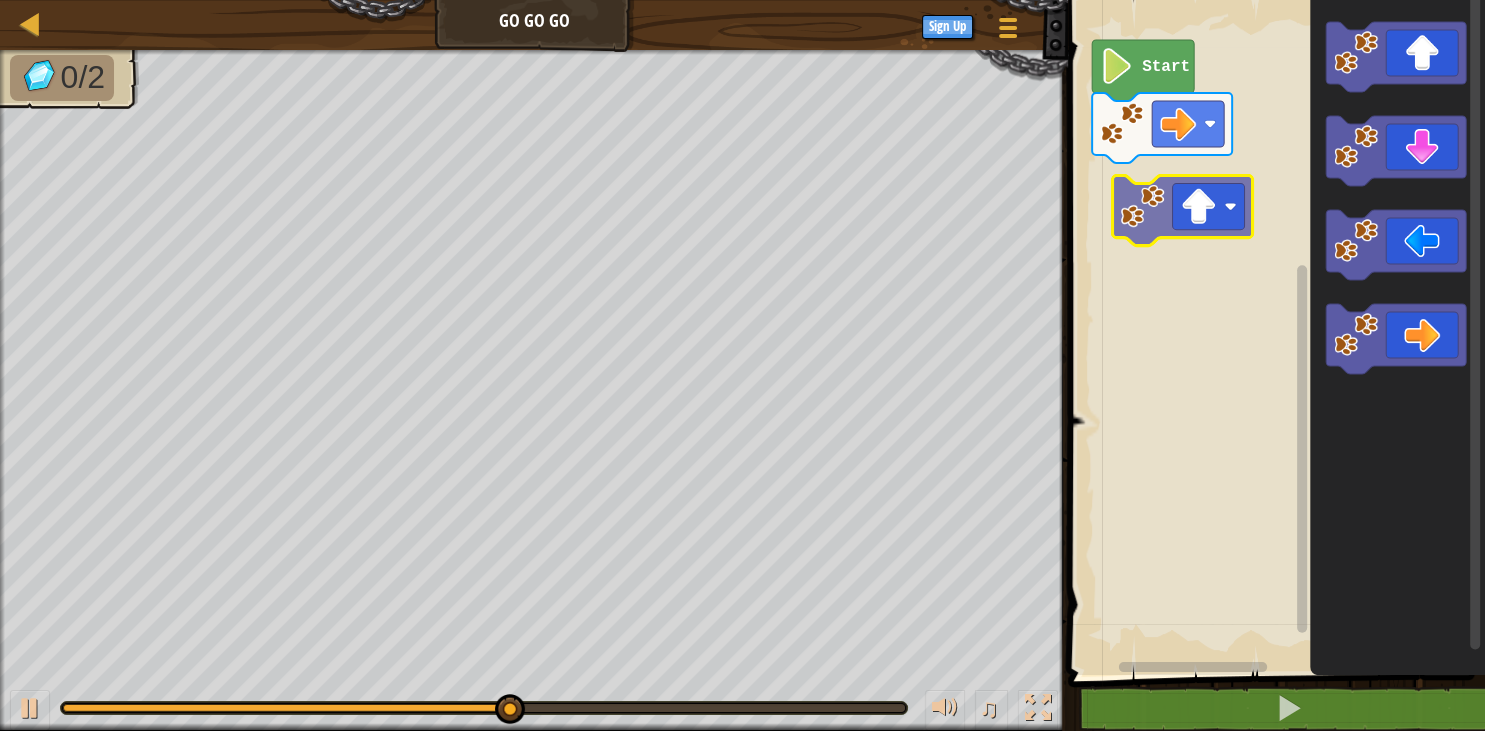 click on "Start" at bounding box center [1273, 332] 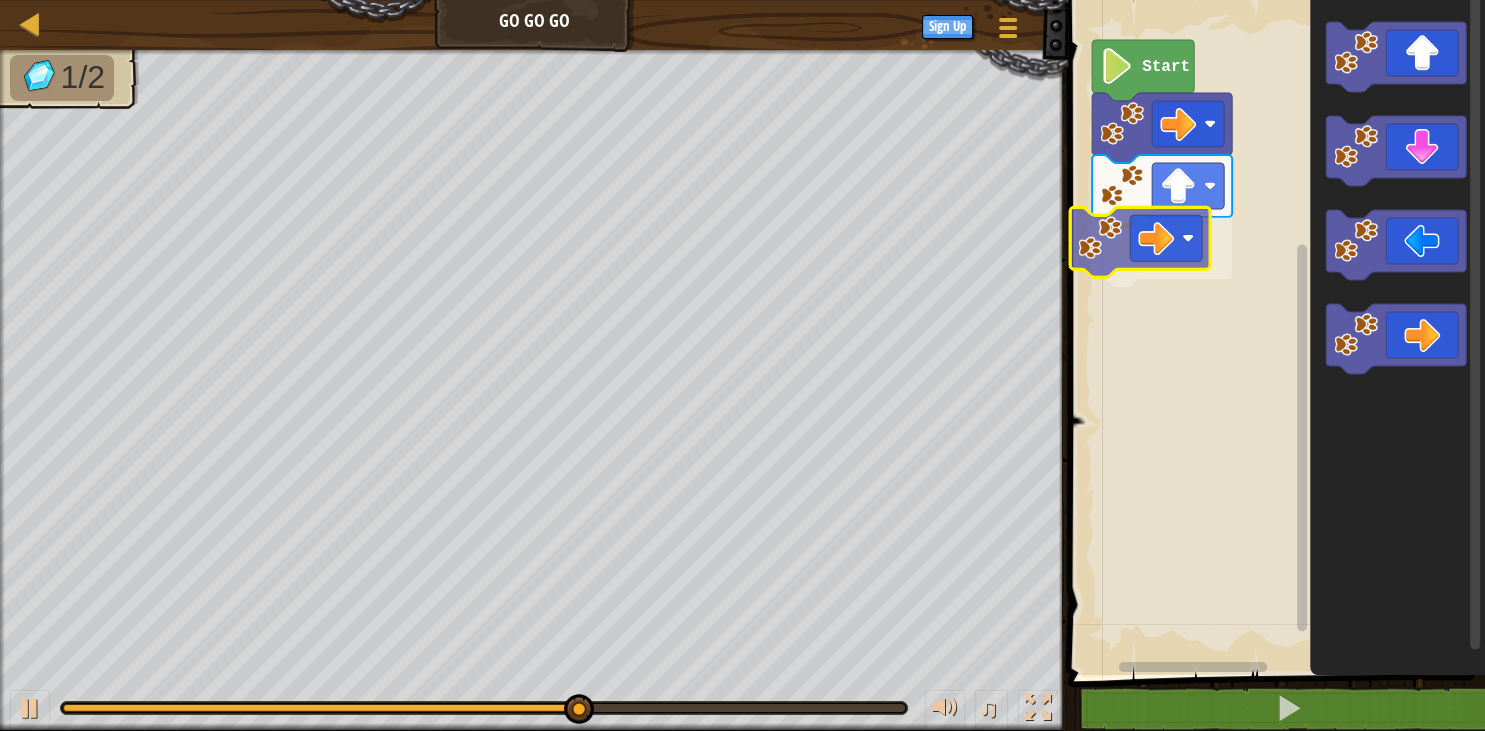 click on "Start" at bounding box center (1273, 332) 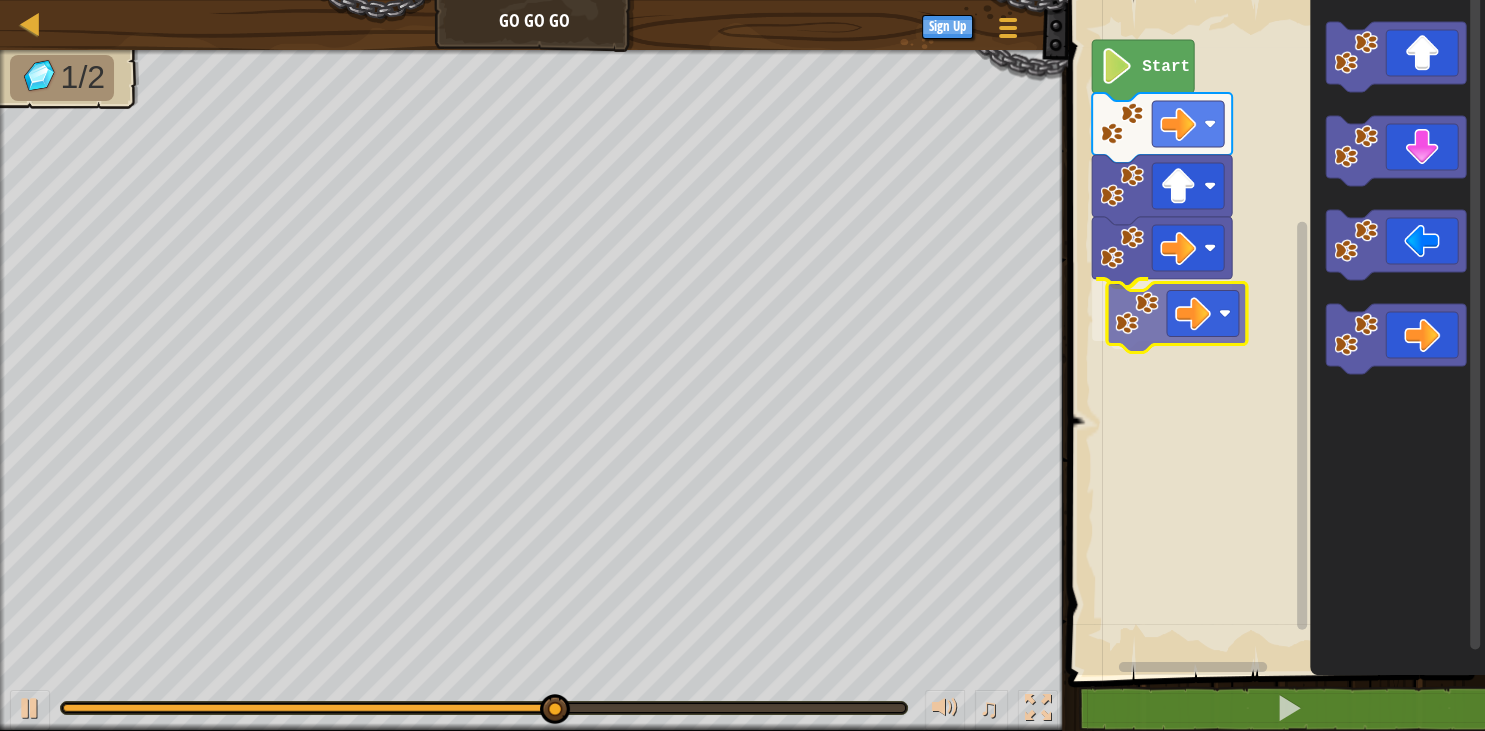 click on "Start" at bounding box center (1273, 332) 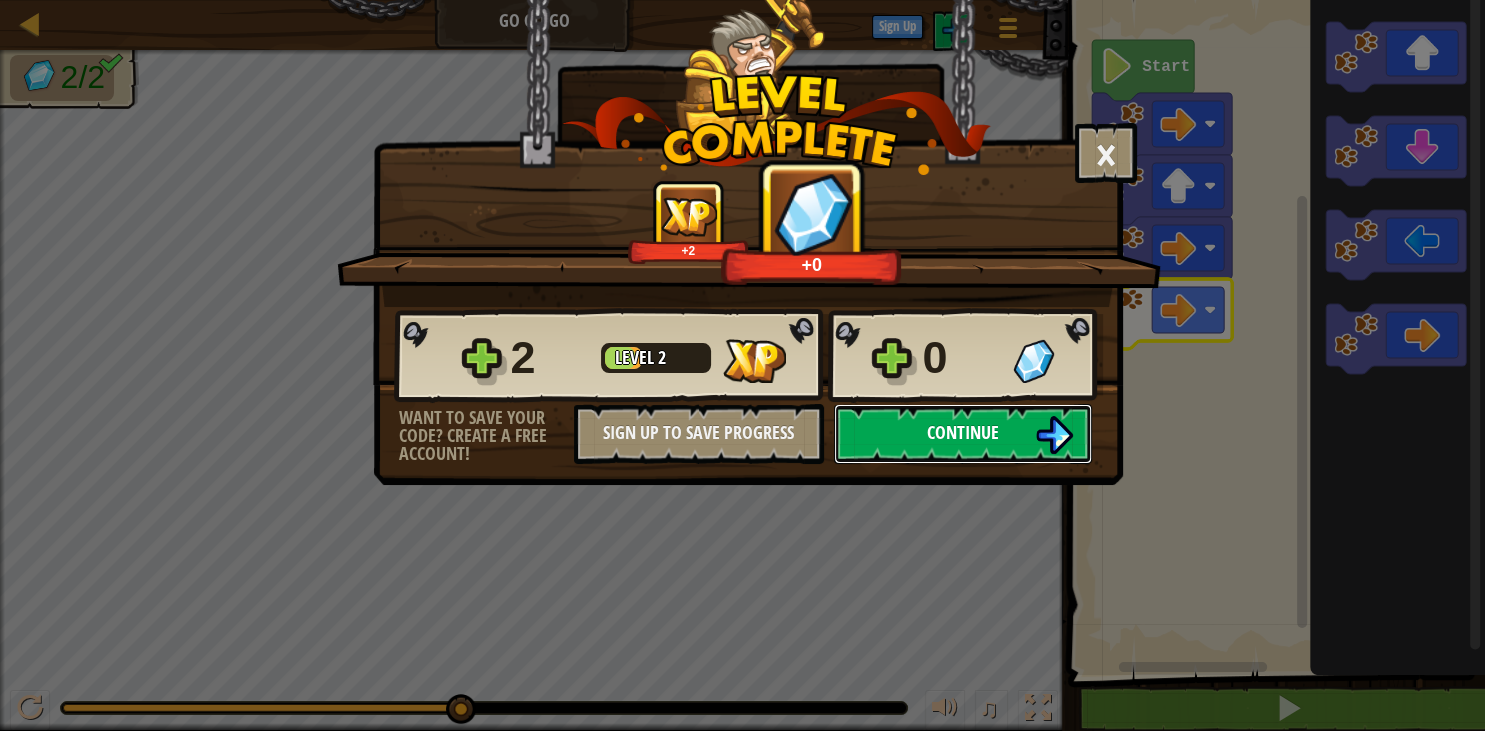 click on "Continue" at bounding box center (963, 432) 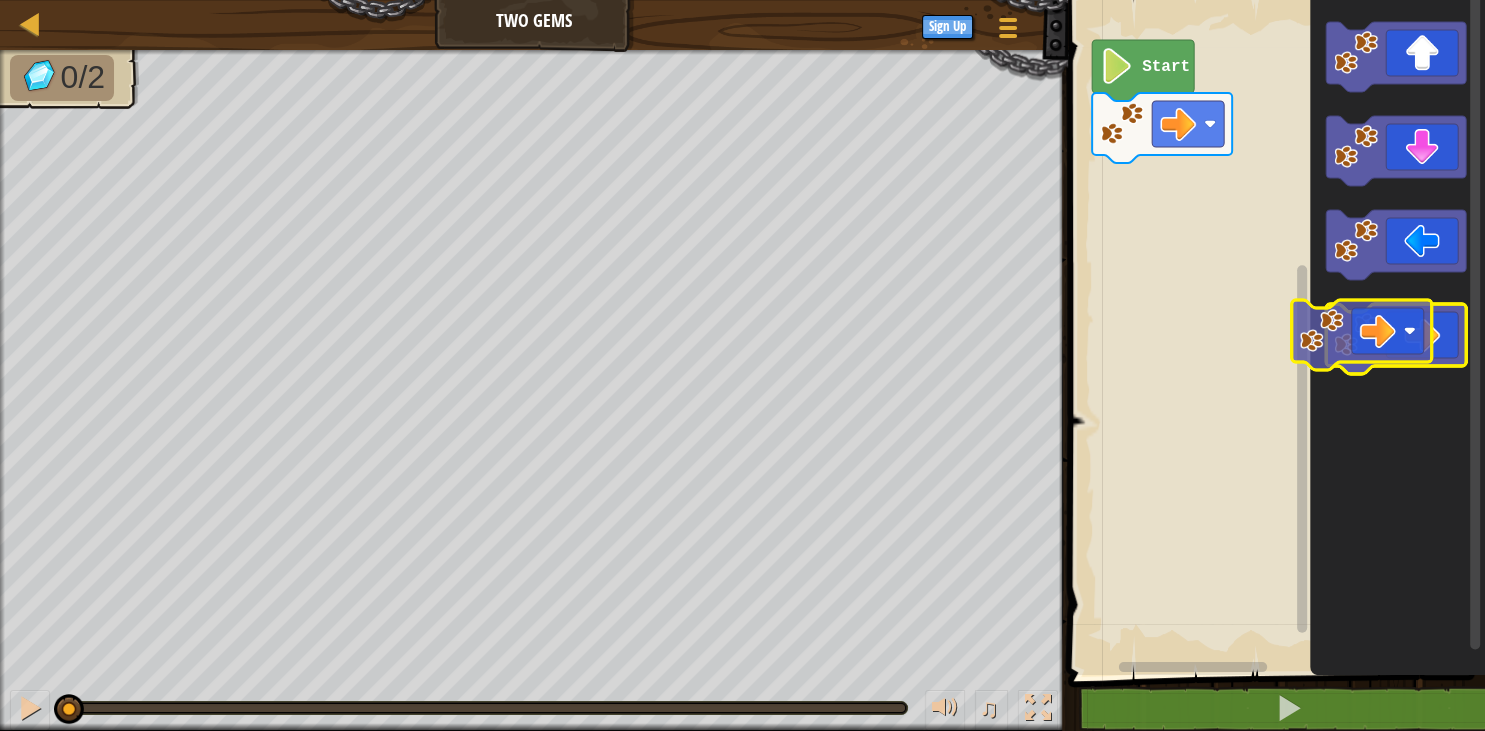 click 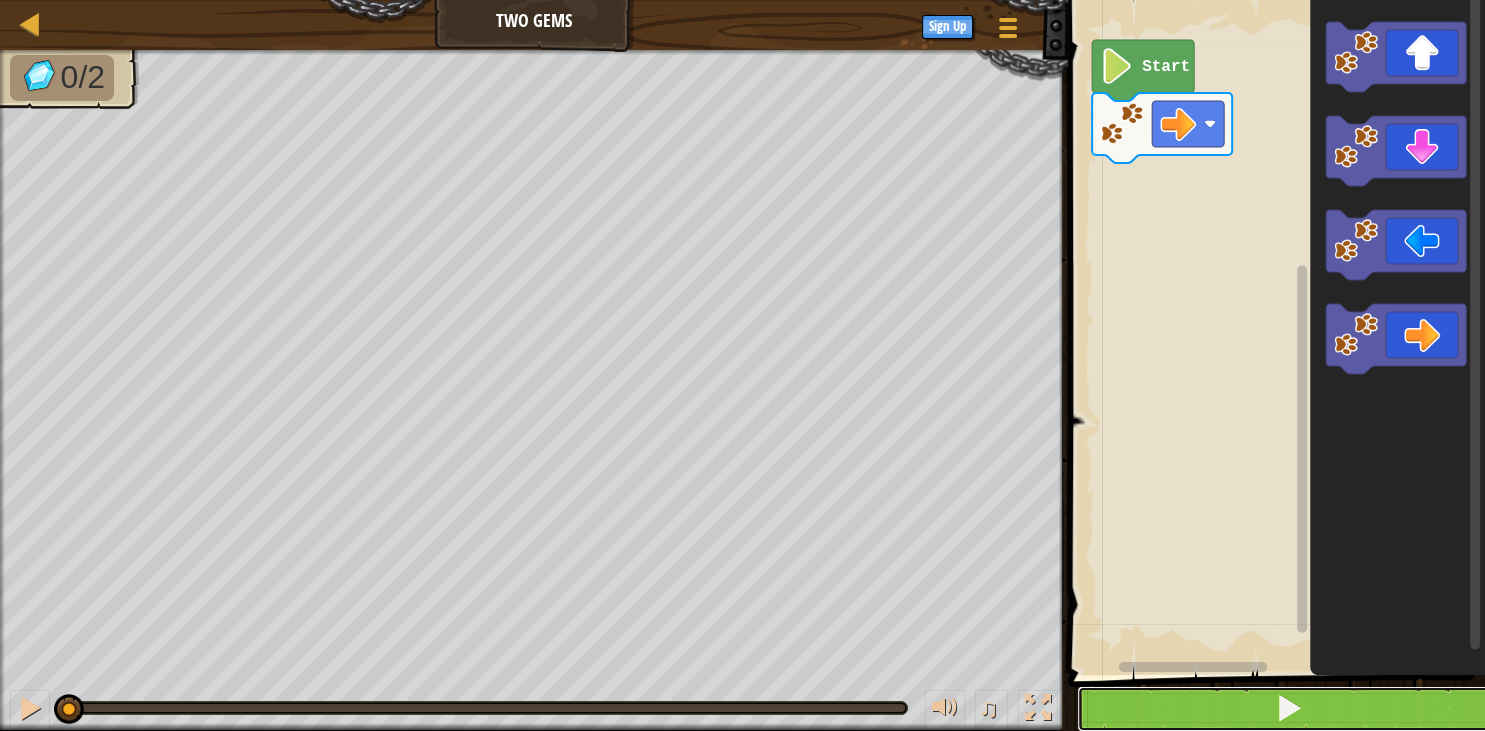 click at bounding box center [1289, 708] 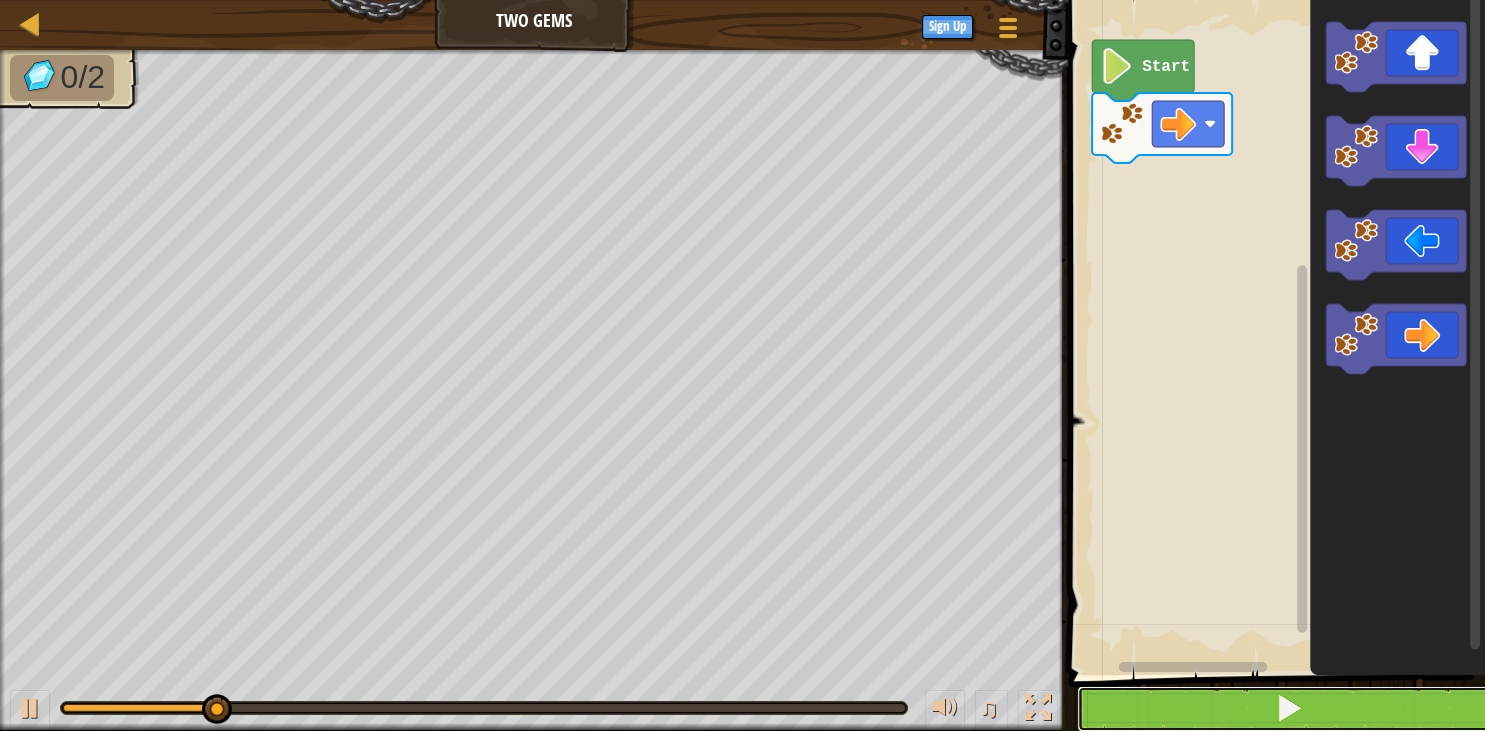click at bounding box center (1289, 708) 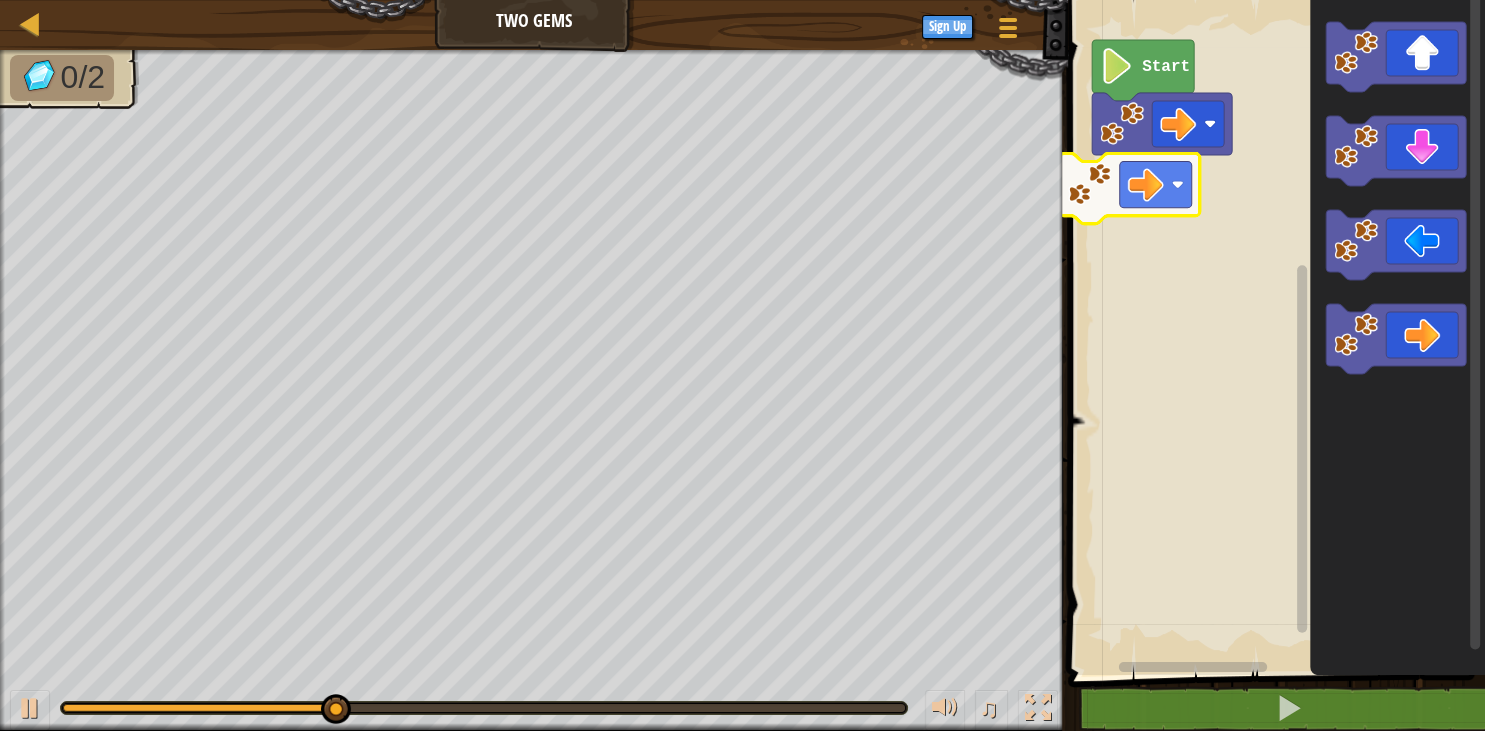 click on "Start" at bounding box center (1273, 332) 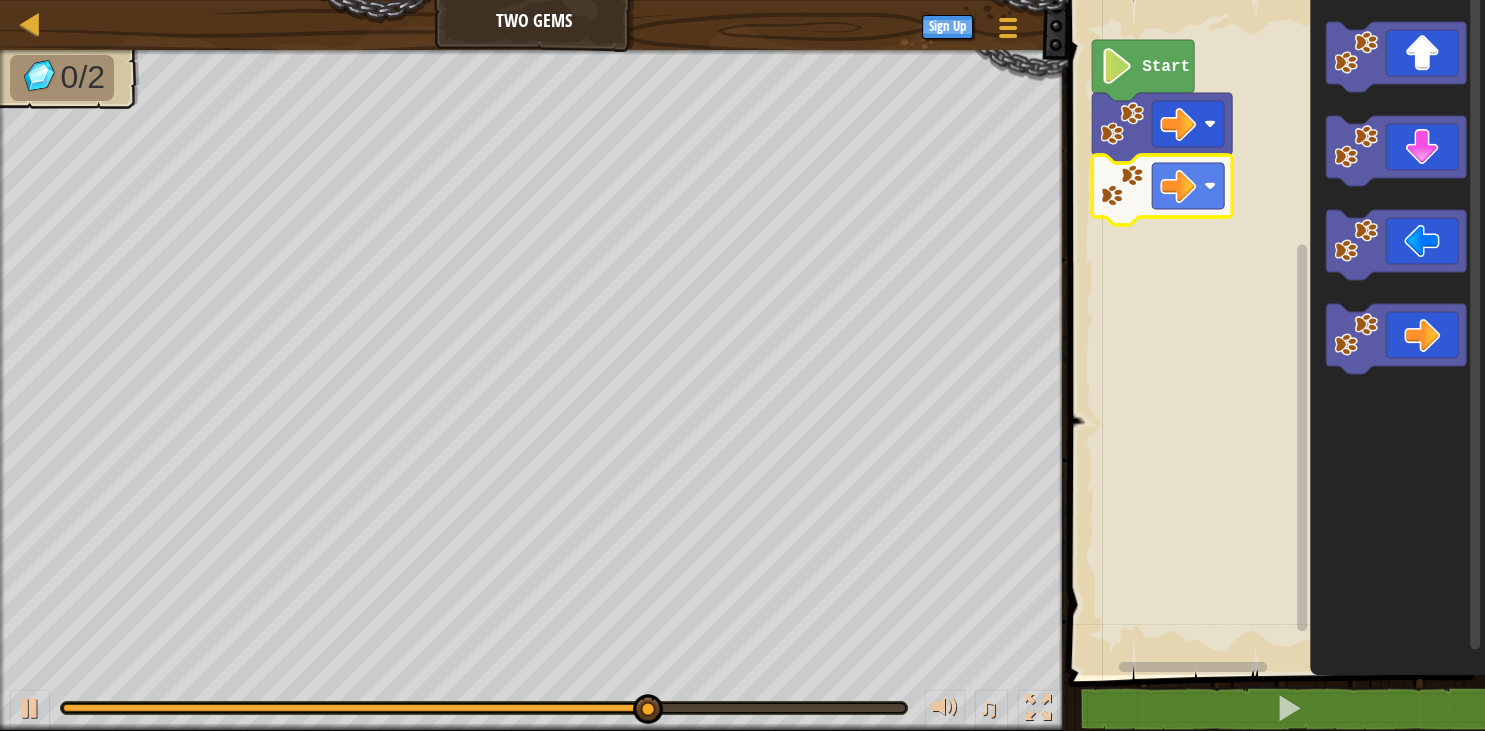 click 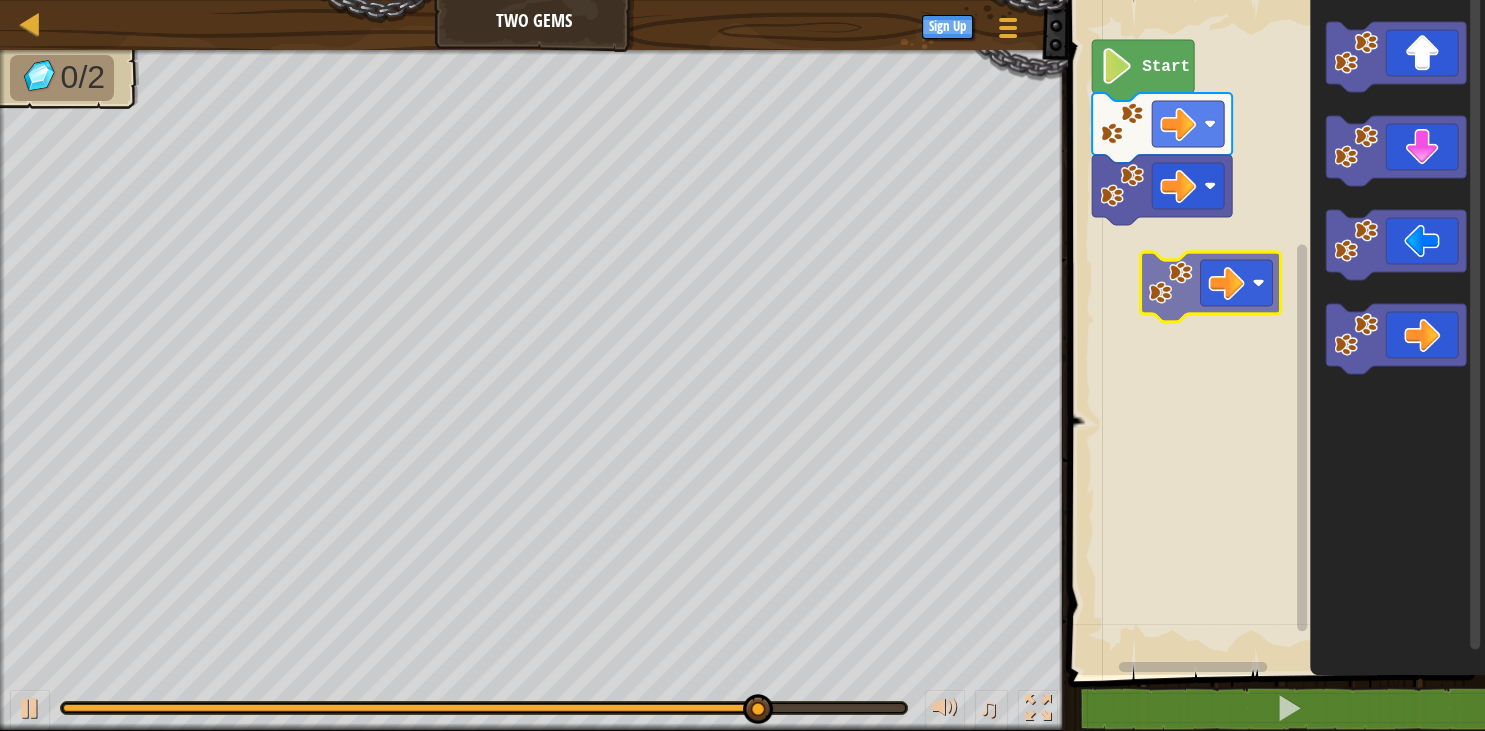 click on "Start" at bounding box center (1273, 332) 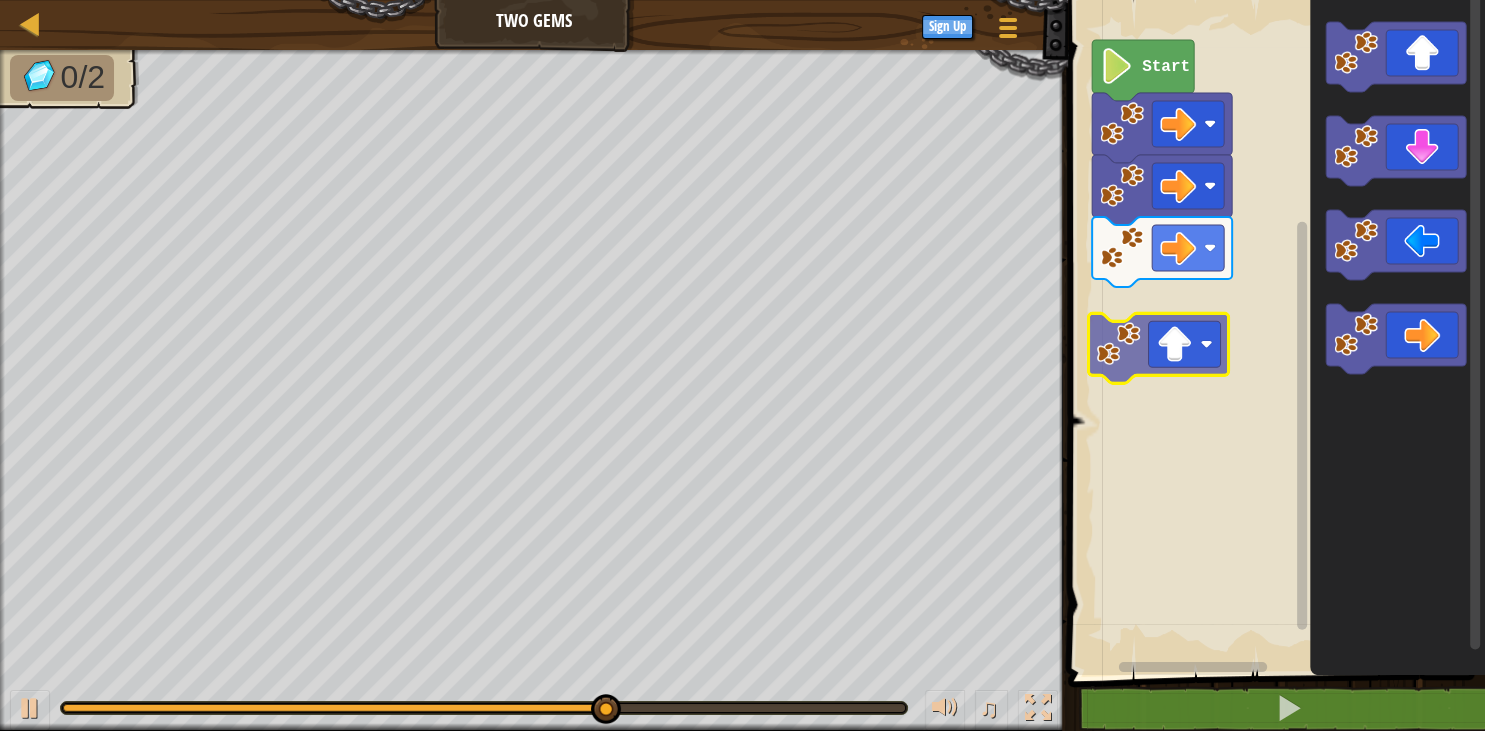 click on "Start" at bounding box center (1273, 332) 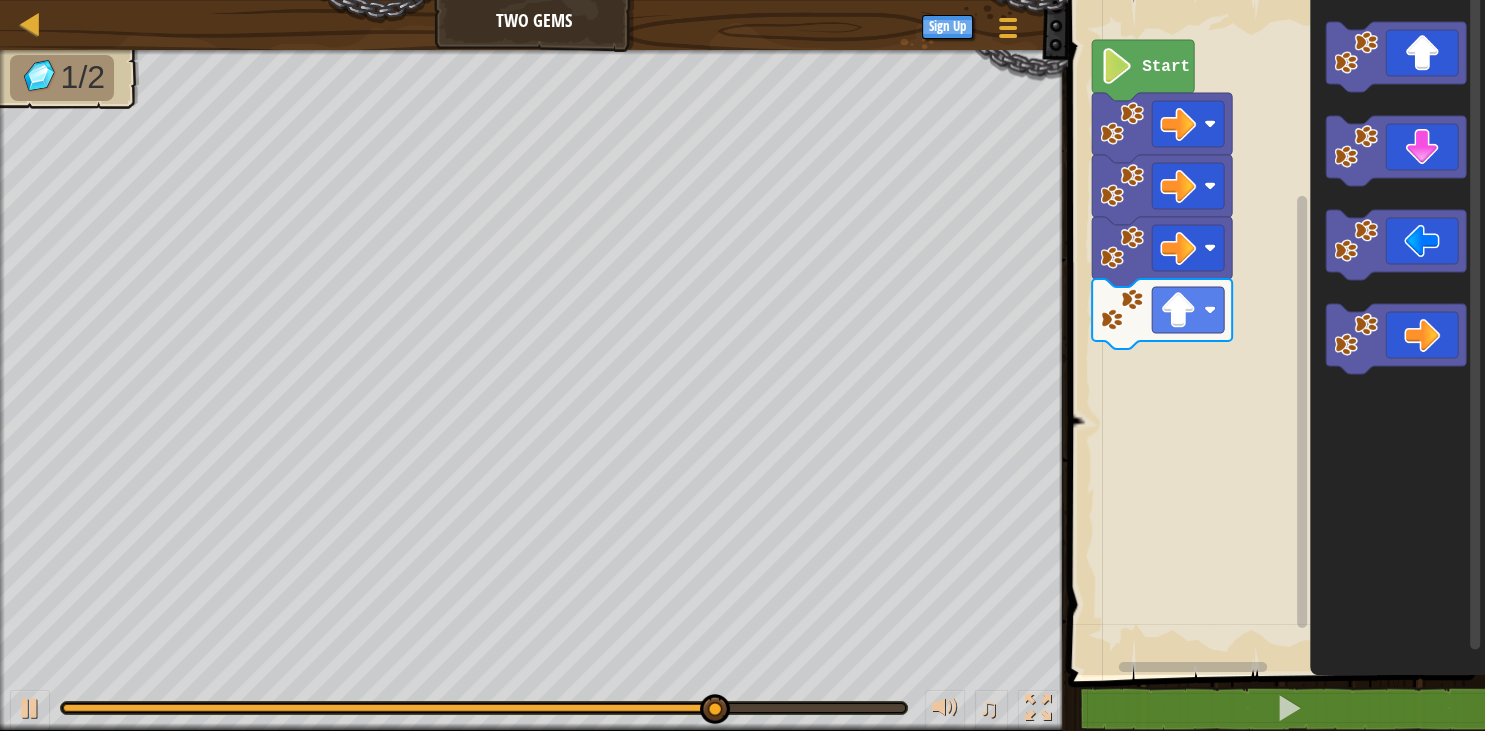 click on "Start" at bounding box center [1273, 332] 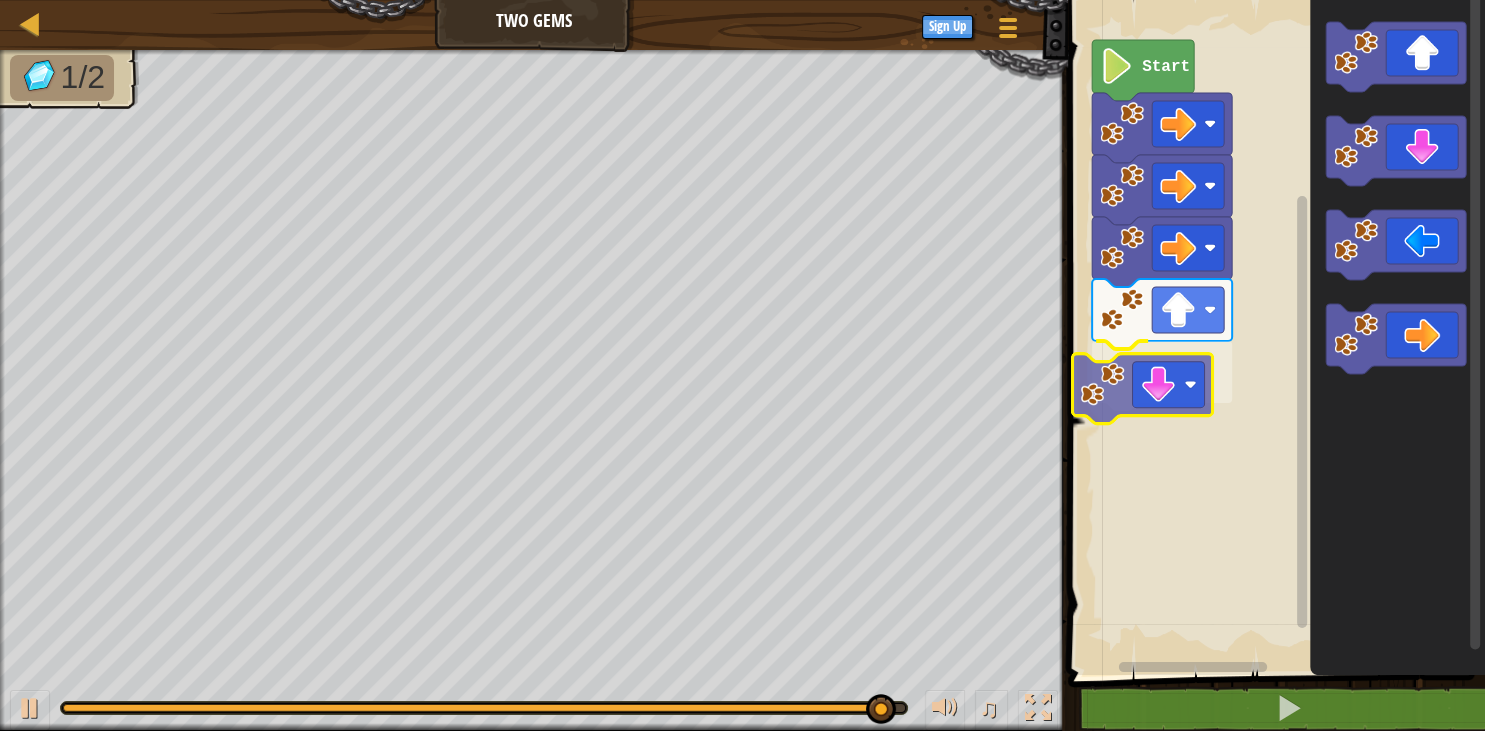 click on "Start" at bounding box center (1273, 332) 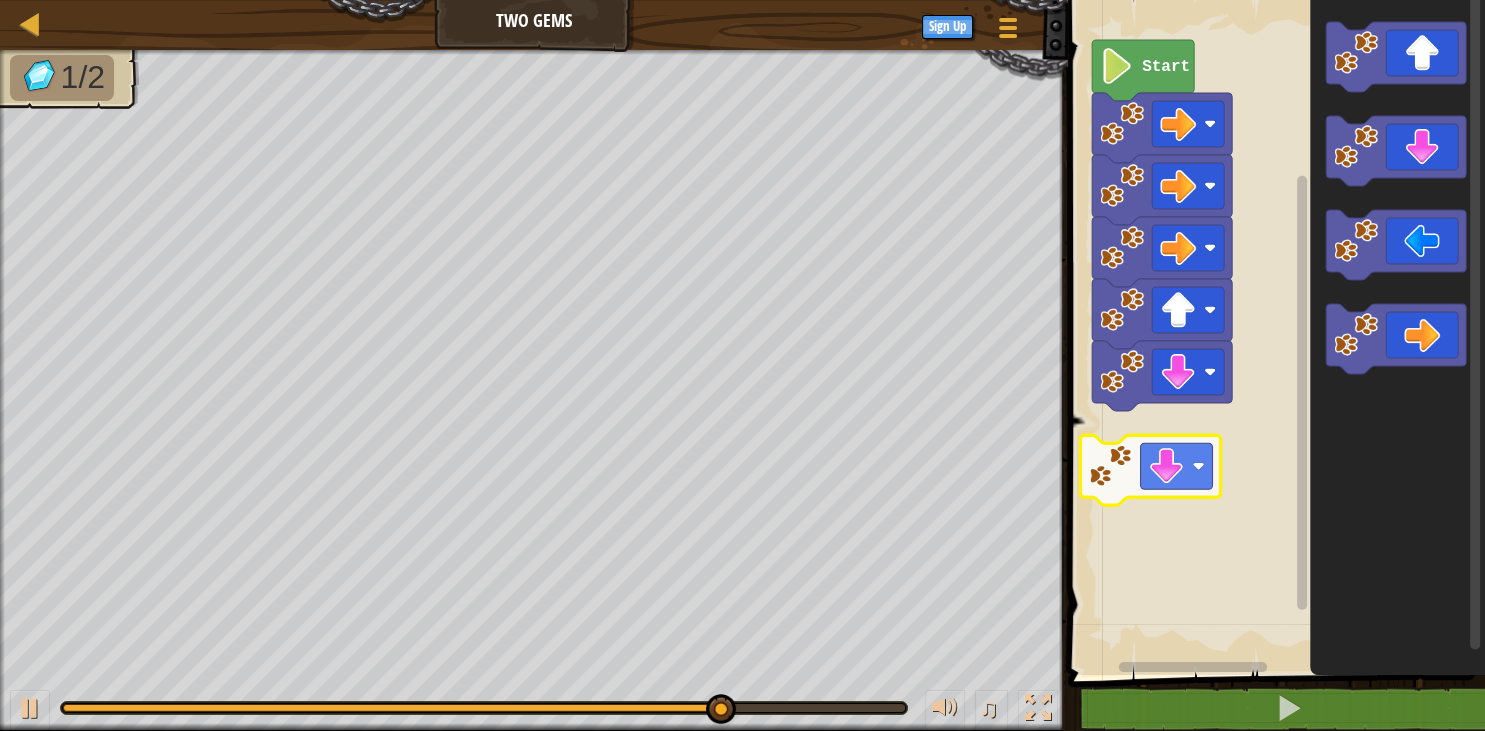 click on "Start" at bounding box center (1273, 332) 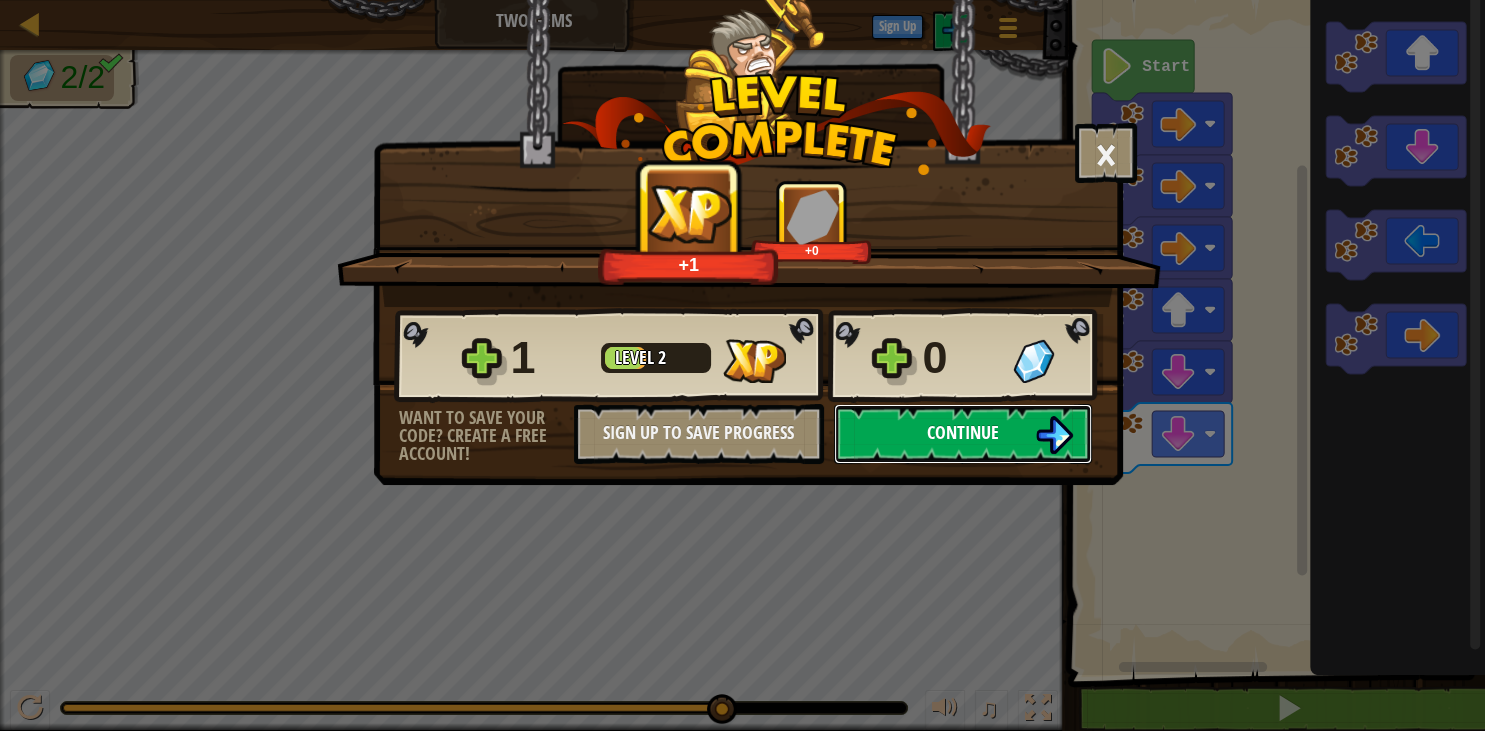 click on "Continue" at bounding box center [963, 432] 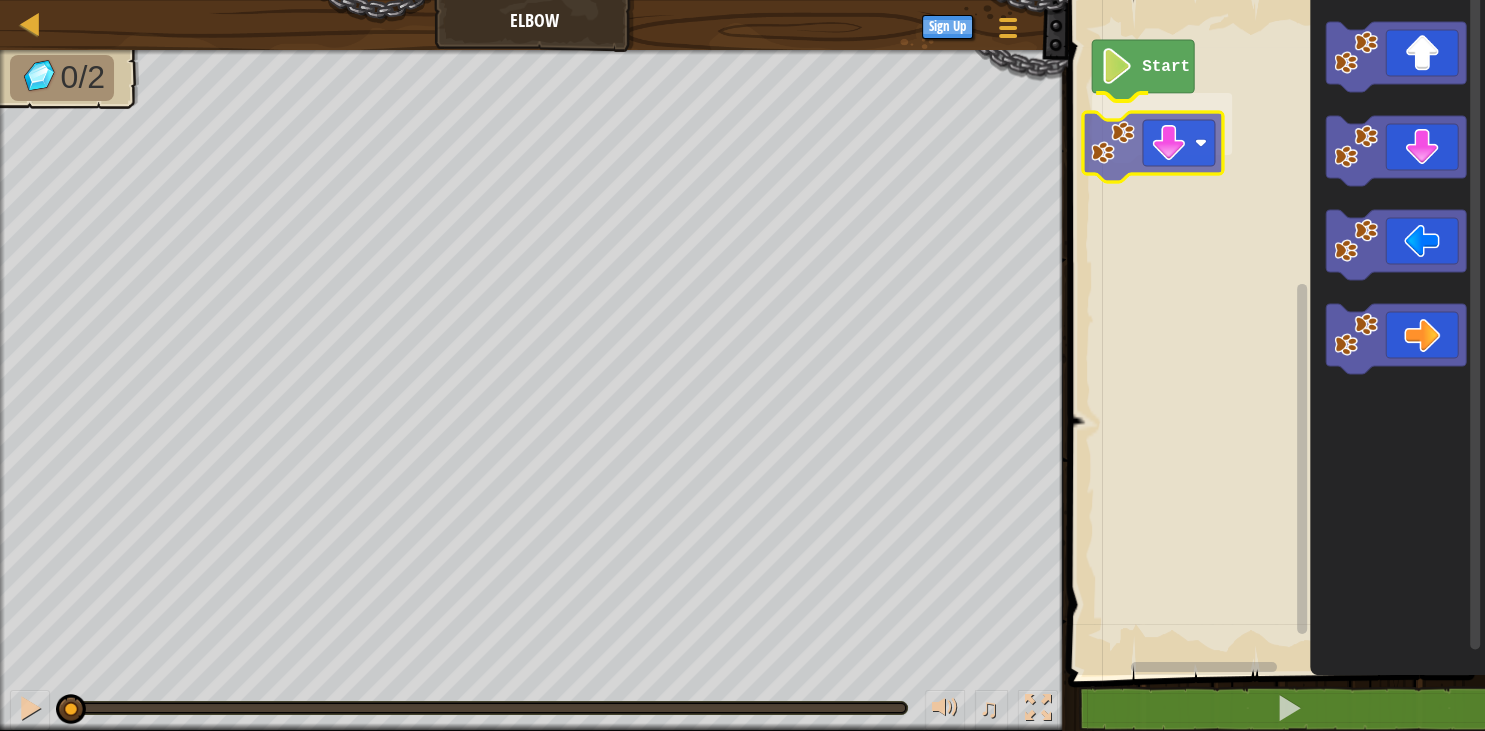 click on "Start" at bounding box center [1273, 332] 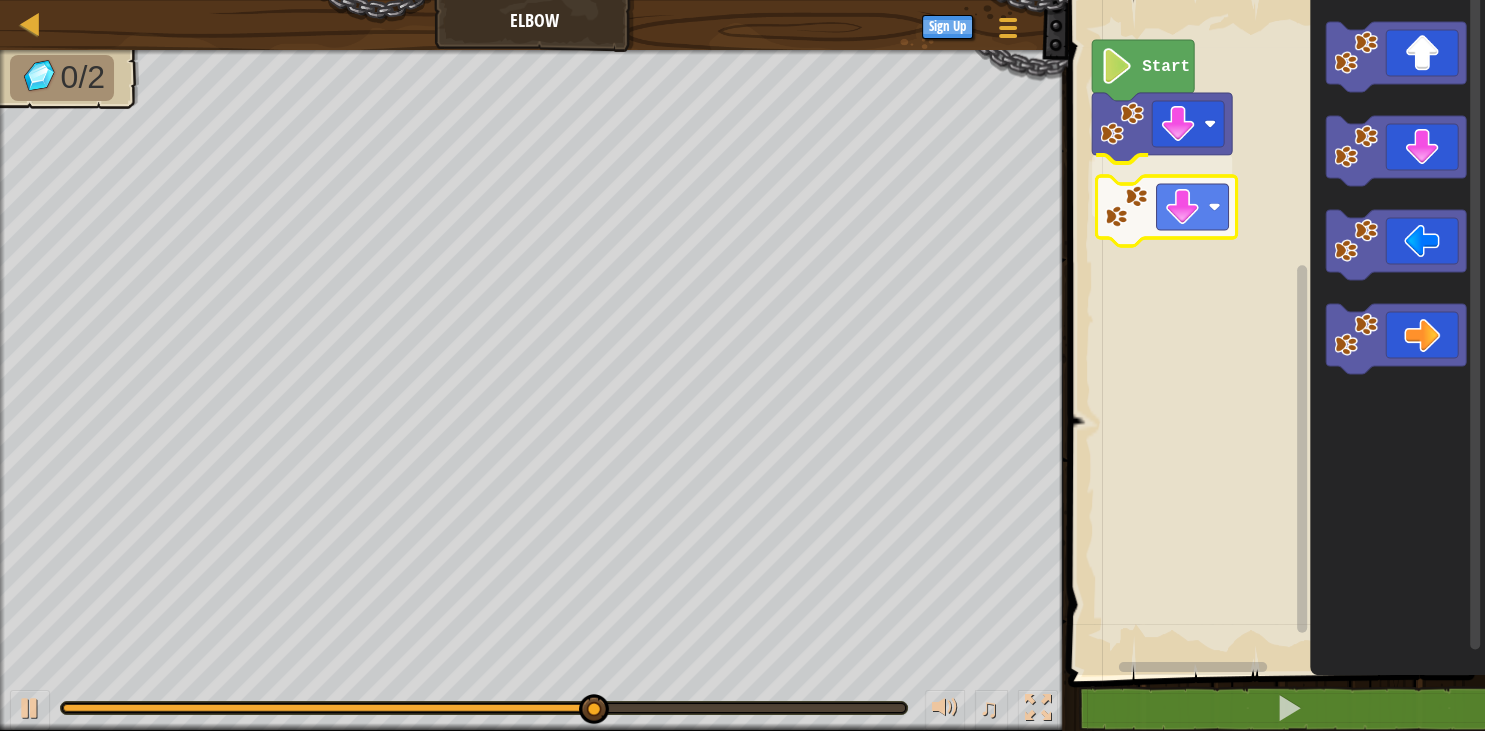 click on "Start" at bounding box center [1273, 332] 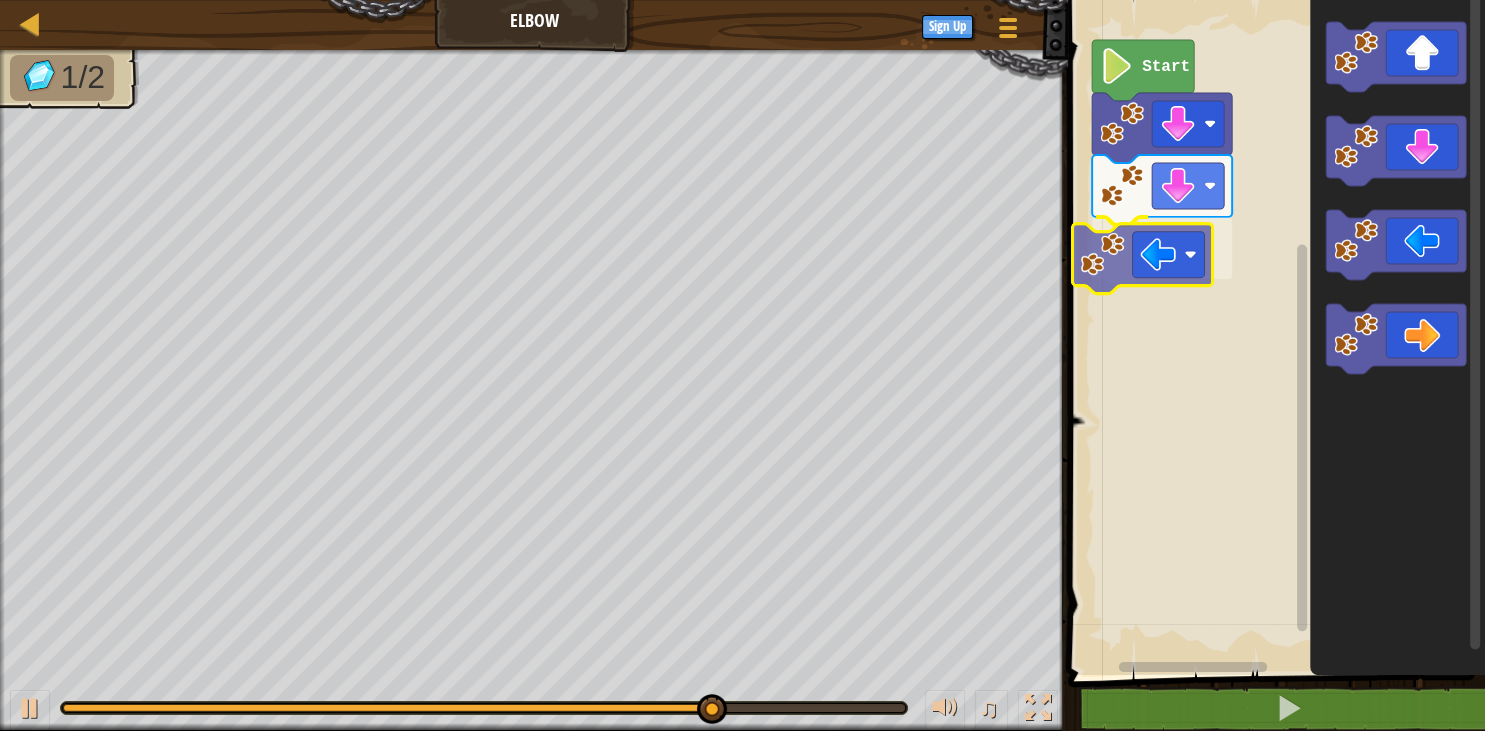 click on "Start" at bounding box center [1273, 332] 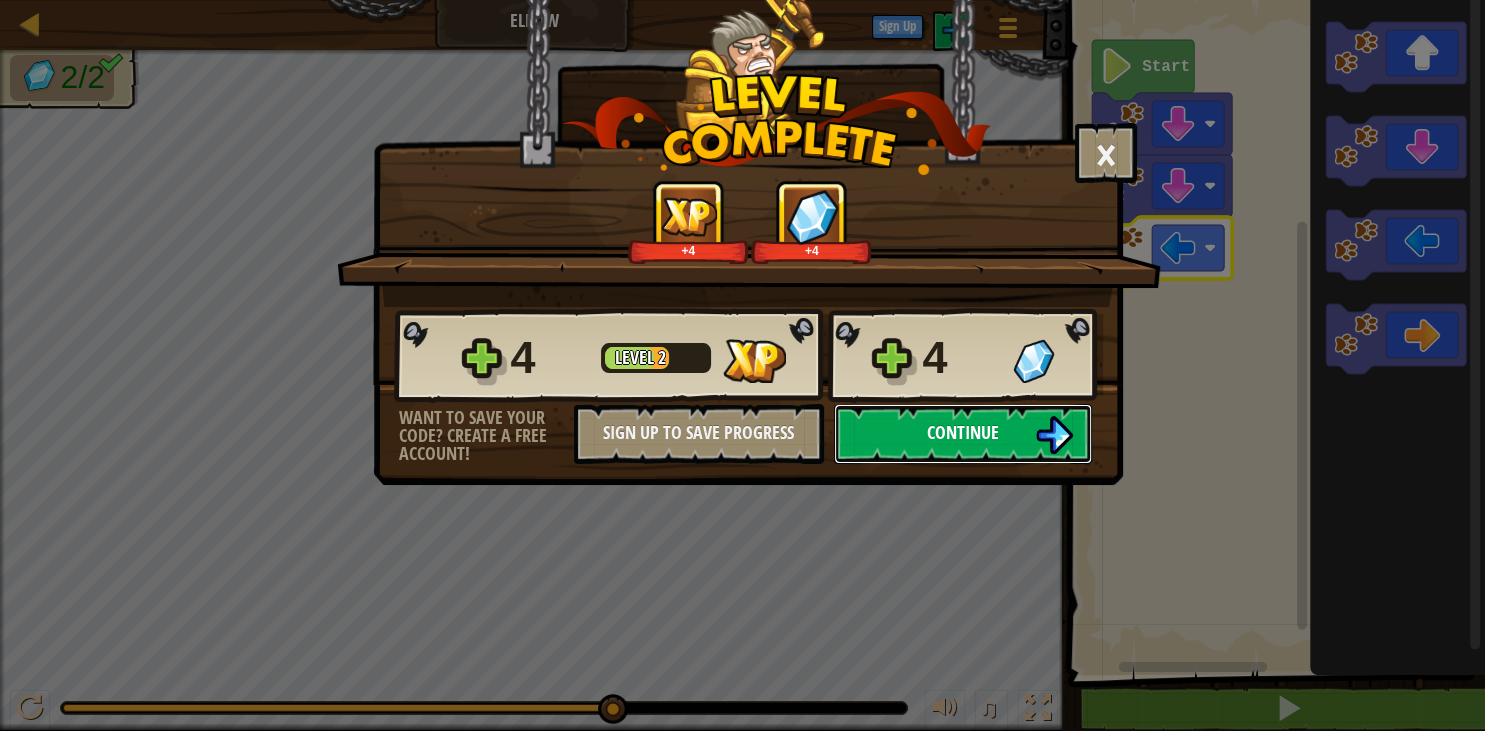 click on "Continue" at bounding box center [963, 434] 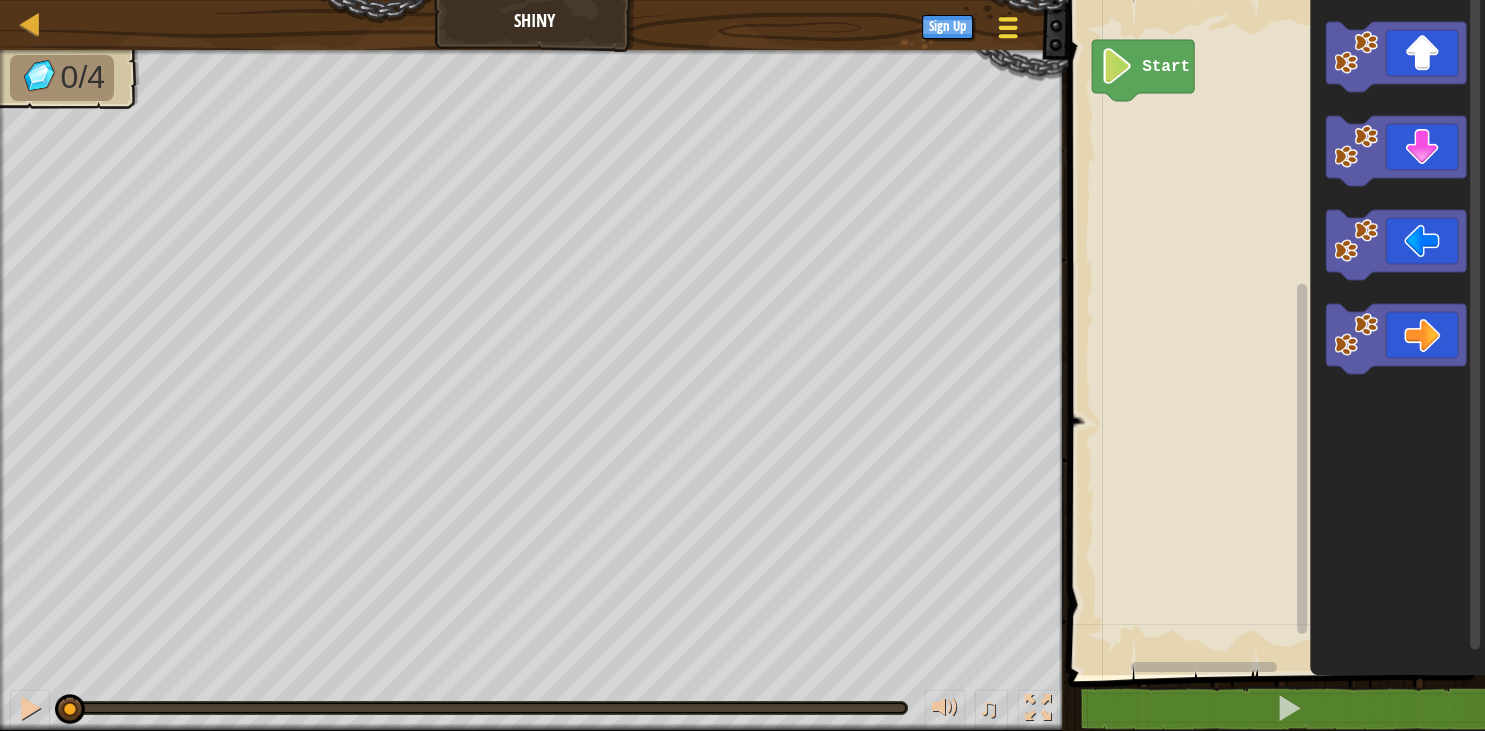 click at bounding box center [1008, 27] 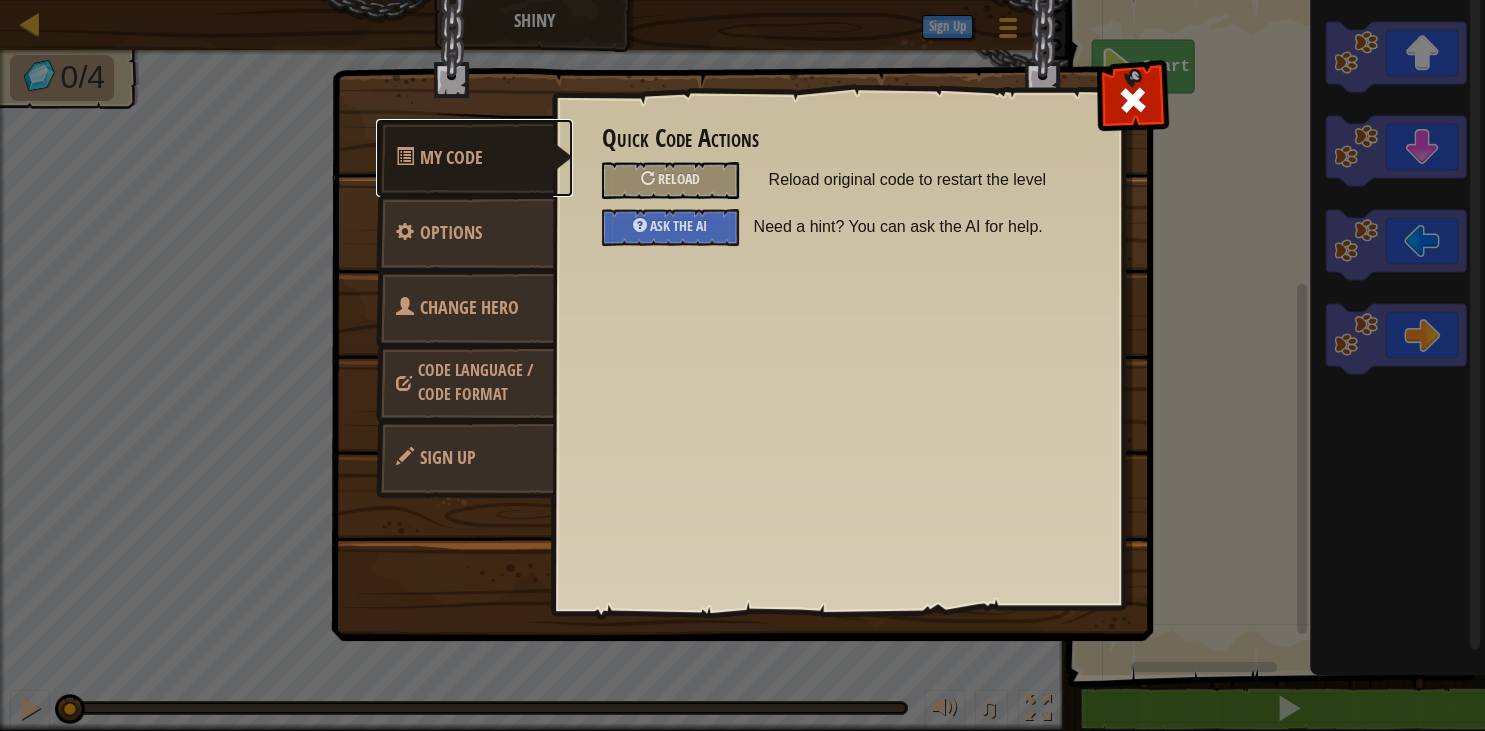 click on "My Code" at bounding box center [451, 157] 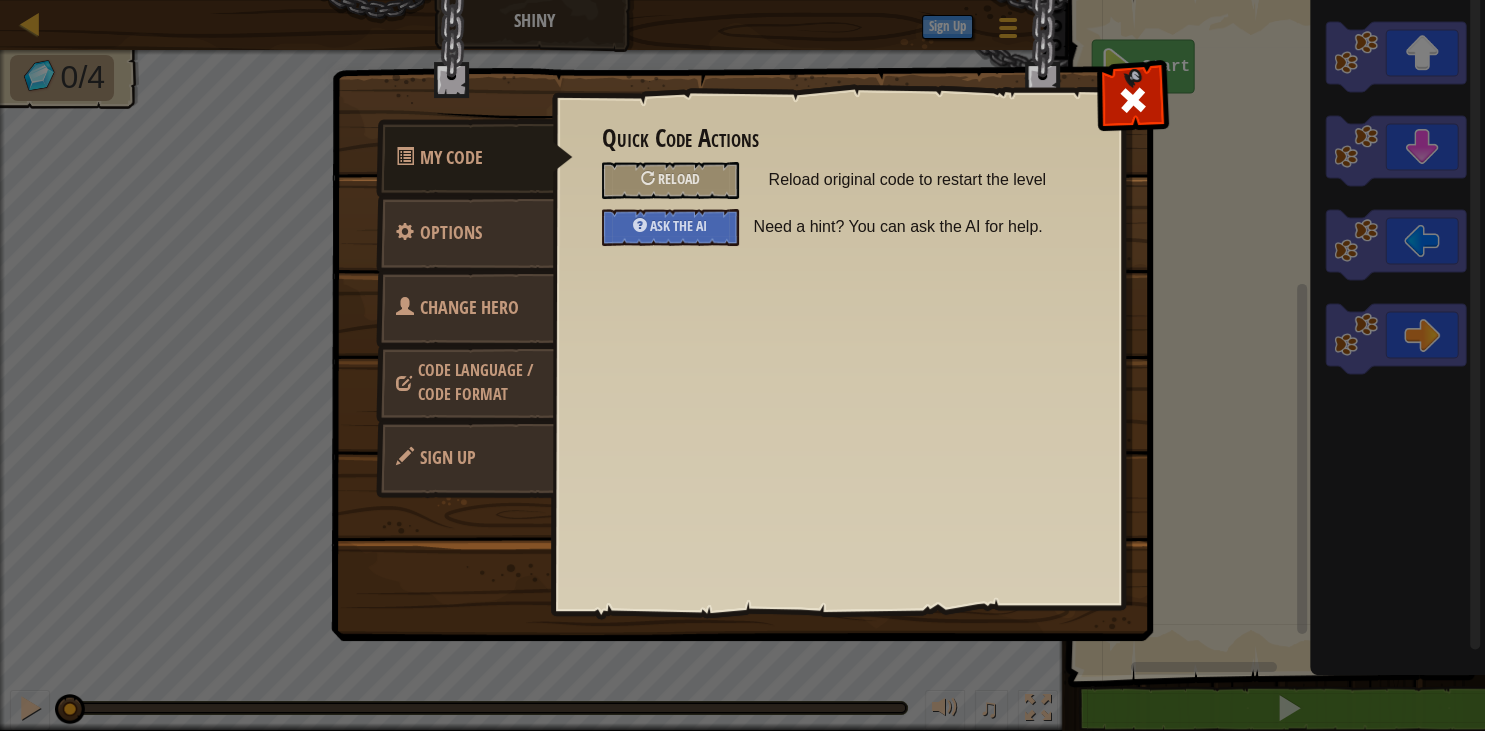 click on "Code Language / Code Format" at bounding box center (475, 382) 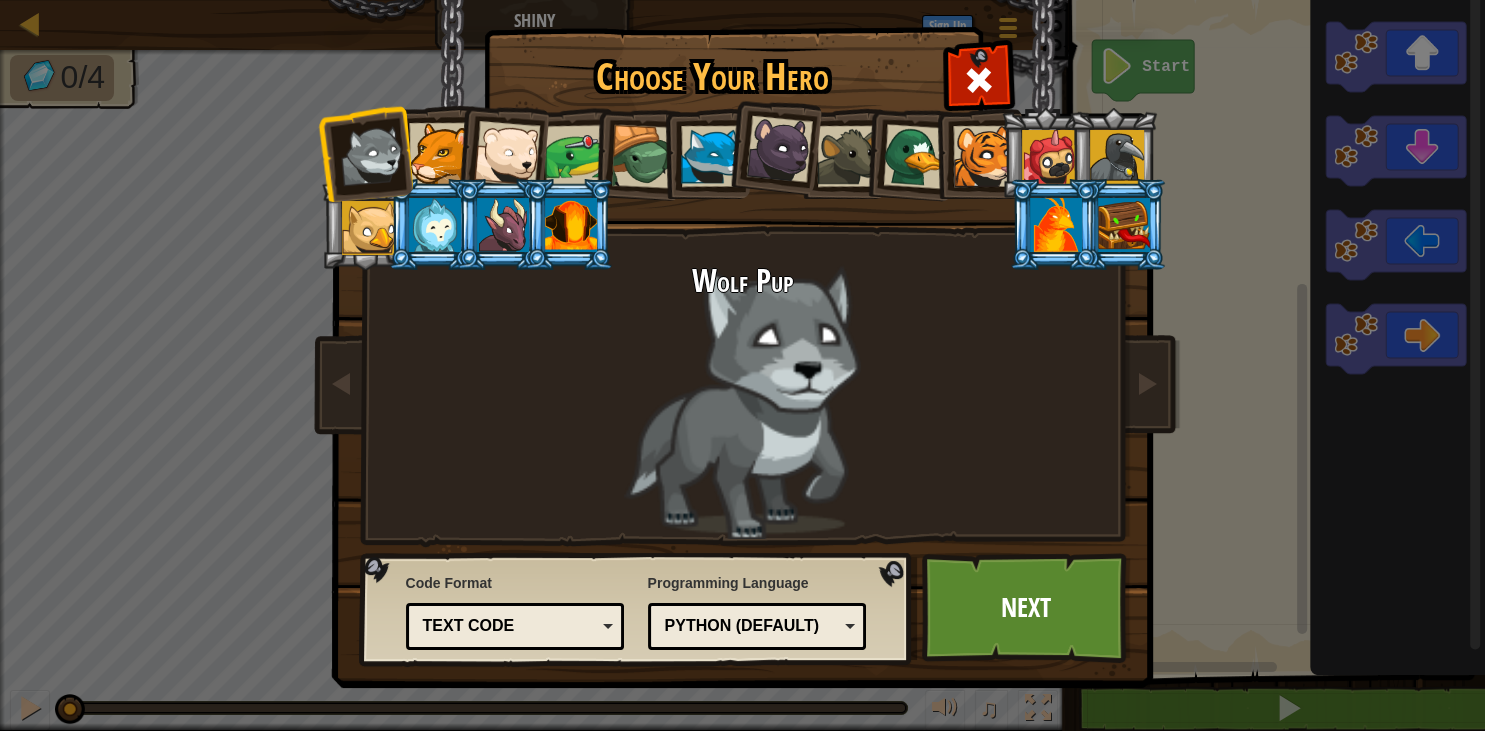 click on "Text code" at bounding box center (515, 626) 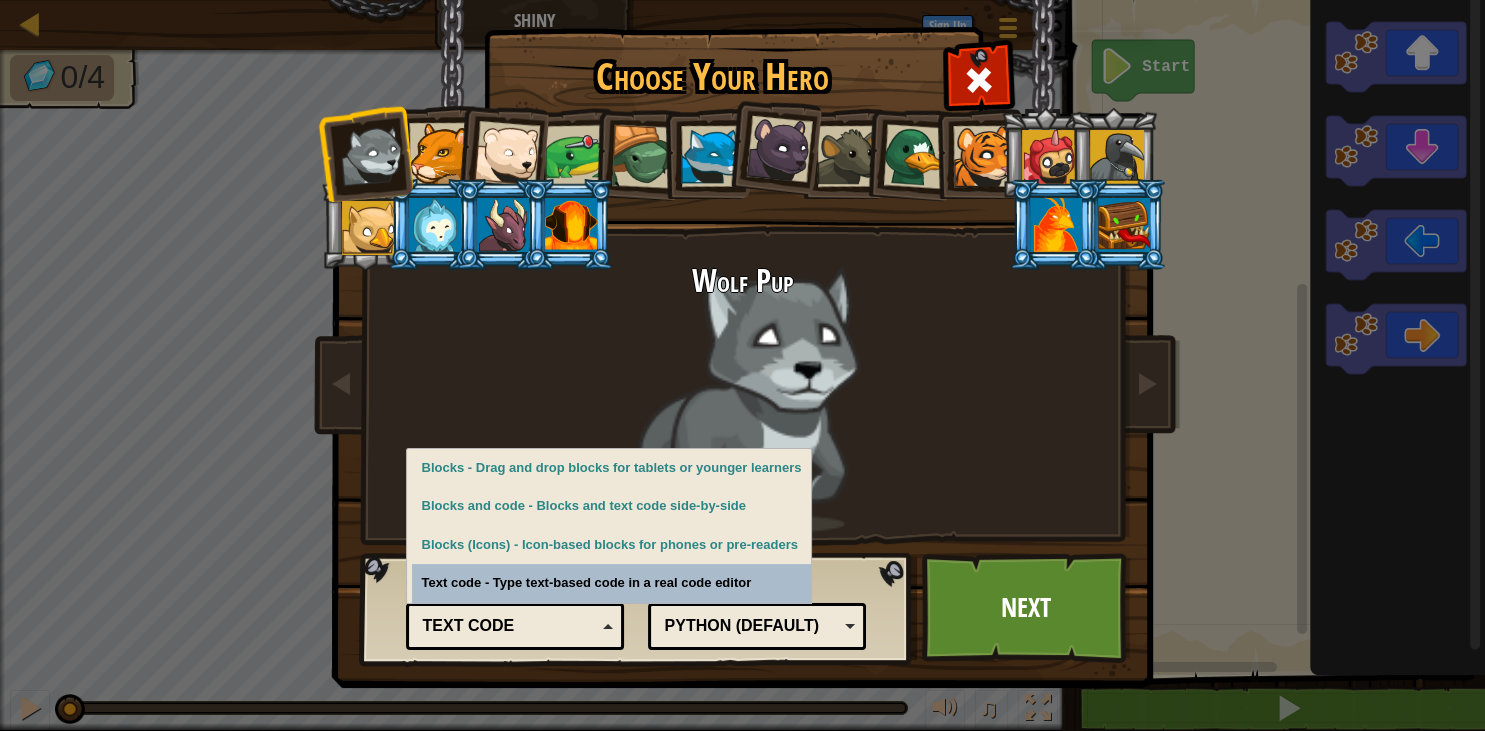 click on "Code Format Text code Blocks and code Blocks Blocks (Icons) Text code Blocks - Drag and drop blocks for tablets or younger learners Blocks and code - Blocks and text code side-by-side Blocks (Icons) - Icon-based blocks for phones or pre-readers Text code - Type text-based code in a real code editor" at bounding box center [515, 609] 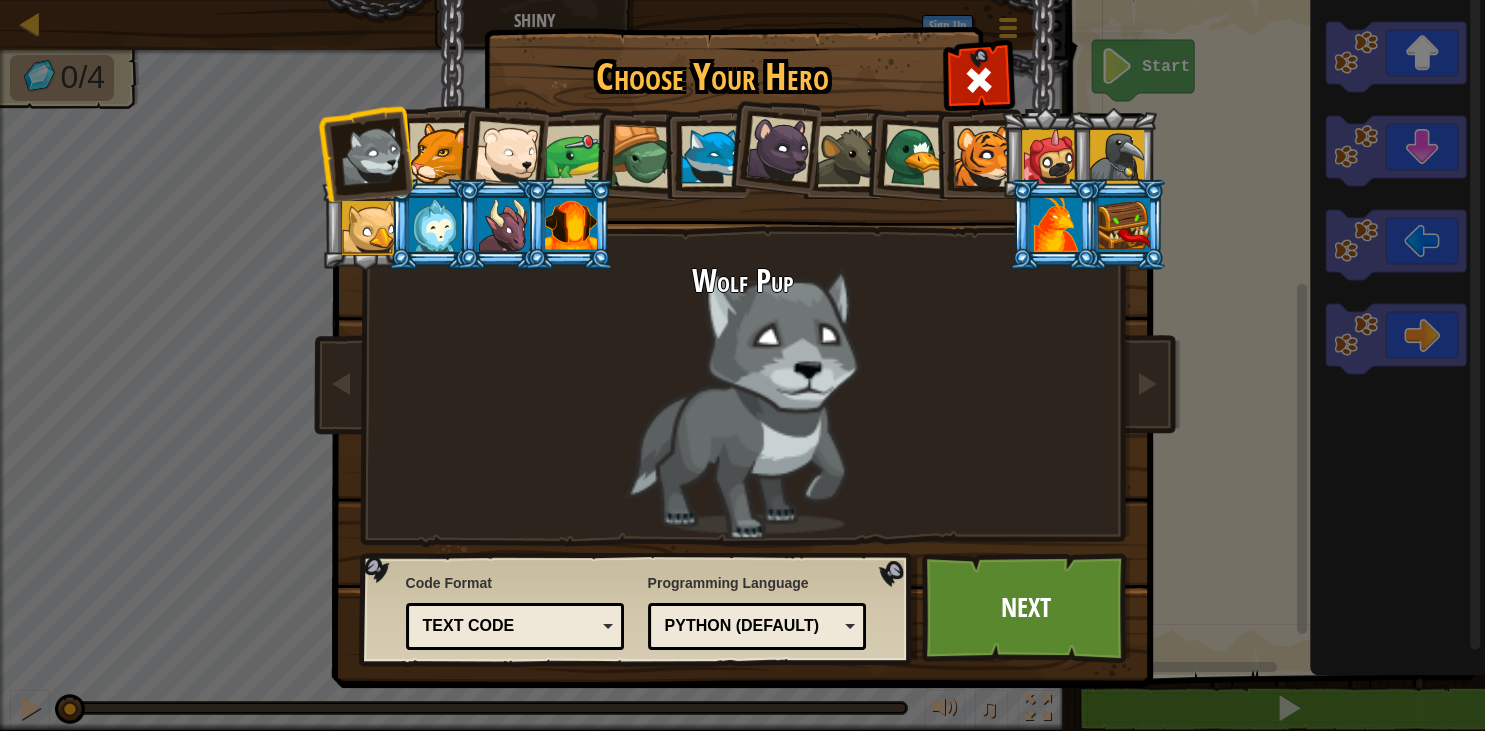 click on "Python (Default)" at bounding box center (757, 626) 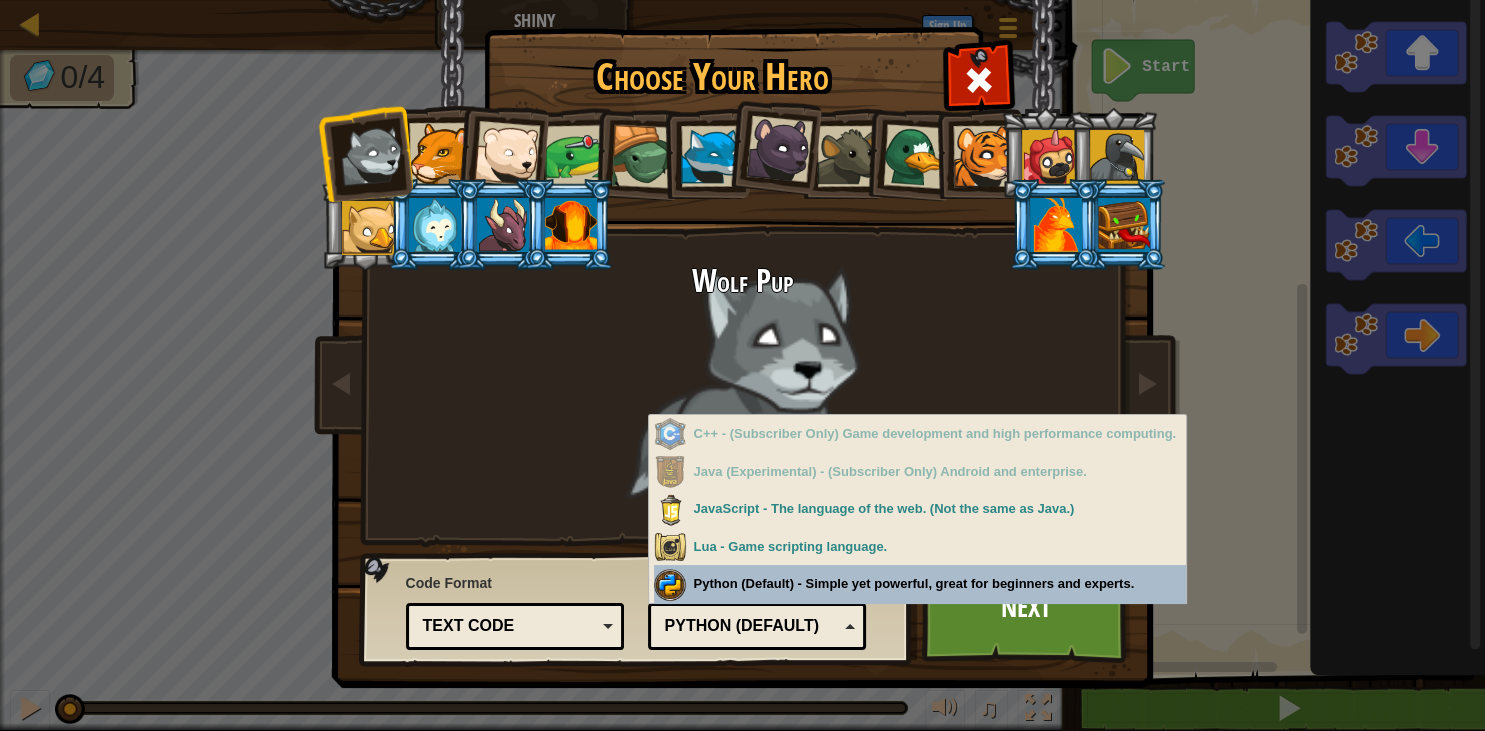 click on "Programming Language Python (Default) JavaScript Lua C++ Java (Experimental) Python (Default) C++ - (Subscriber Only) Game development and high performance computing. Java (Experimental) - (Subscriber Only) Android and enterprise. JavaScript - The language of the web. (Not the same as Java.) Lua - Game scripting language. Python (Default) - Simple yet powerful, great for beginners and experts." at bounding box center (757, 609) 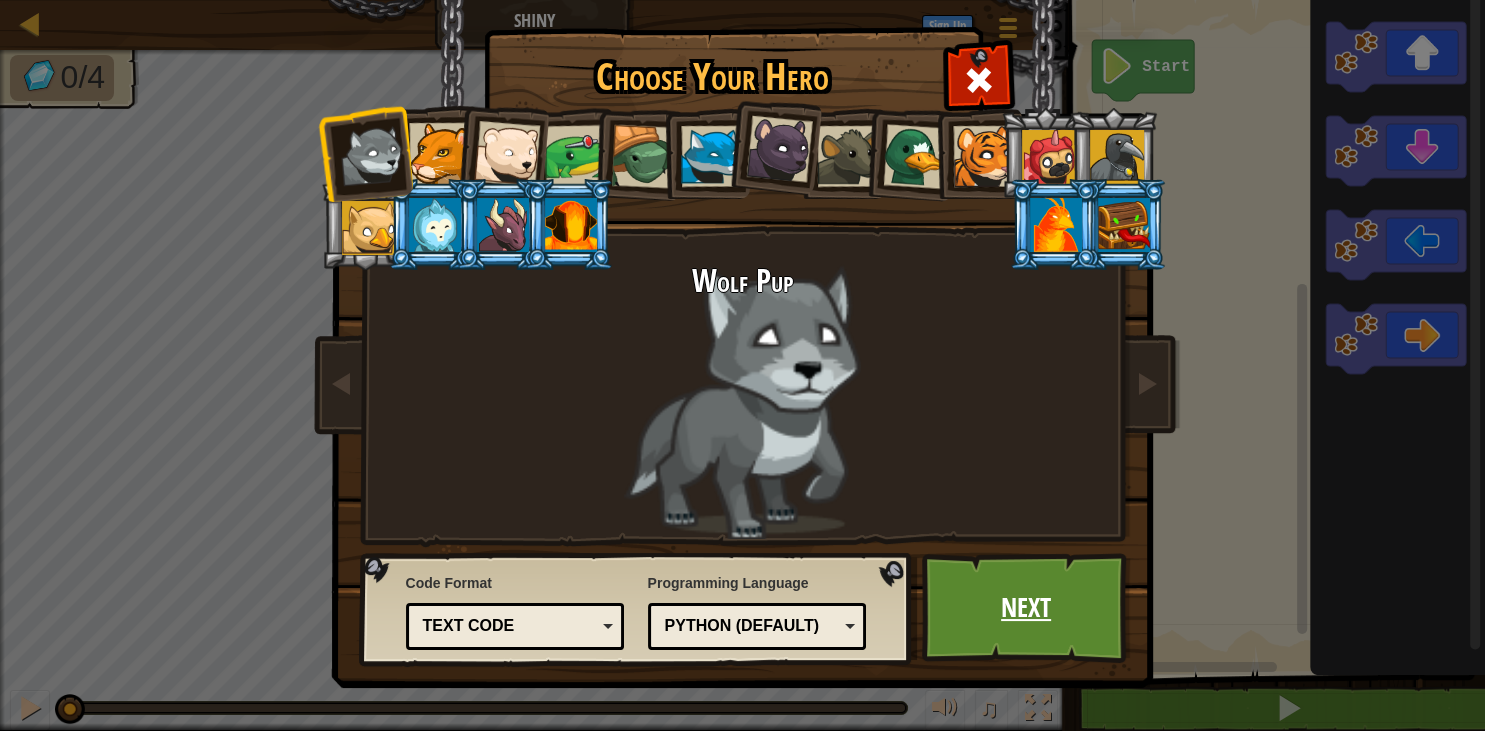 click on "Next" at bounding box center (1026, 608) 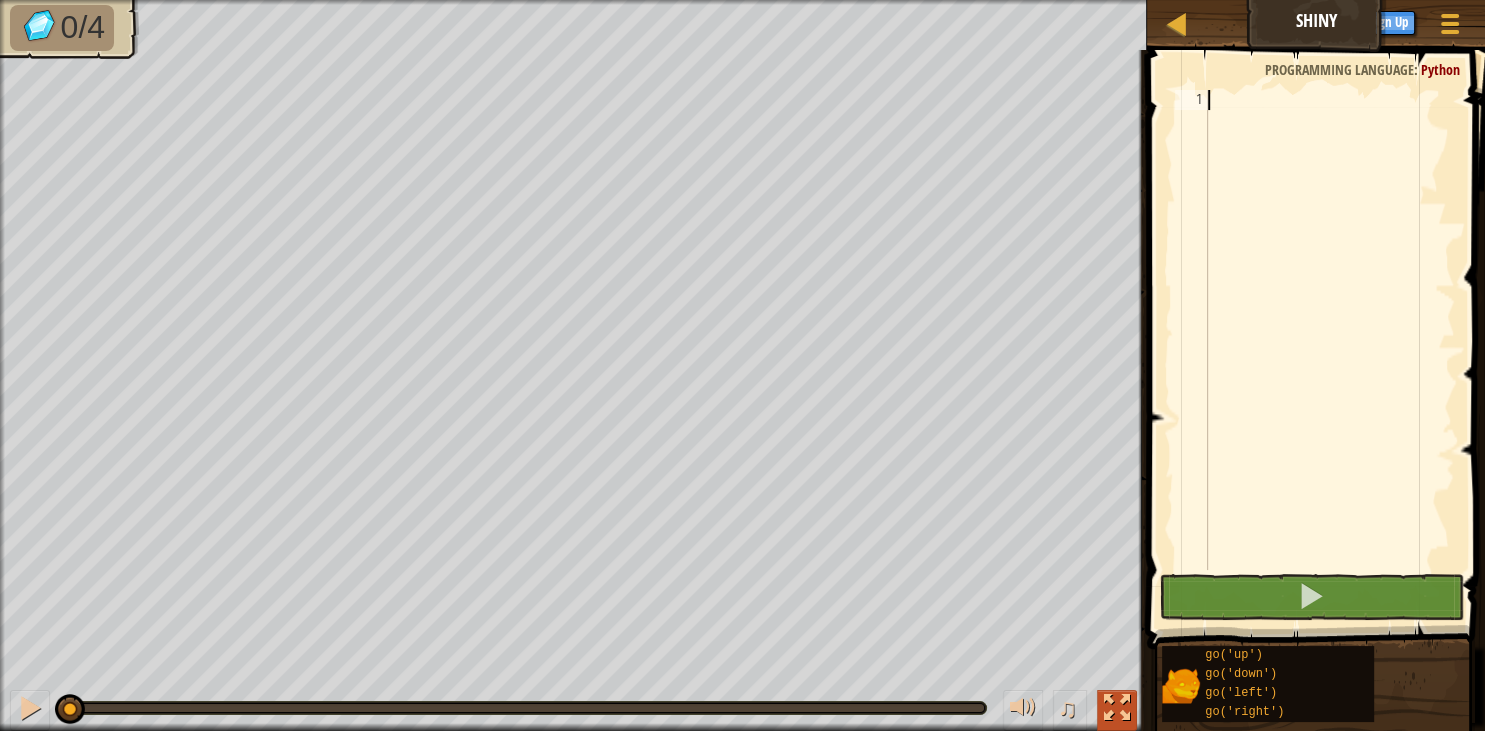 type on "G" 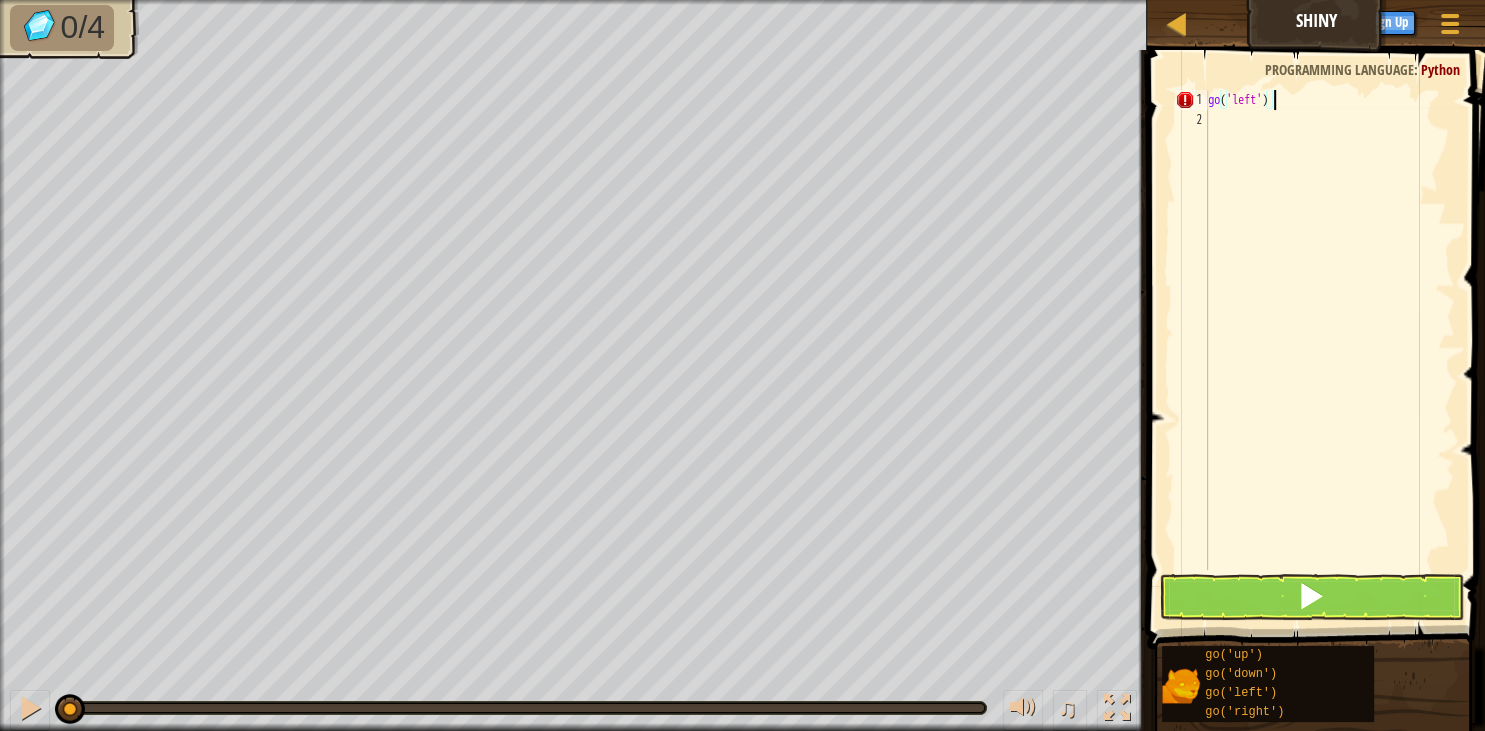 scroll, scrollTop: 9, scrollLeft: 4, axis: both 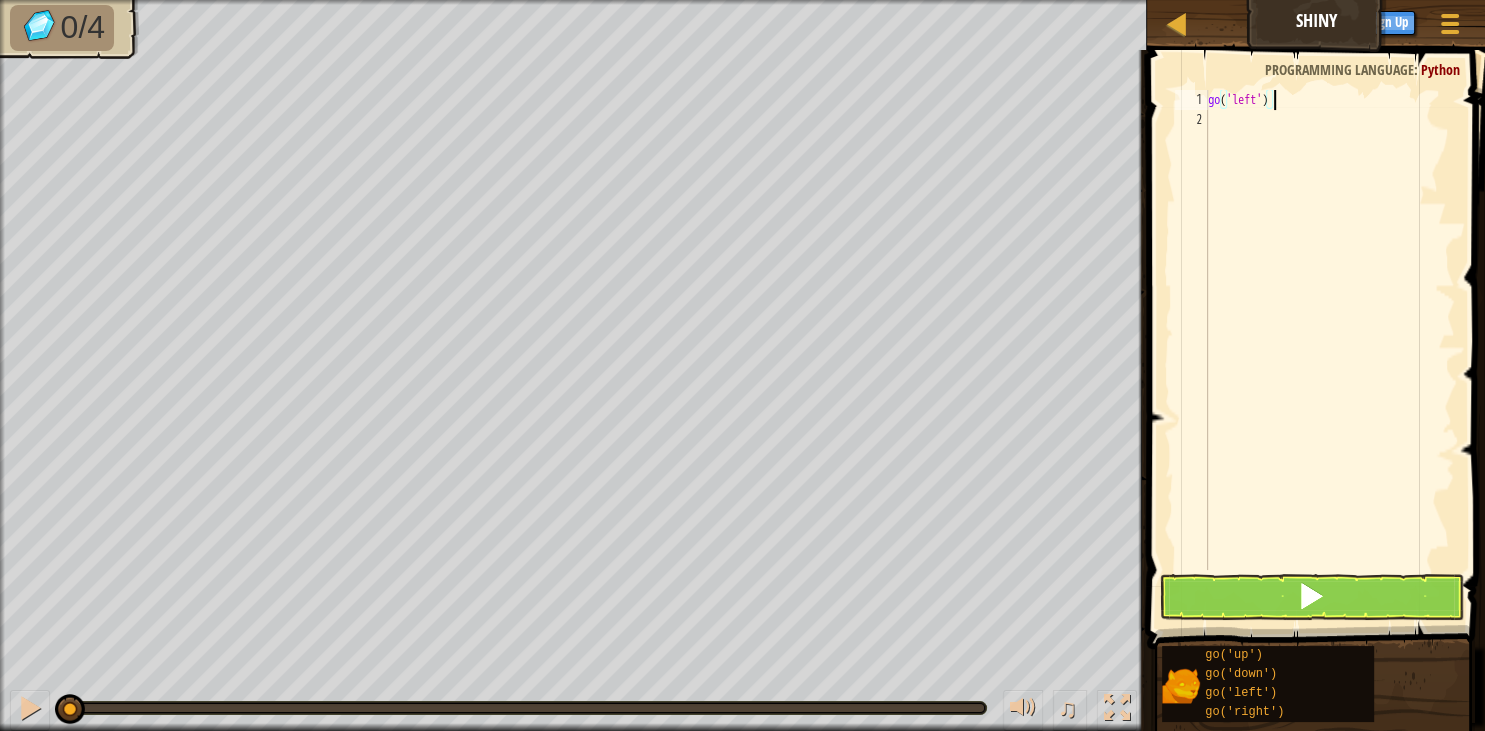 type on "go('left')" 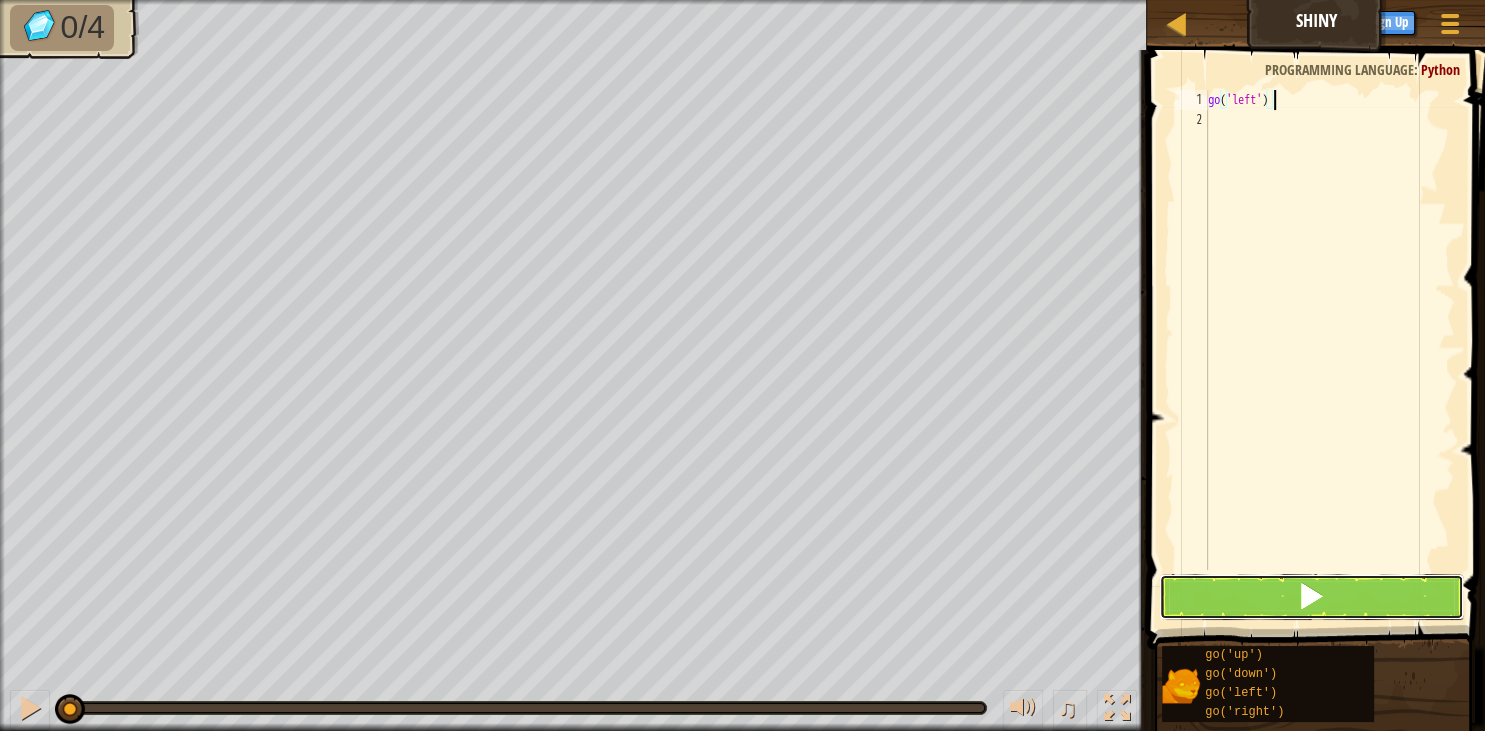 click at bounding box center [1311, 597] 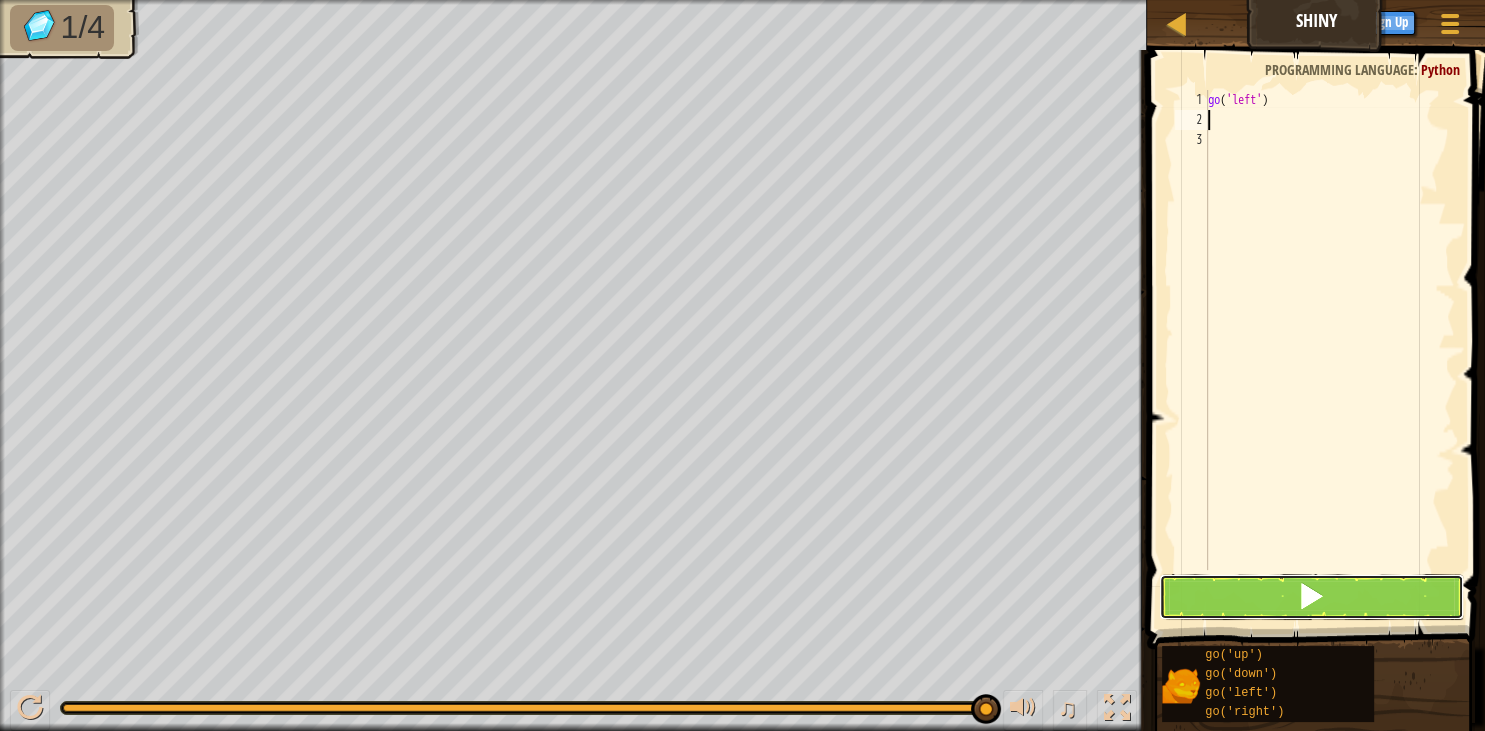 click at bounding box center [1311, 597] 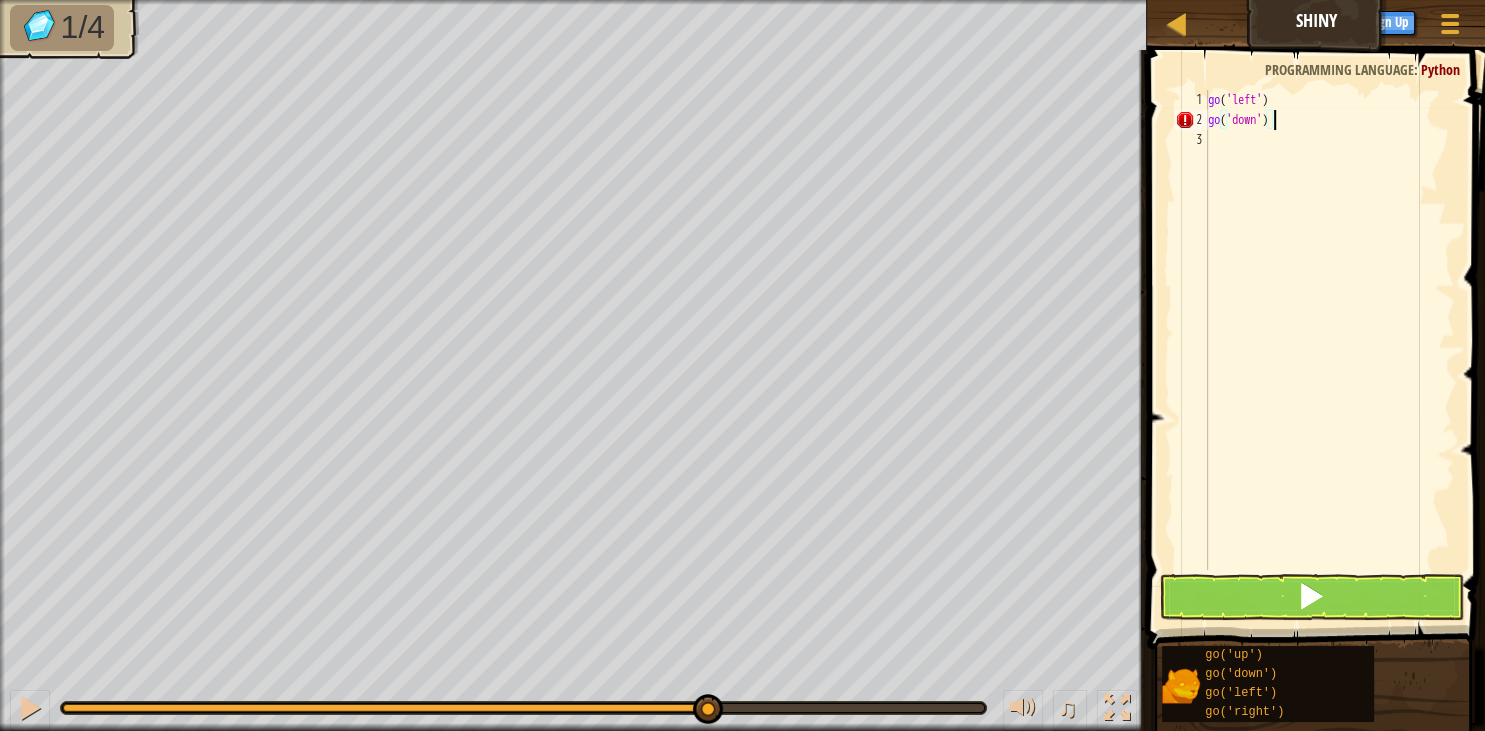 scroll, scrollTop: 9, scrollLeft: 4, axis: both 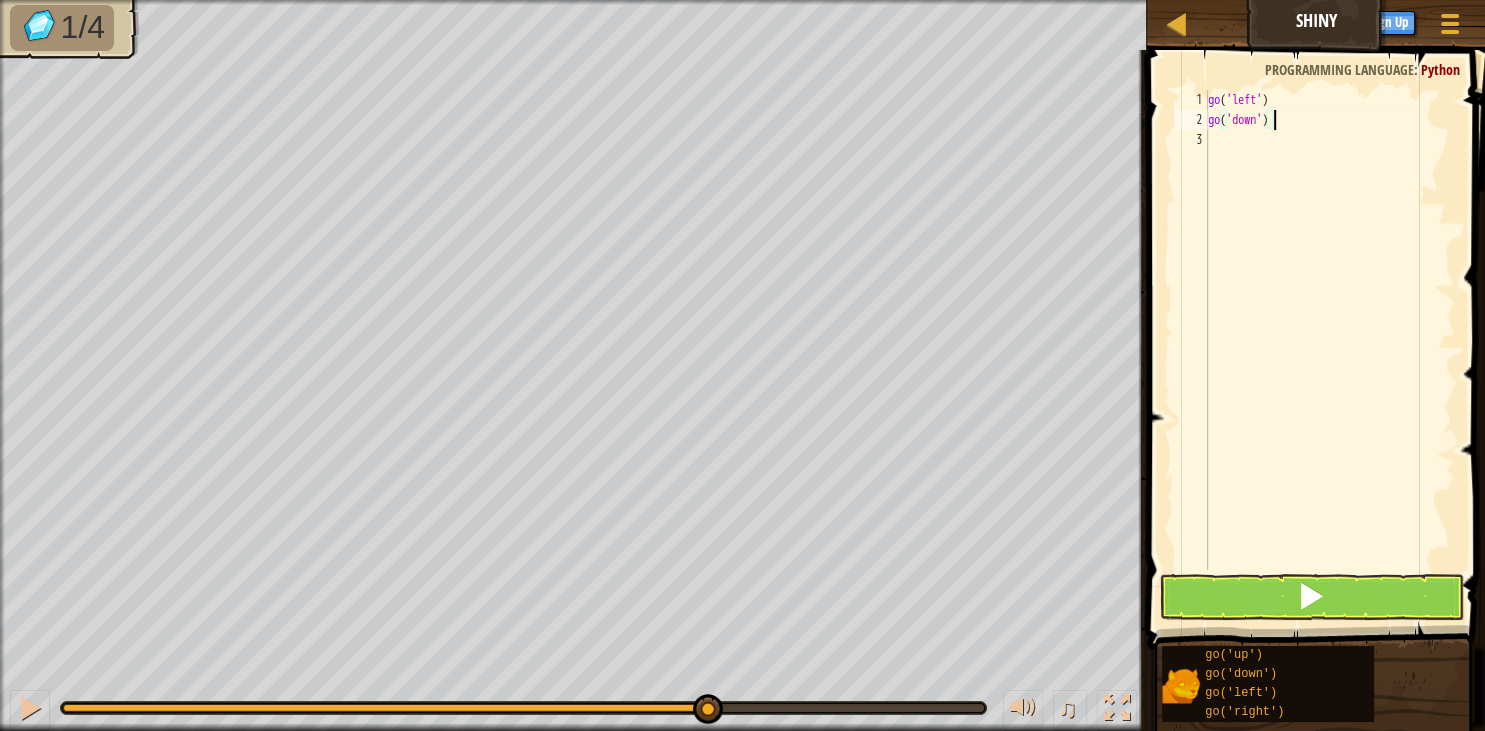 type on "go('down')" 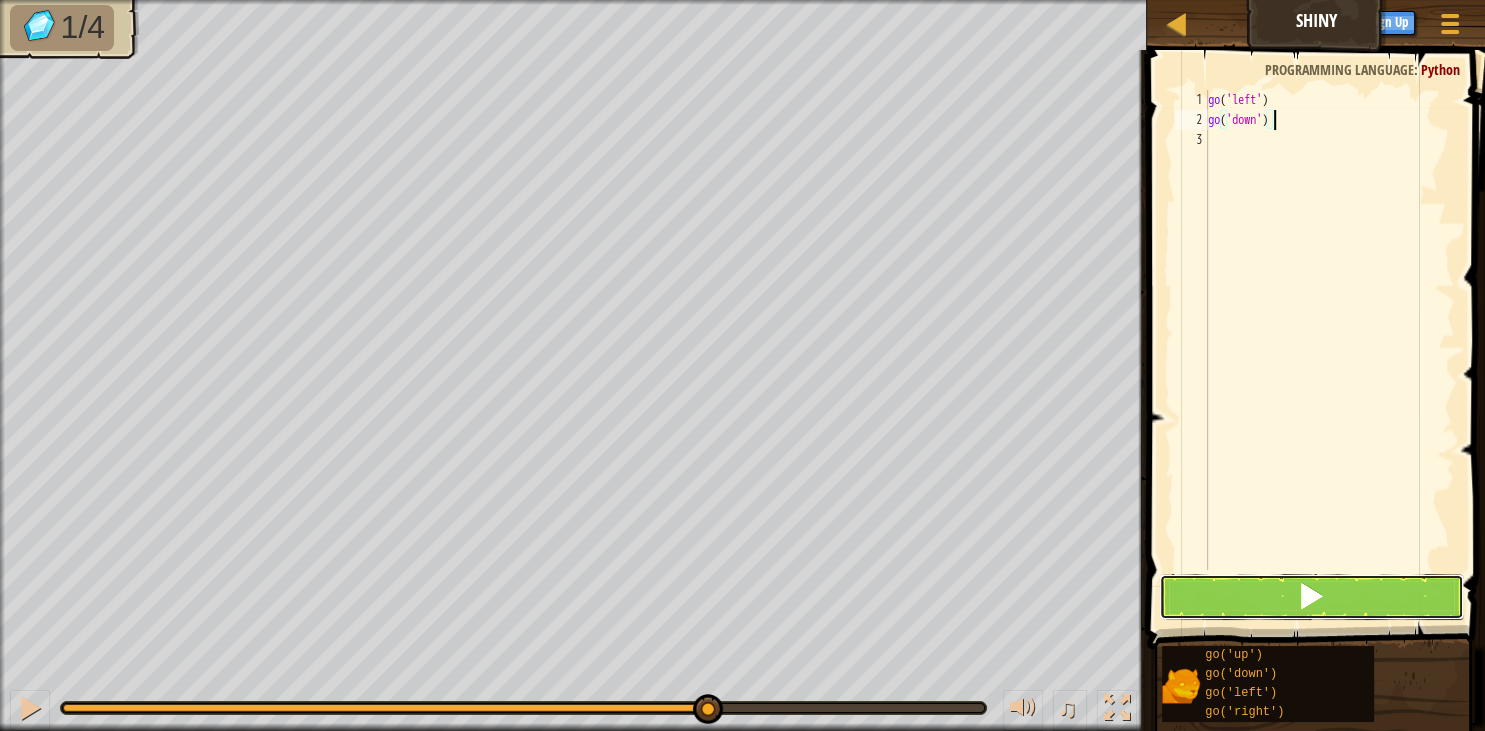 click at bounding box center [1311, 597] 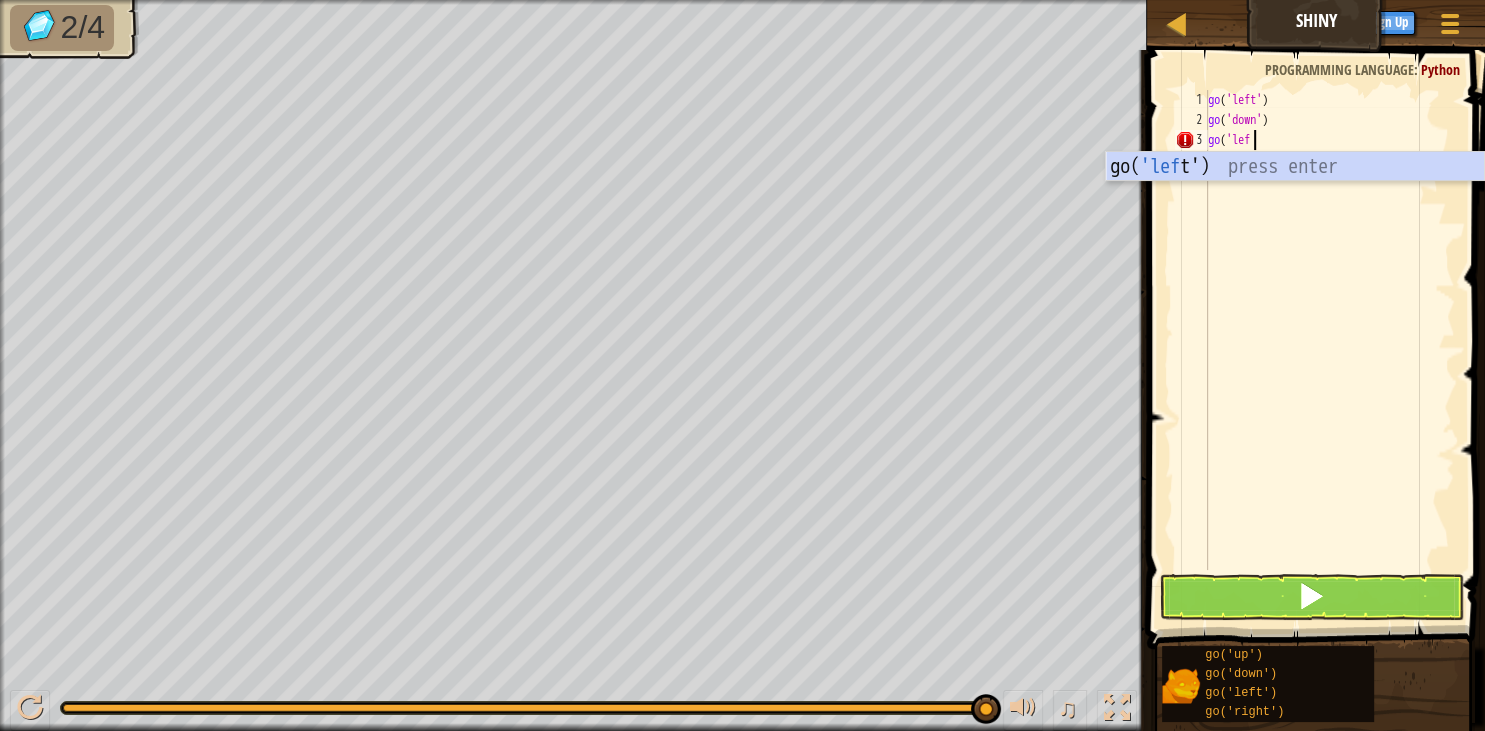 scroll, scrollTop: 9, scrollLeft: 3, axis: both 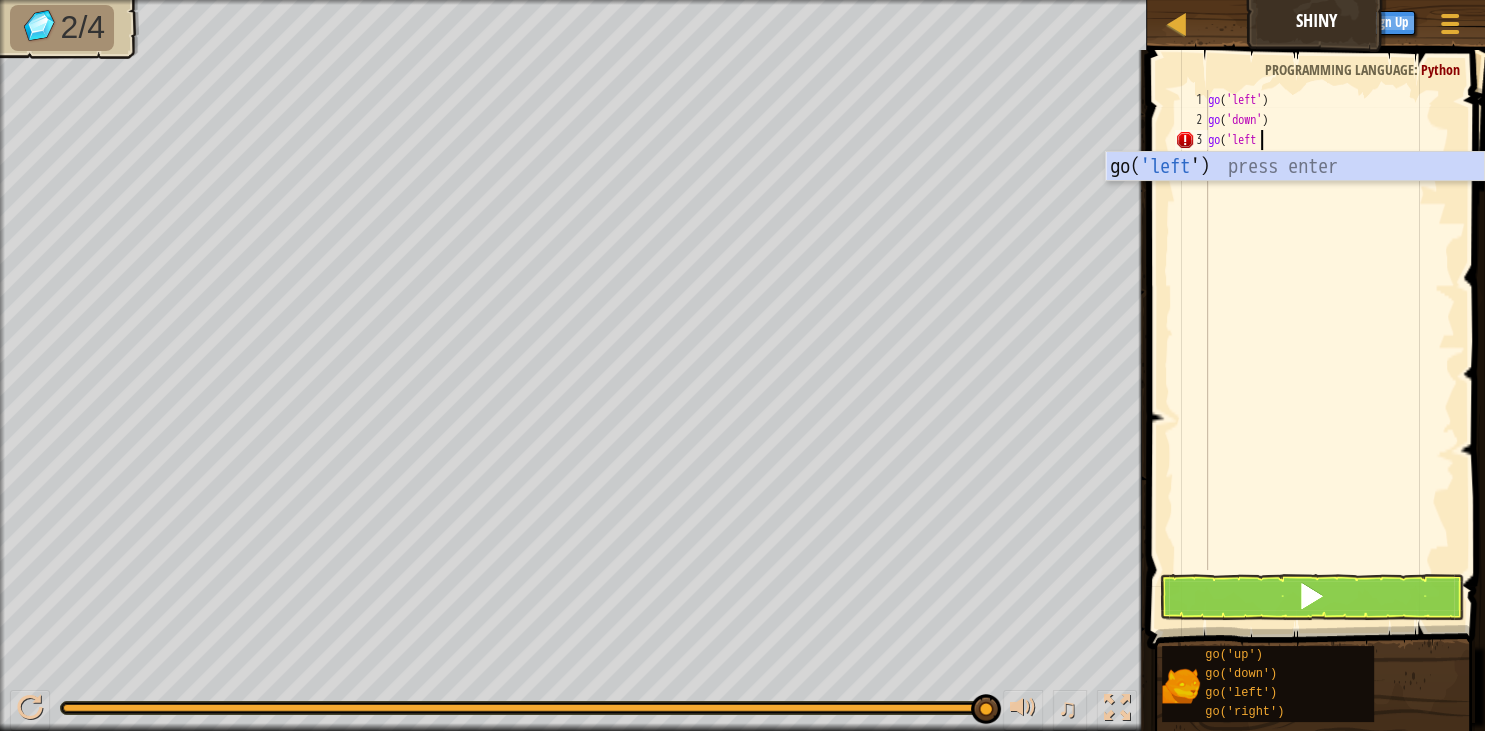 type on "go('left" 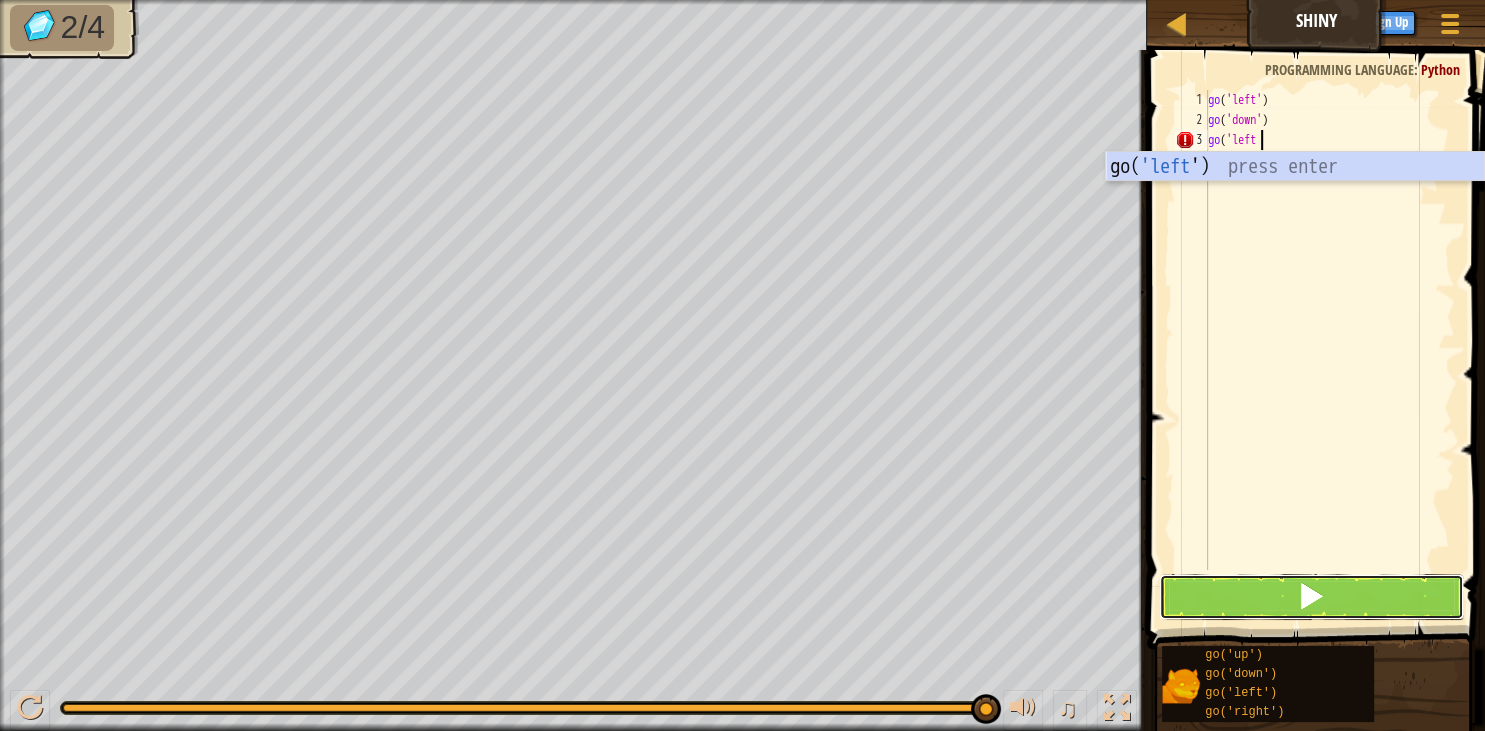 type 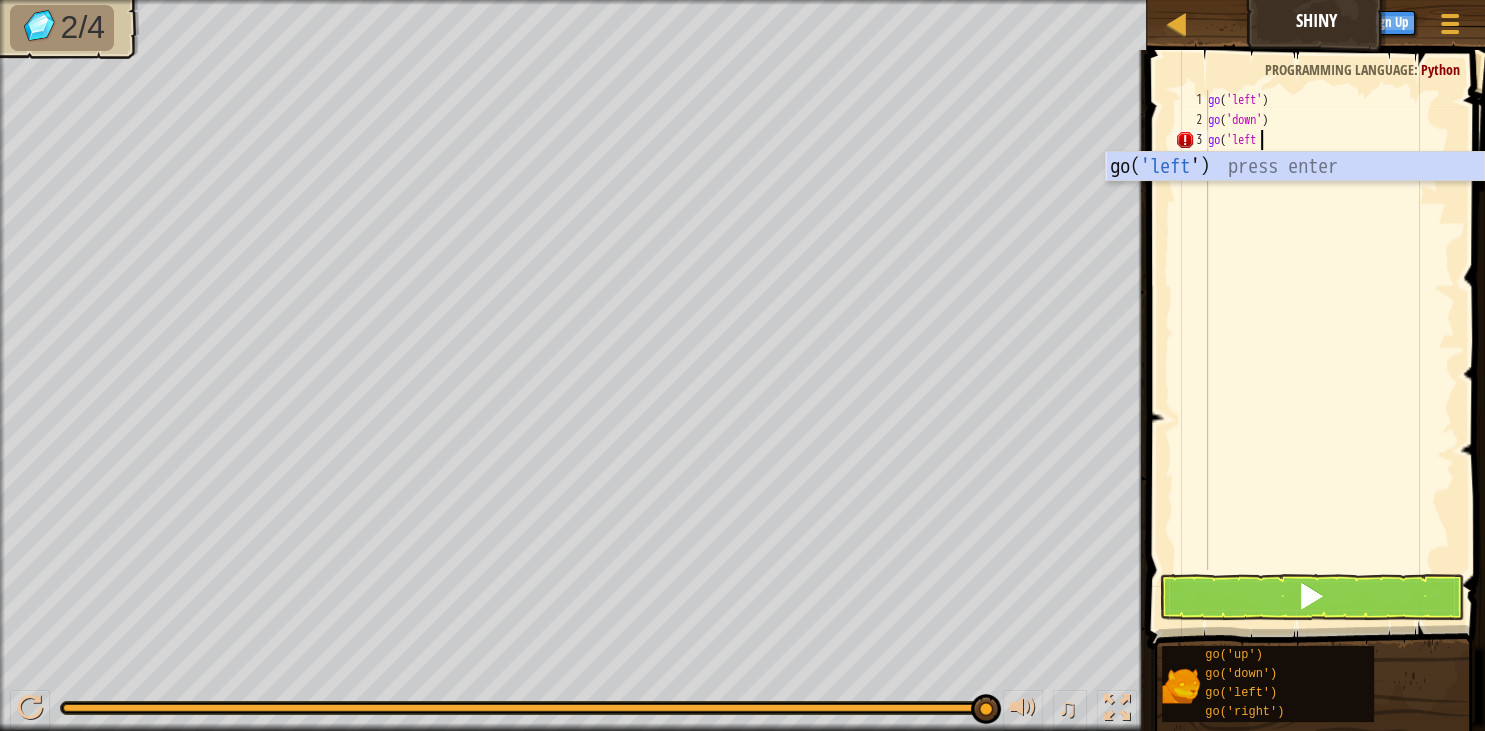 click at bounding box center (1311, 597) 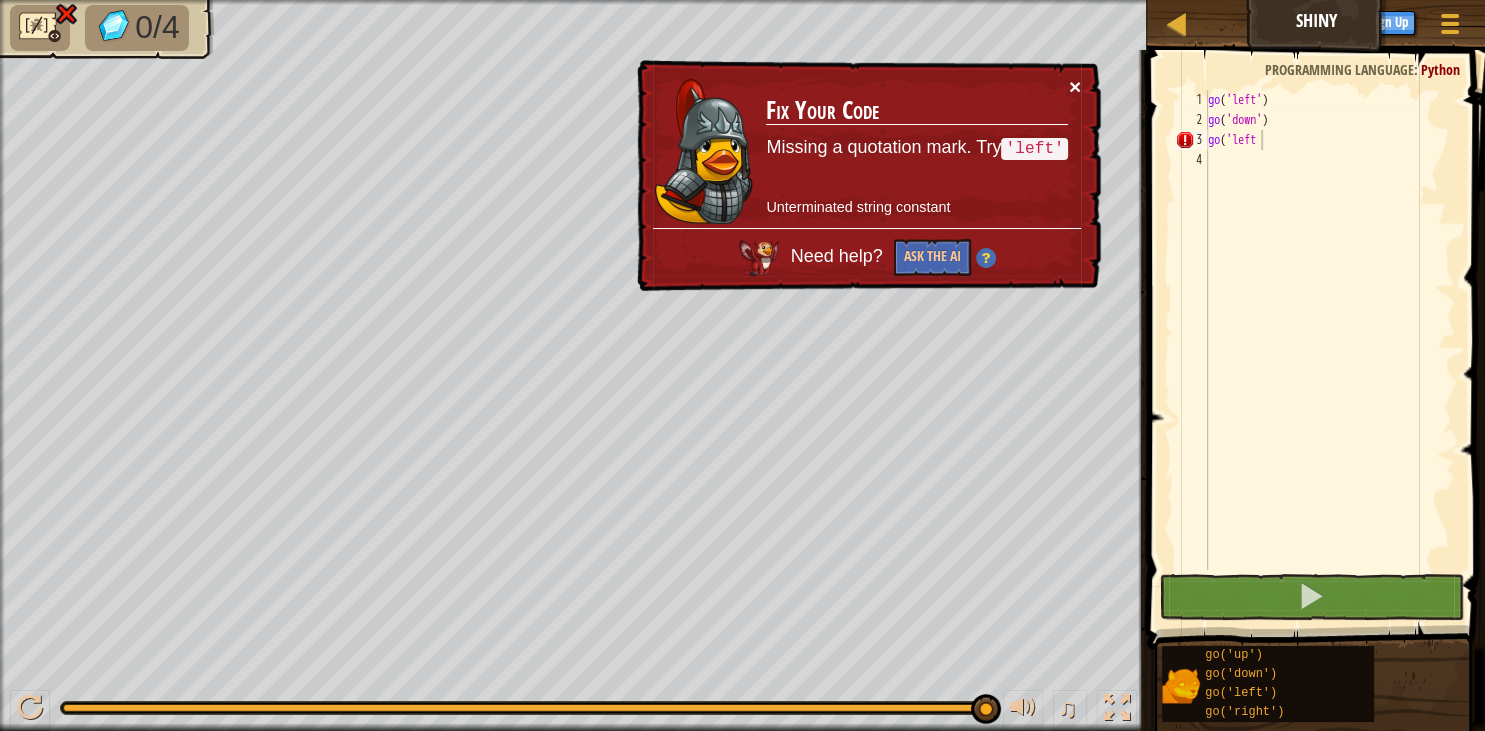 click on "×" at bounding box center [1075, 86] 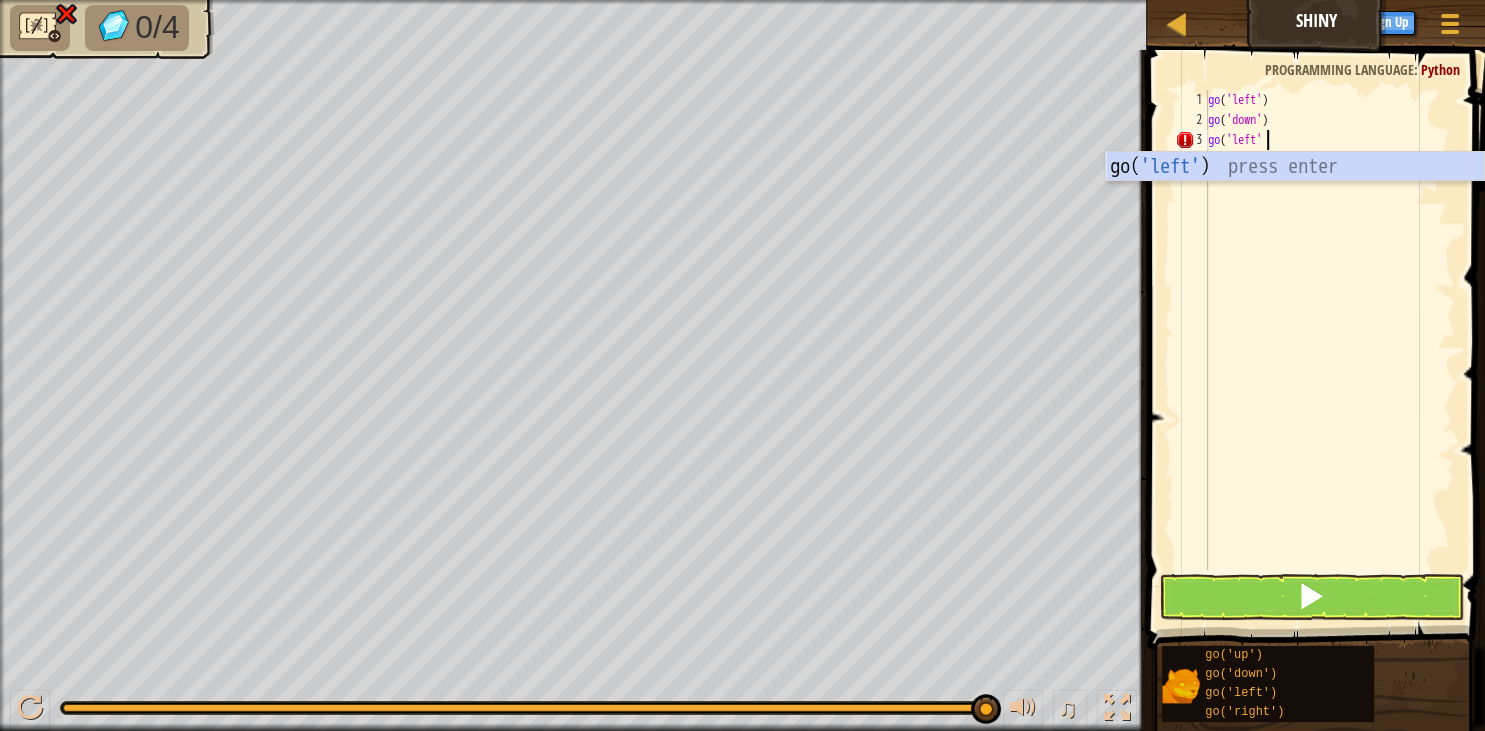 scroll, scrollTop: 9, scrollLeft: 4, axis: both 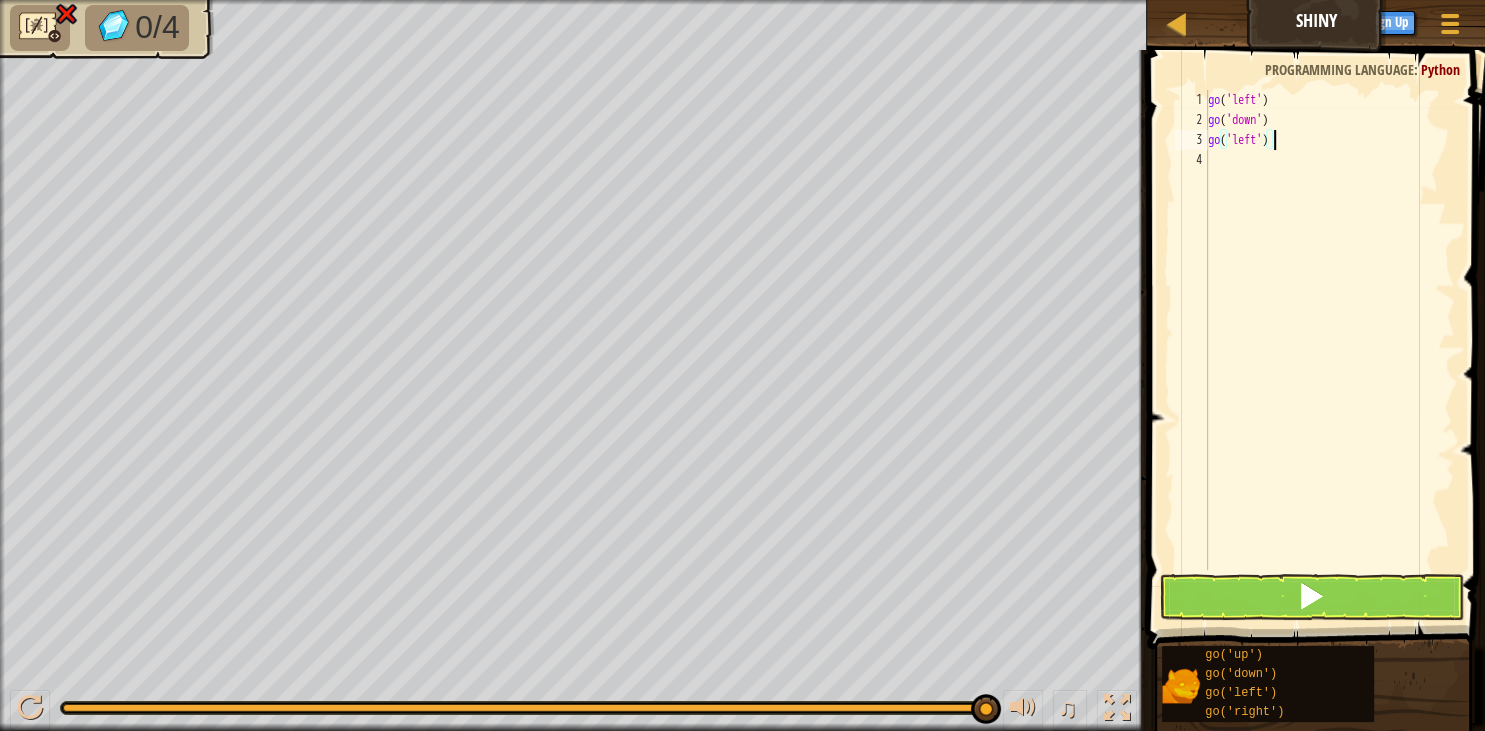 type on "go('left')" 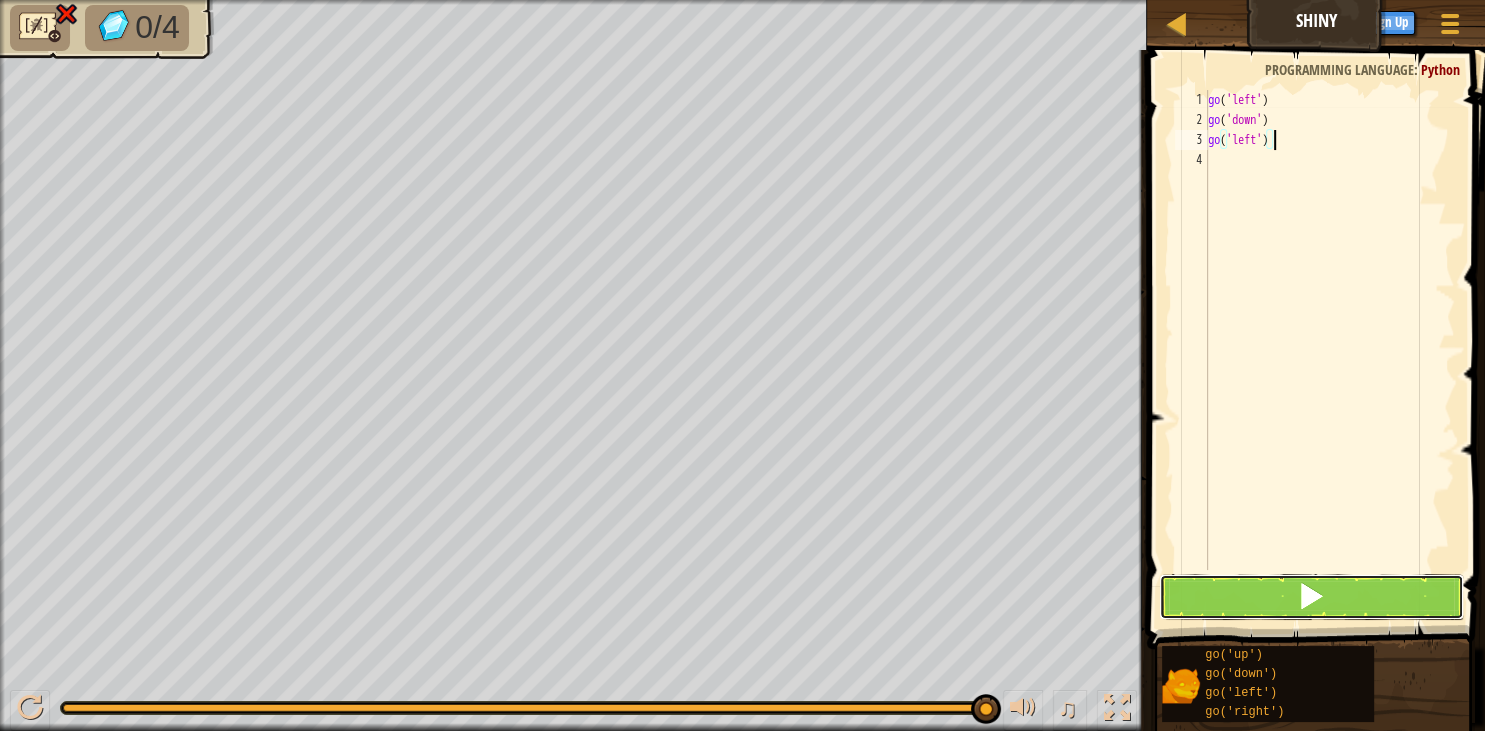 click at bounding box center [1311, 597] 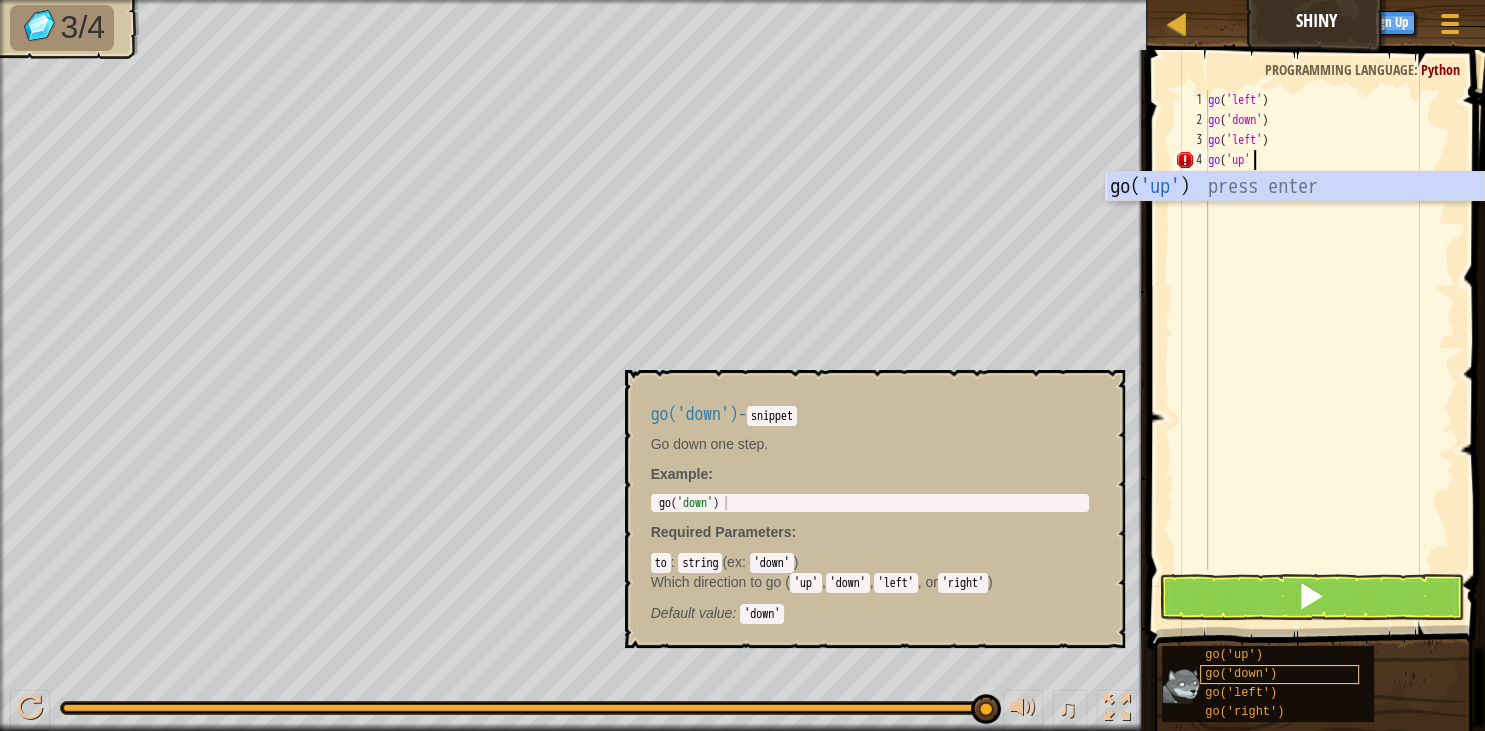 scroll, scrollTop: 9, scrollLeft: 3, axis: both 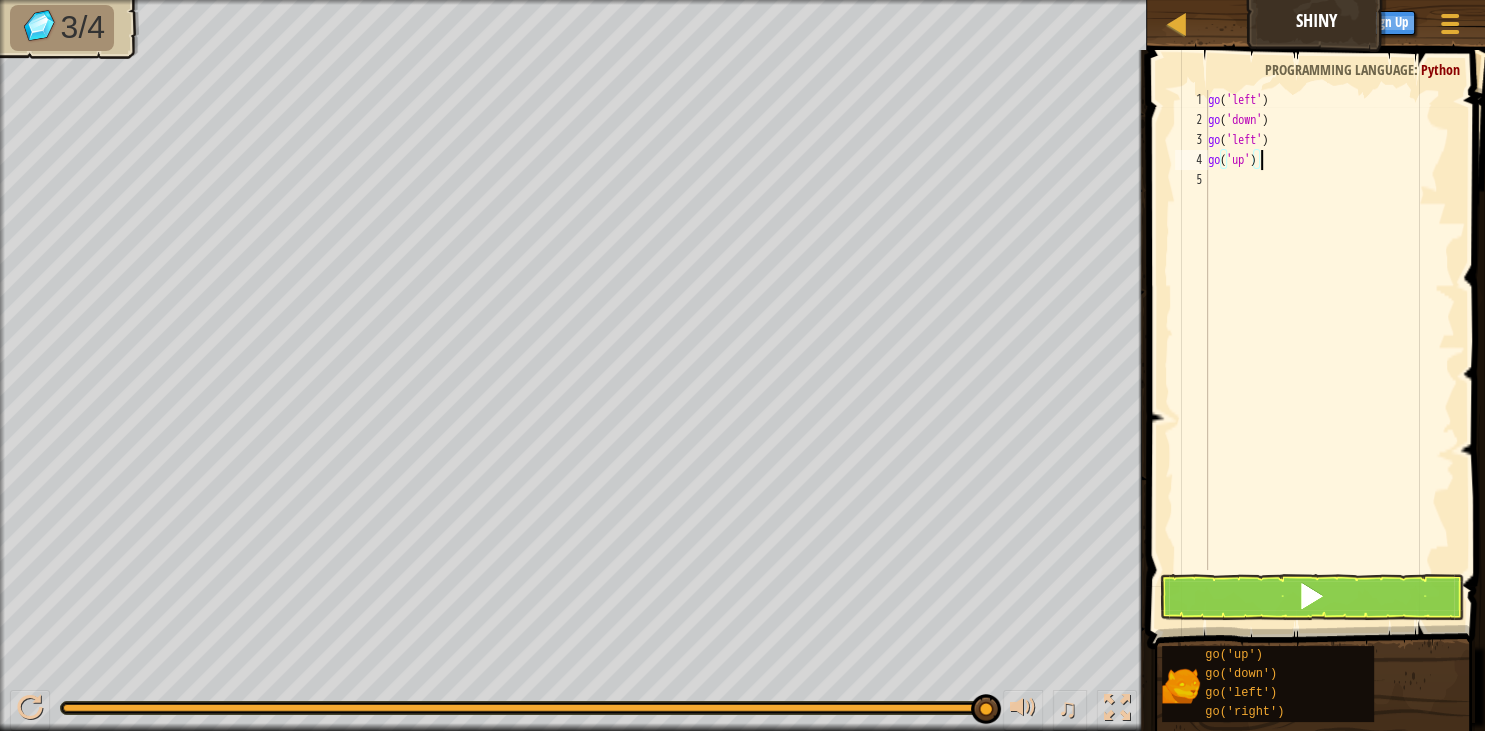 type on "go('up')" 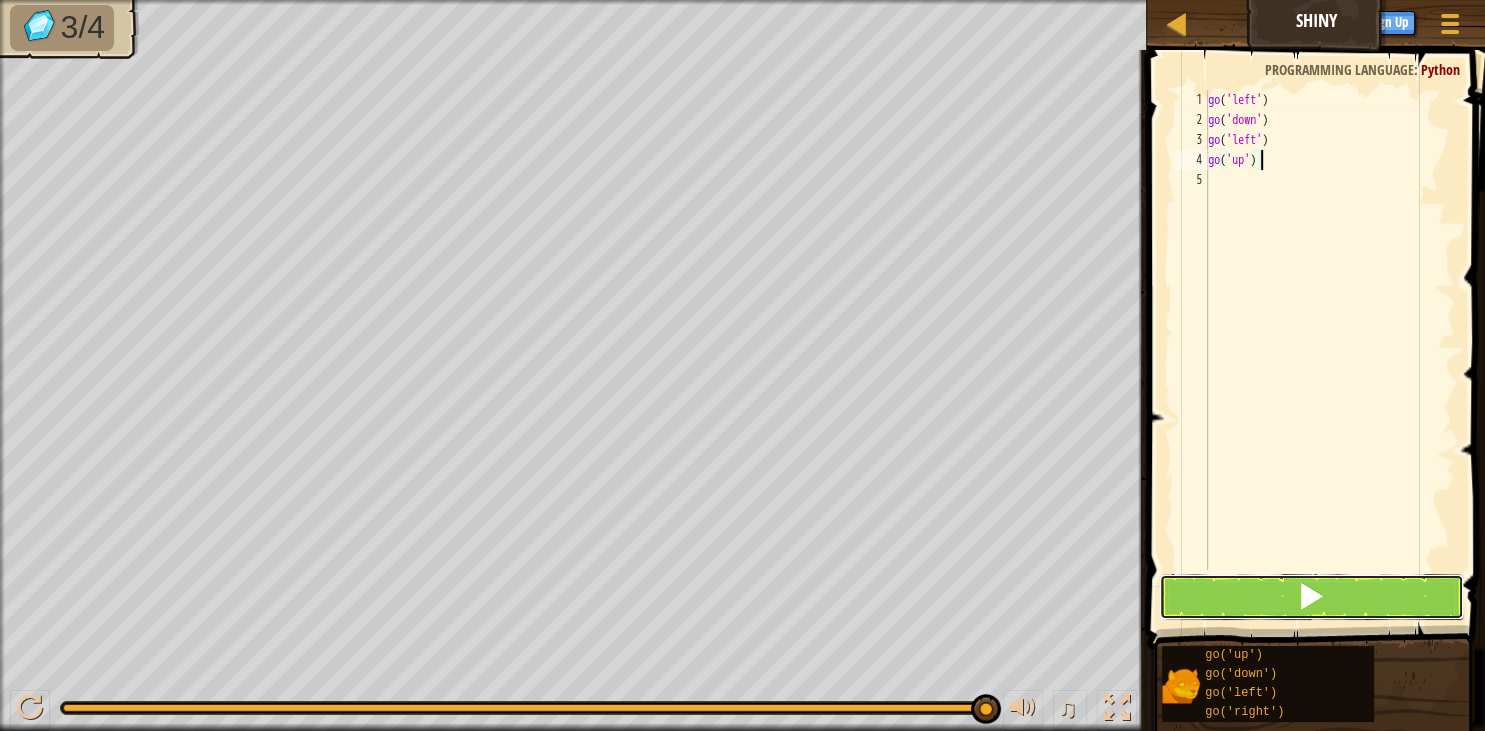 click at bounding box center [1311, 597] 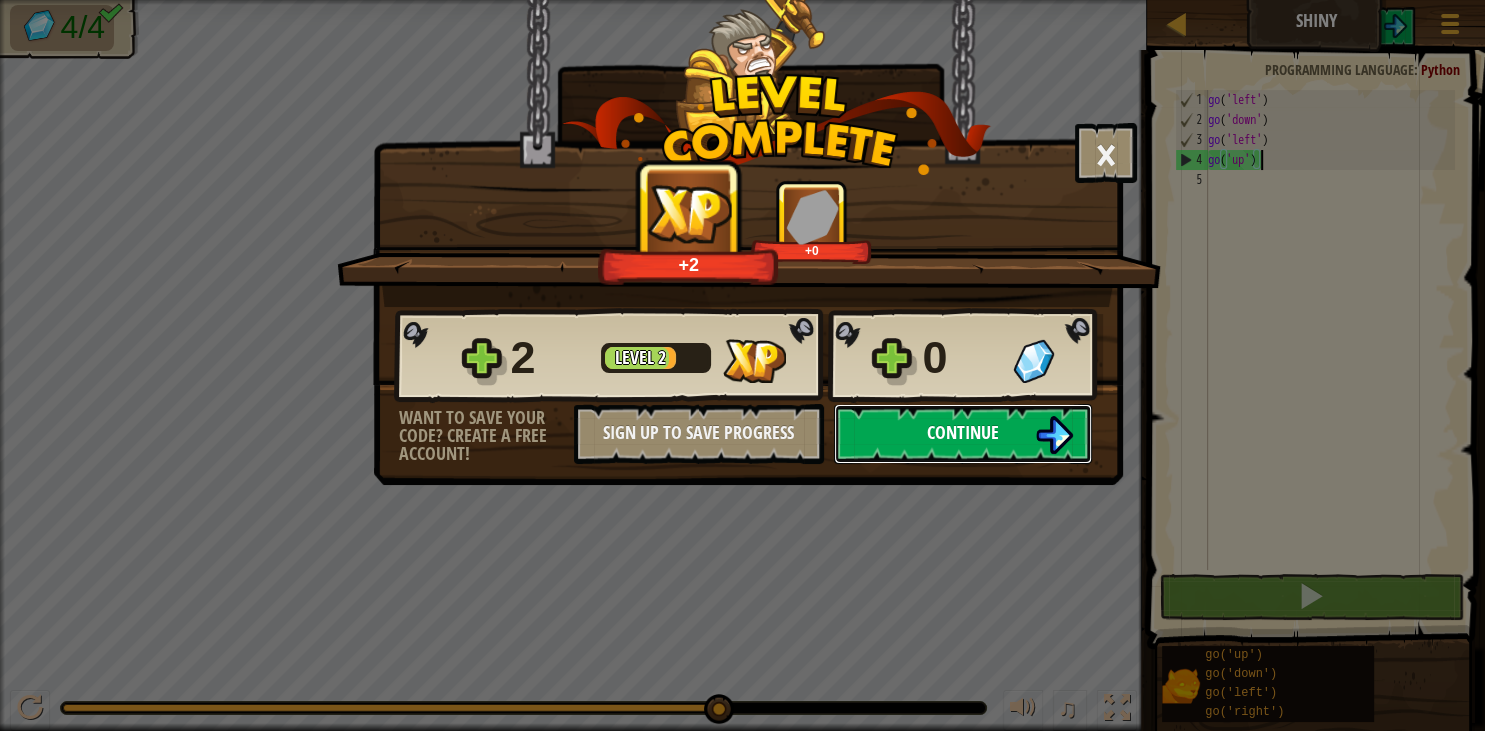 click on "Continue" at bounding box center (963, 432) 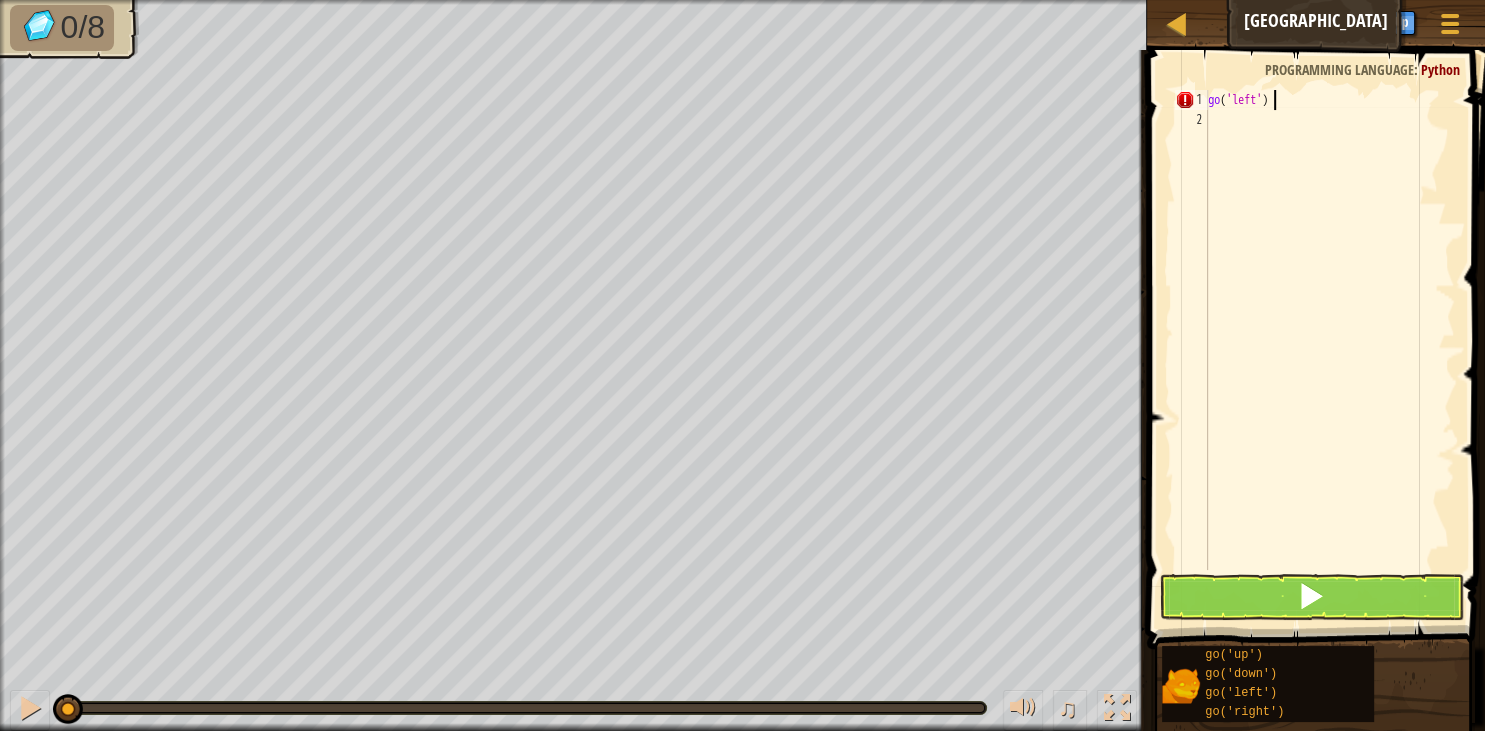 scroll, scrollTop: 9, scrollLeft: 4, axis: both 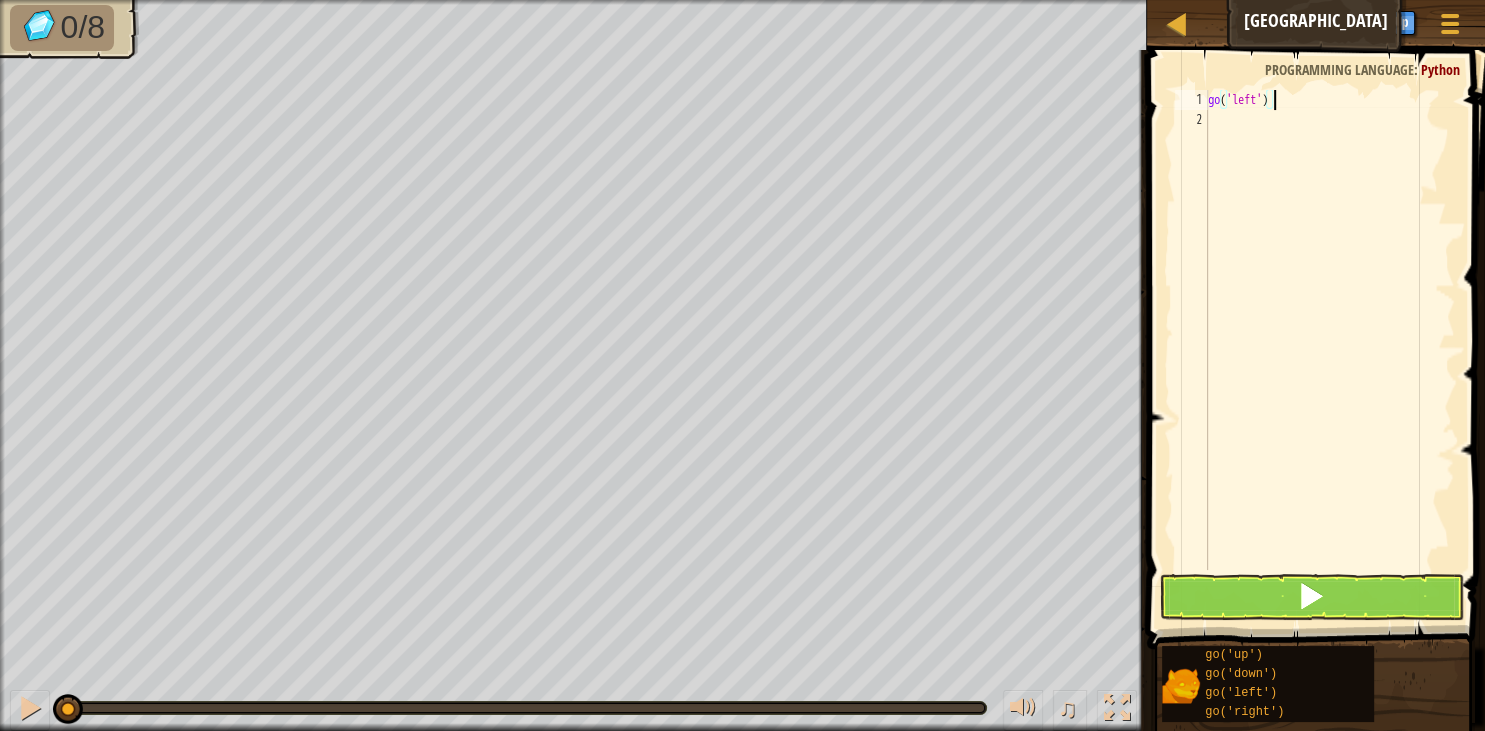 type on "go('left')" 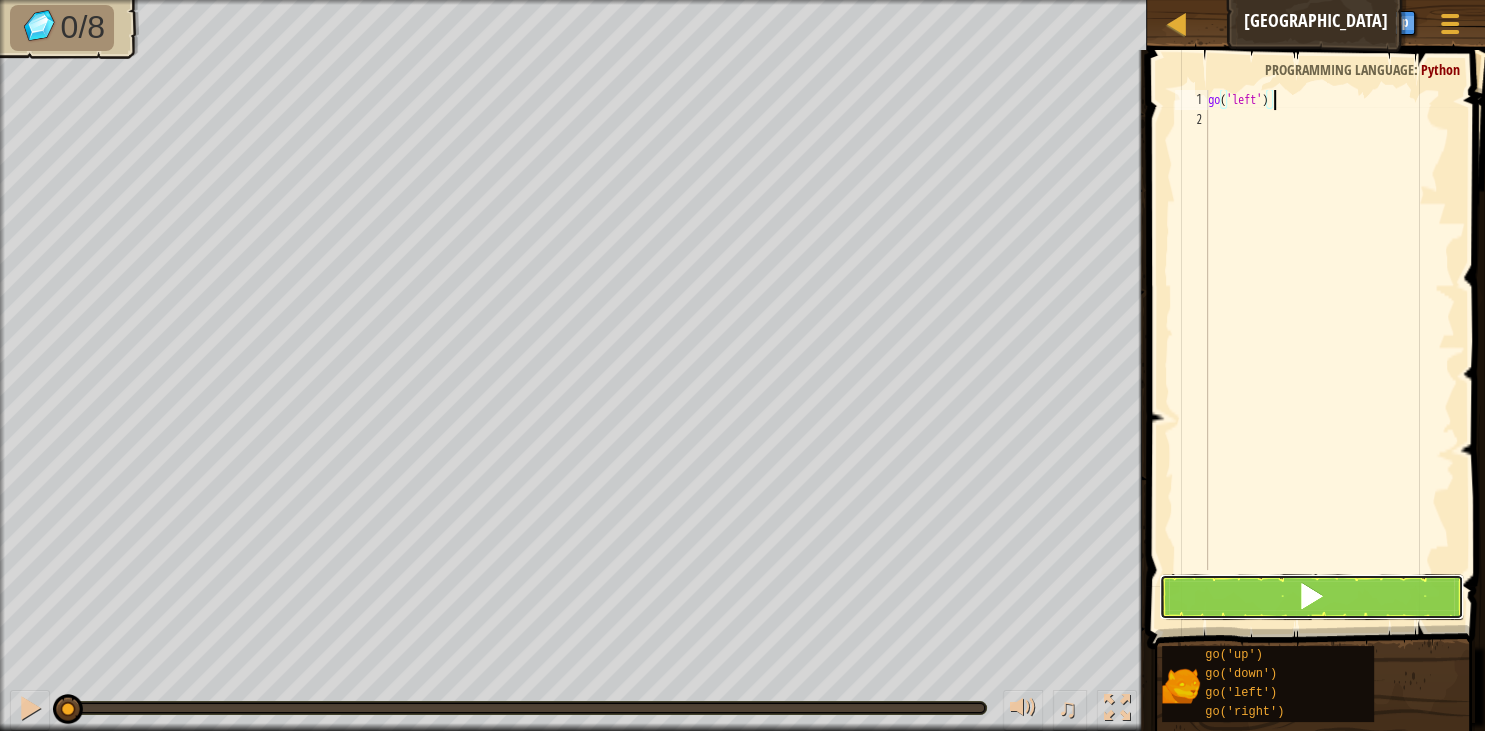 click at bounding box center [1311, 597] 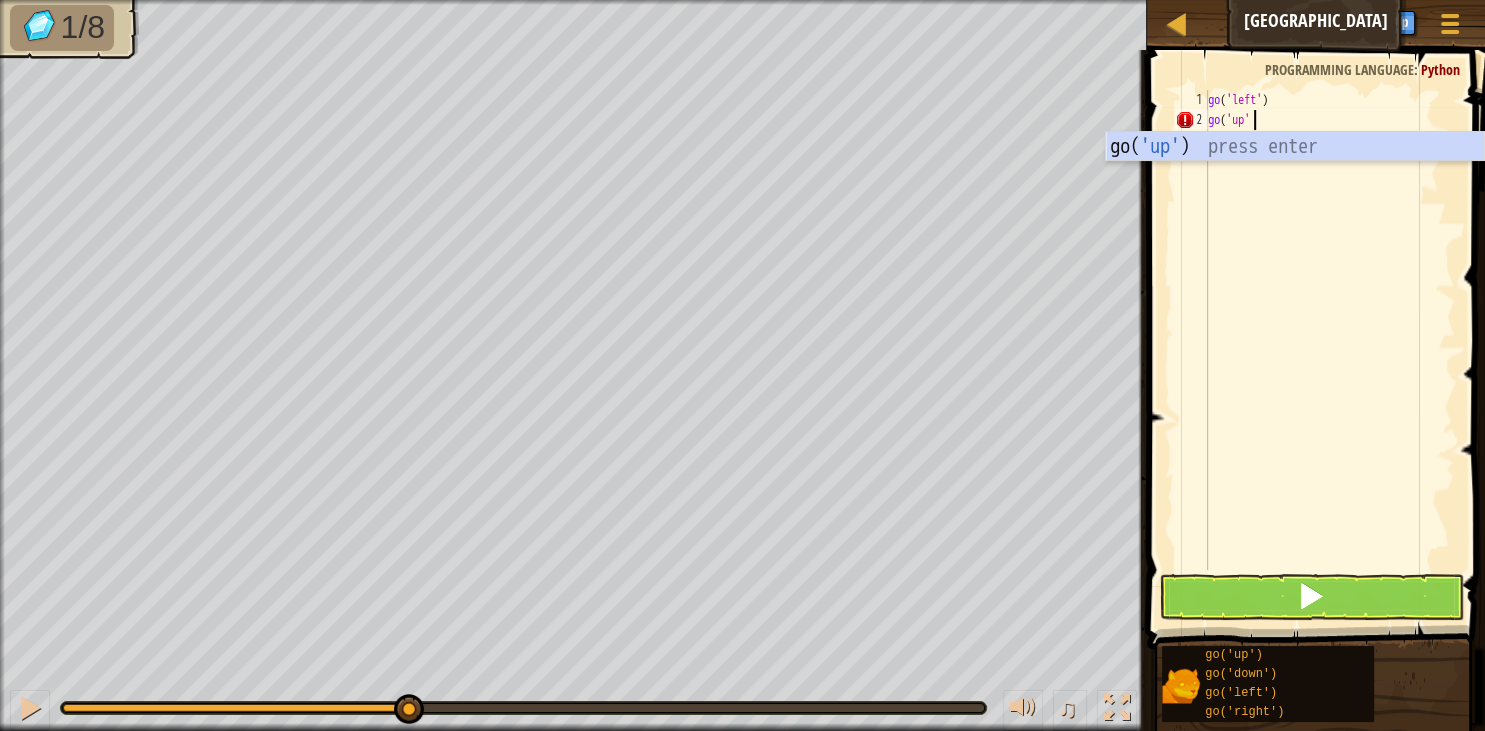 scroll, scrollTop: 9, scrollLeft: 3, axis: both 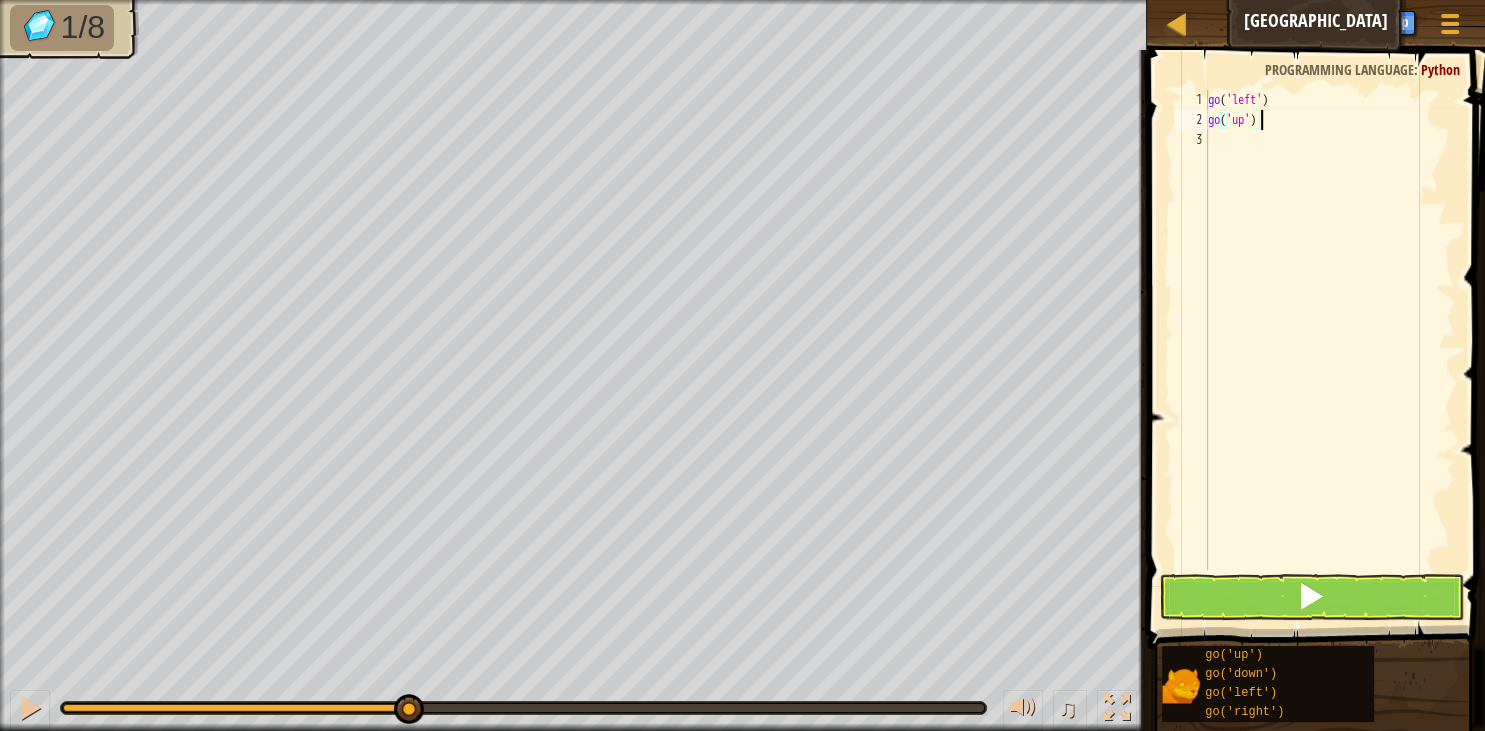 type on "go('up')" 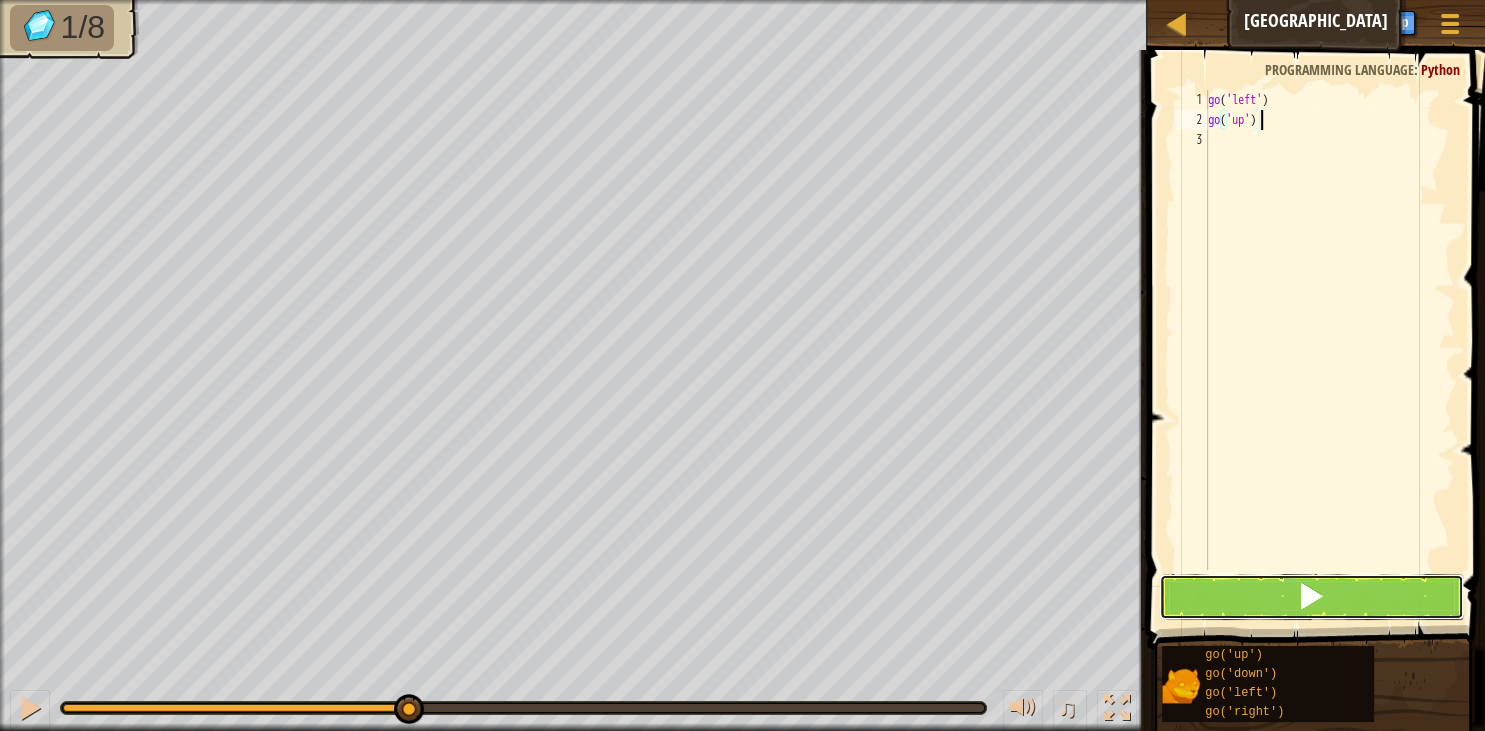 click at bounding box center (1311, 597) 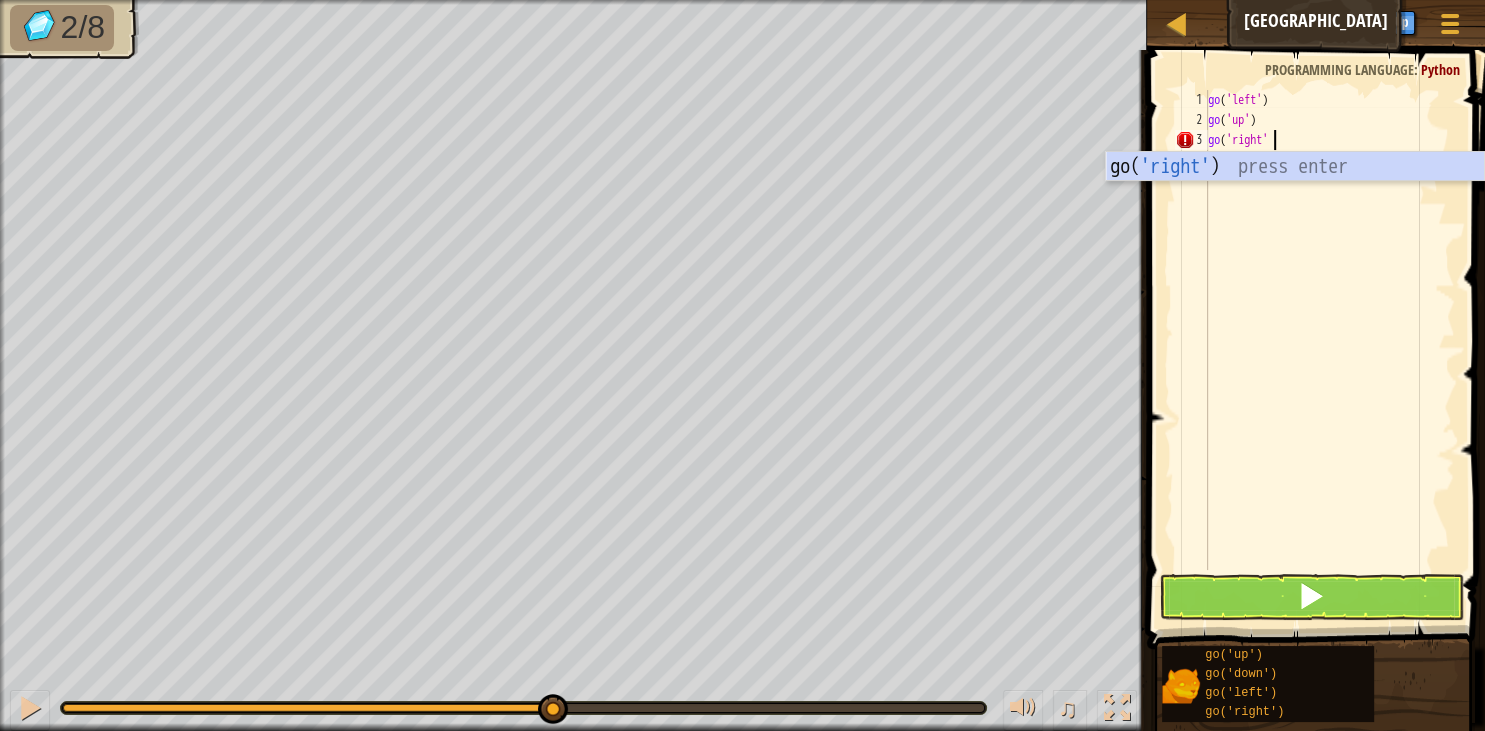 scroll, scrollTop: 9, scrollLeft: 5, axis: both 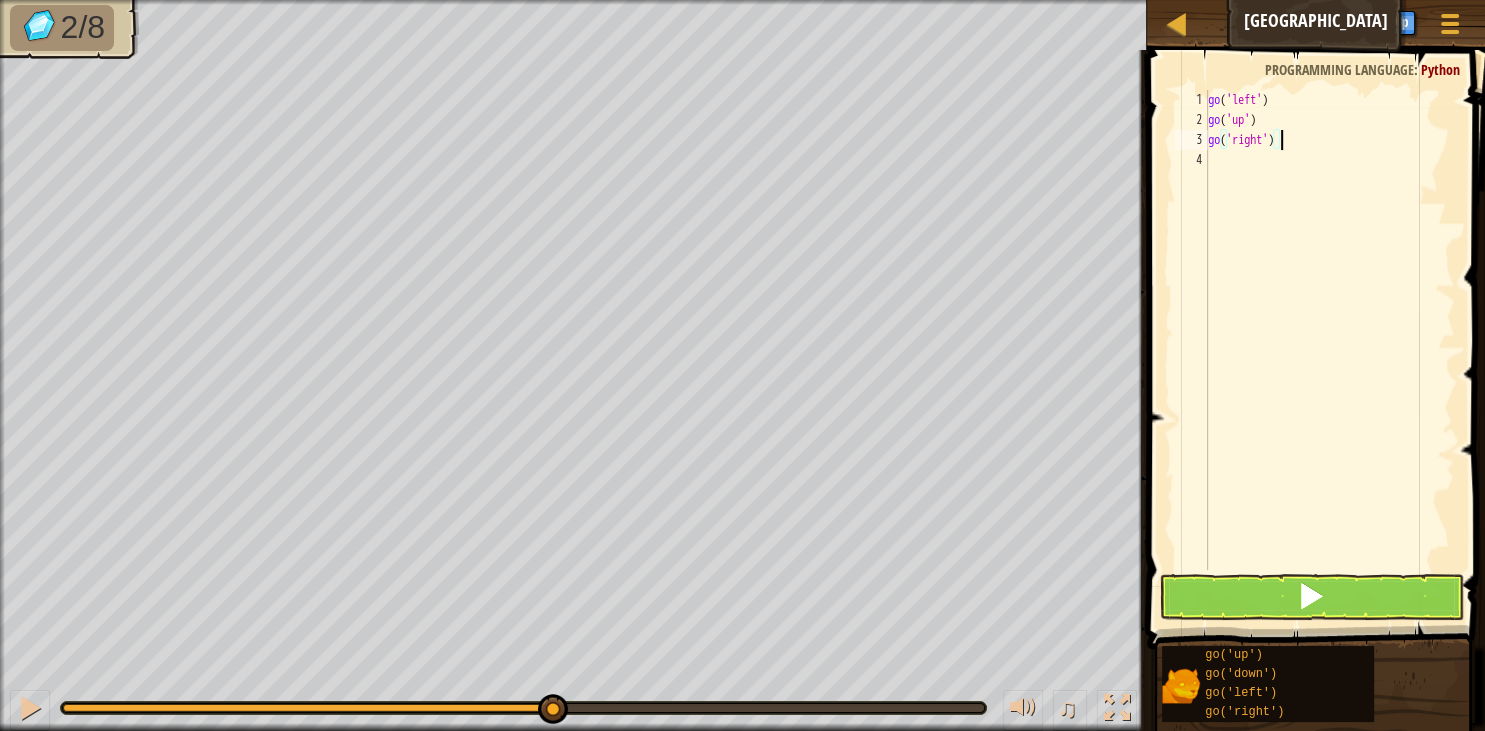 type on "go('right')" 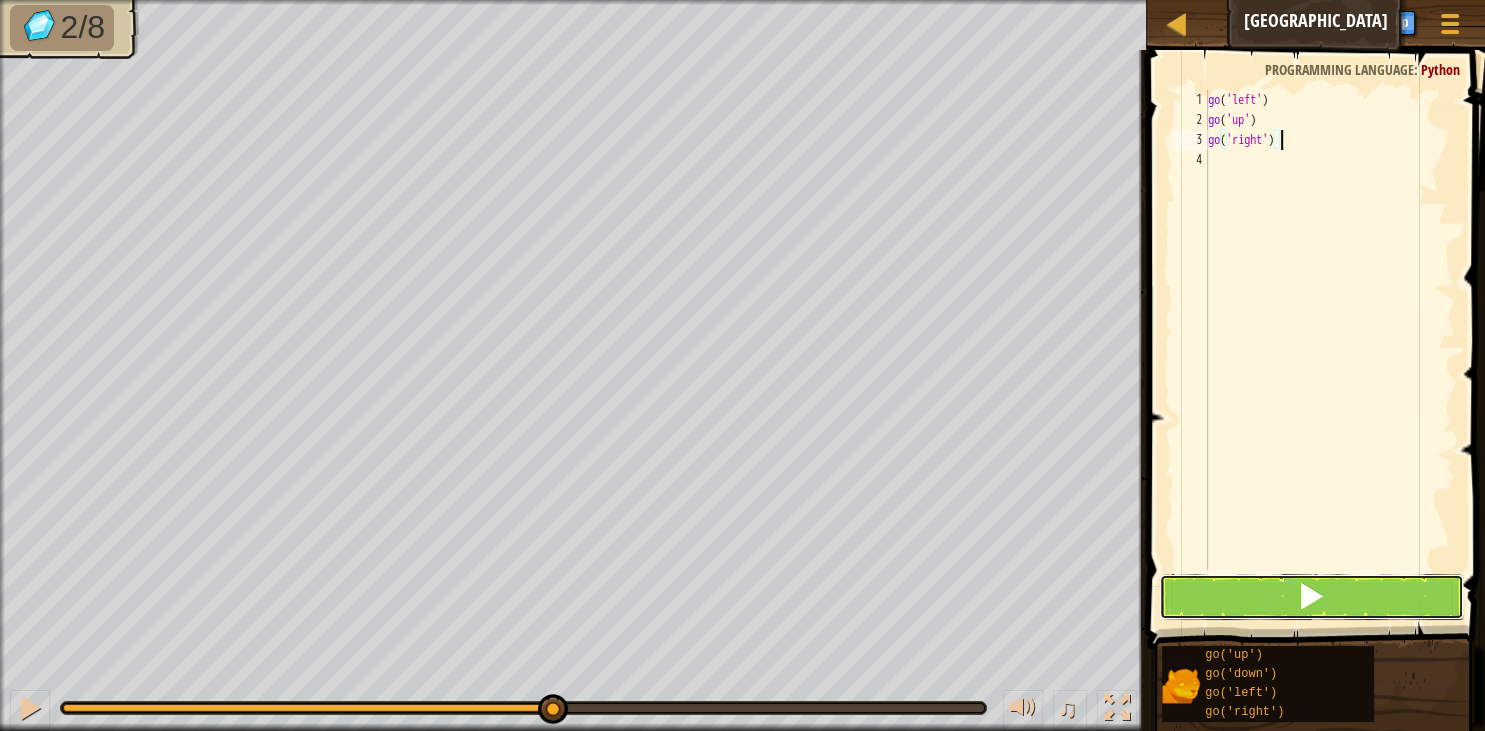 click at bounding box center (1311, 597) 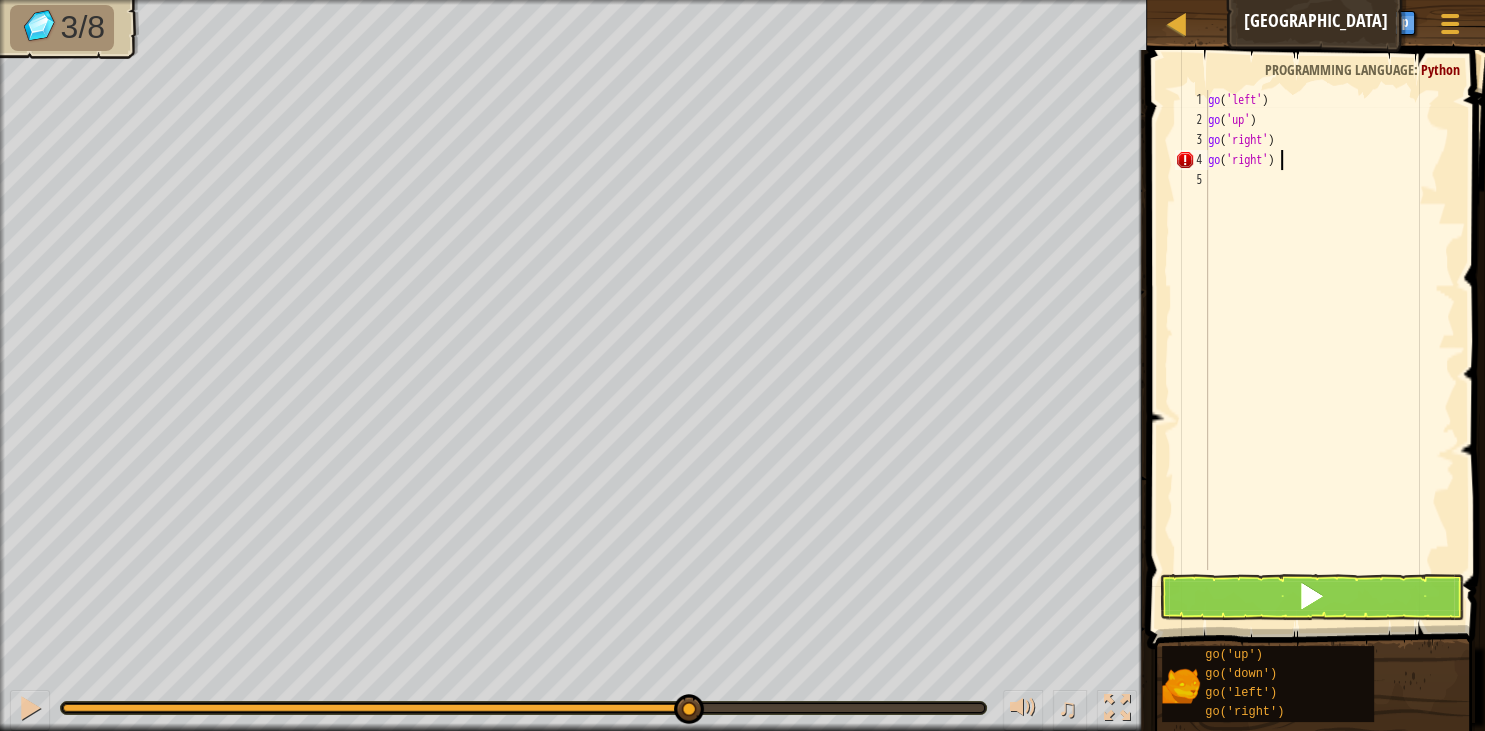 scroll, scrollTop: 9, scrollLeft: 5, axis: both 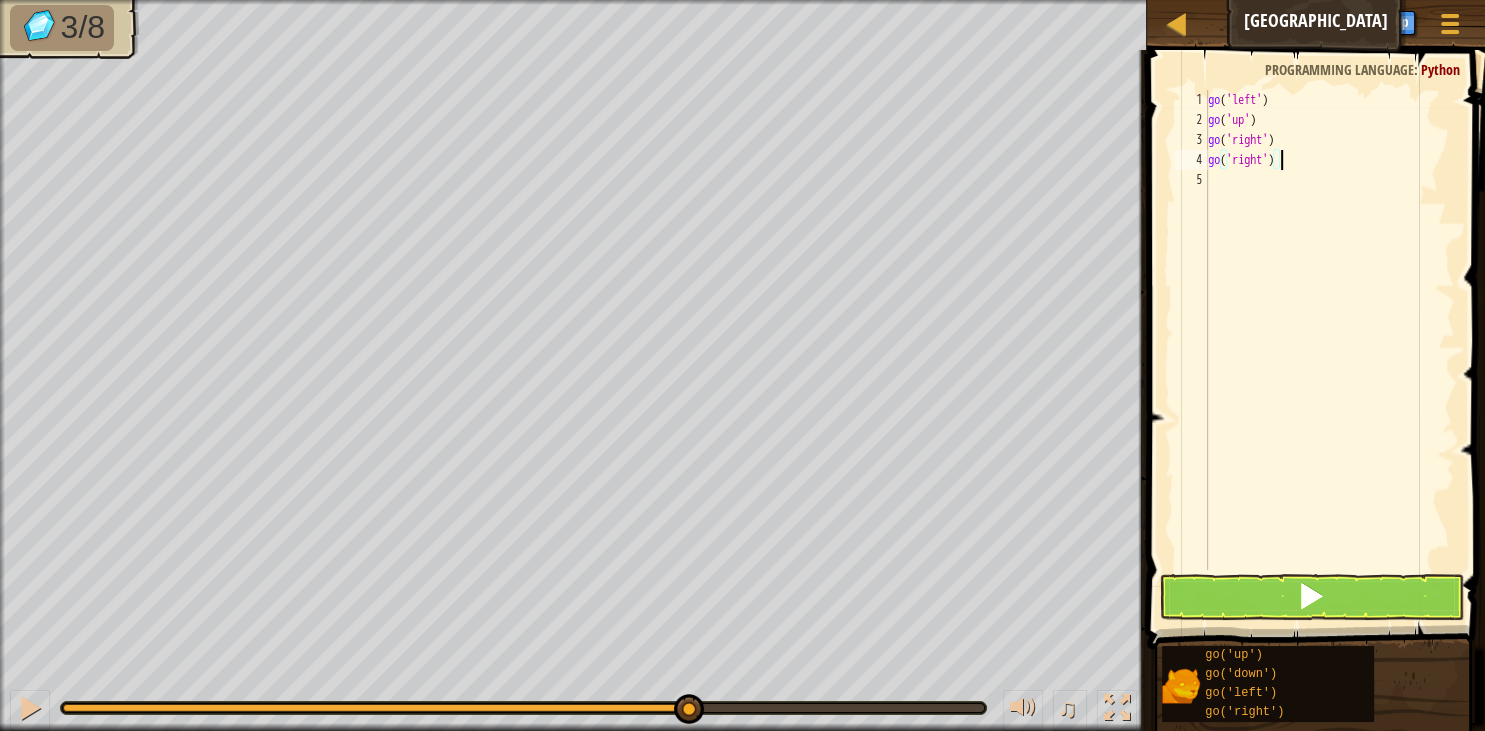 type on "go('right')" 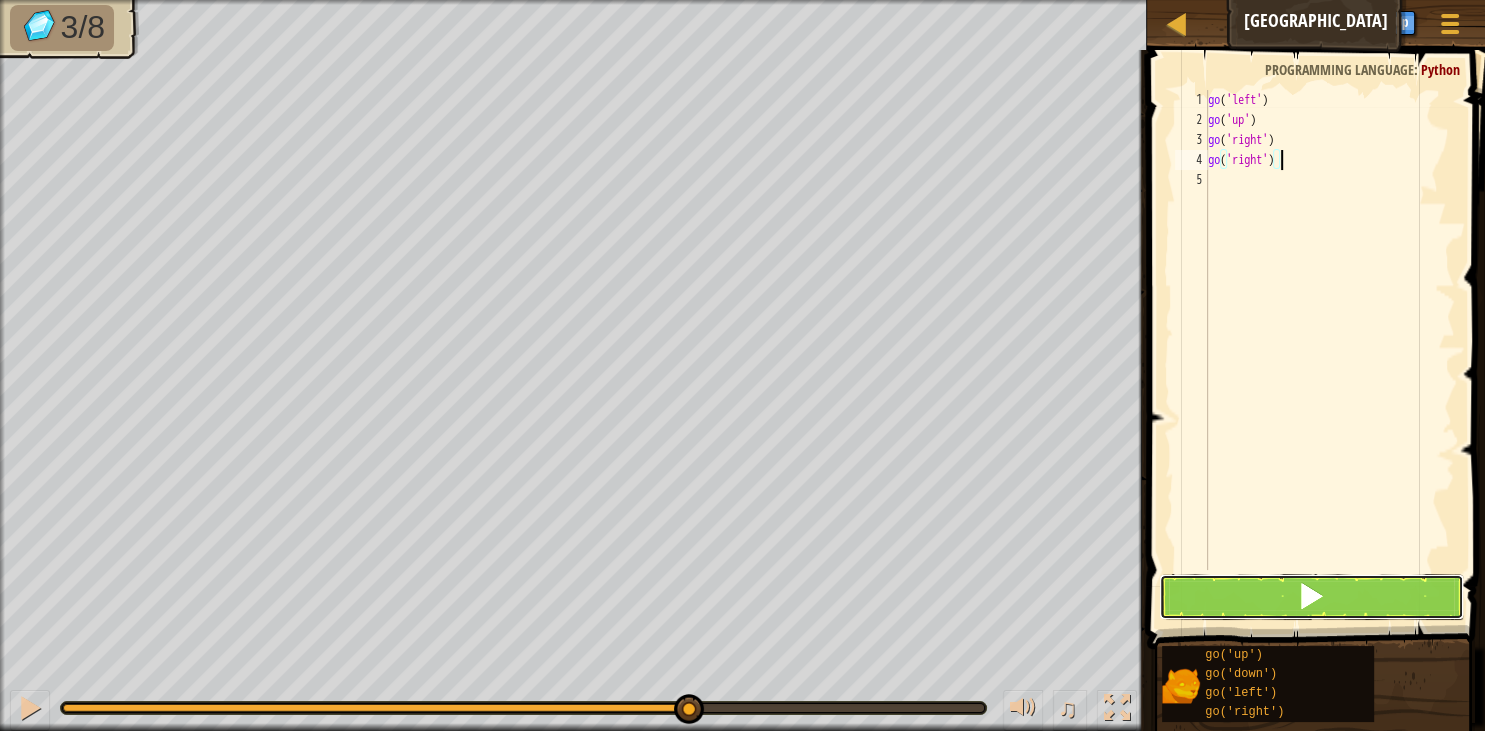 click at bounding box center (1311, 597) 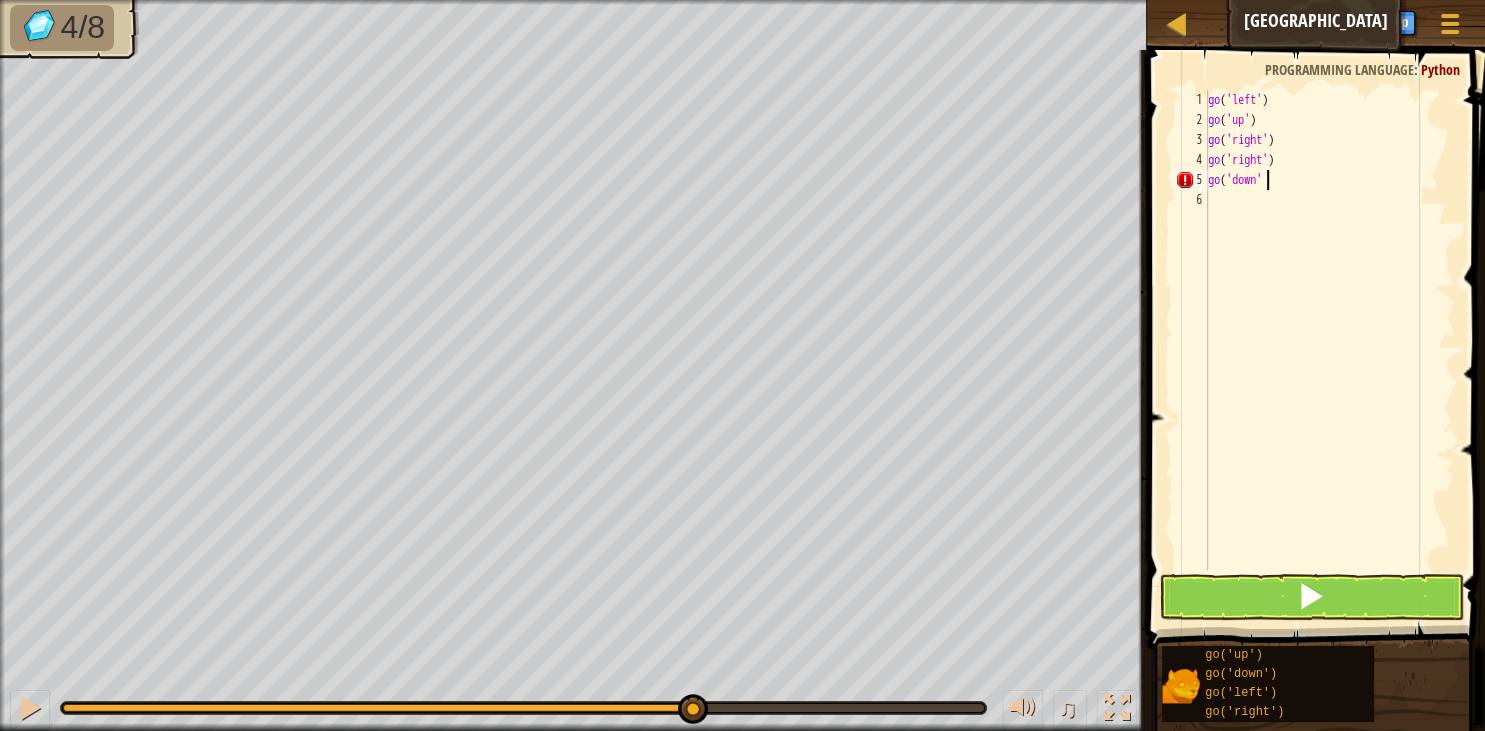 scroll, scrollTop: 9, scrollLeft: 4, axis: both 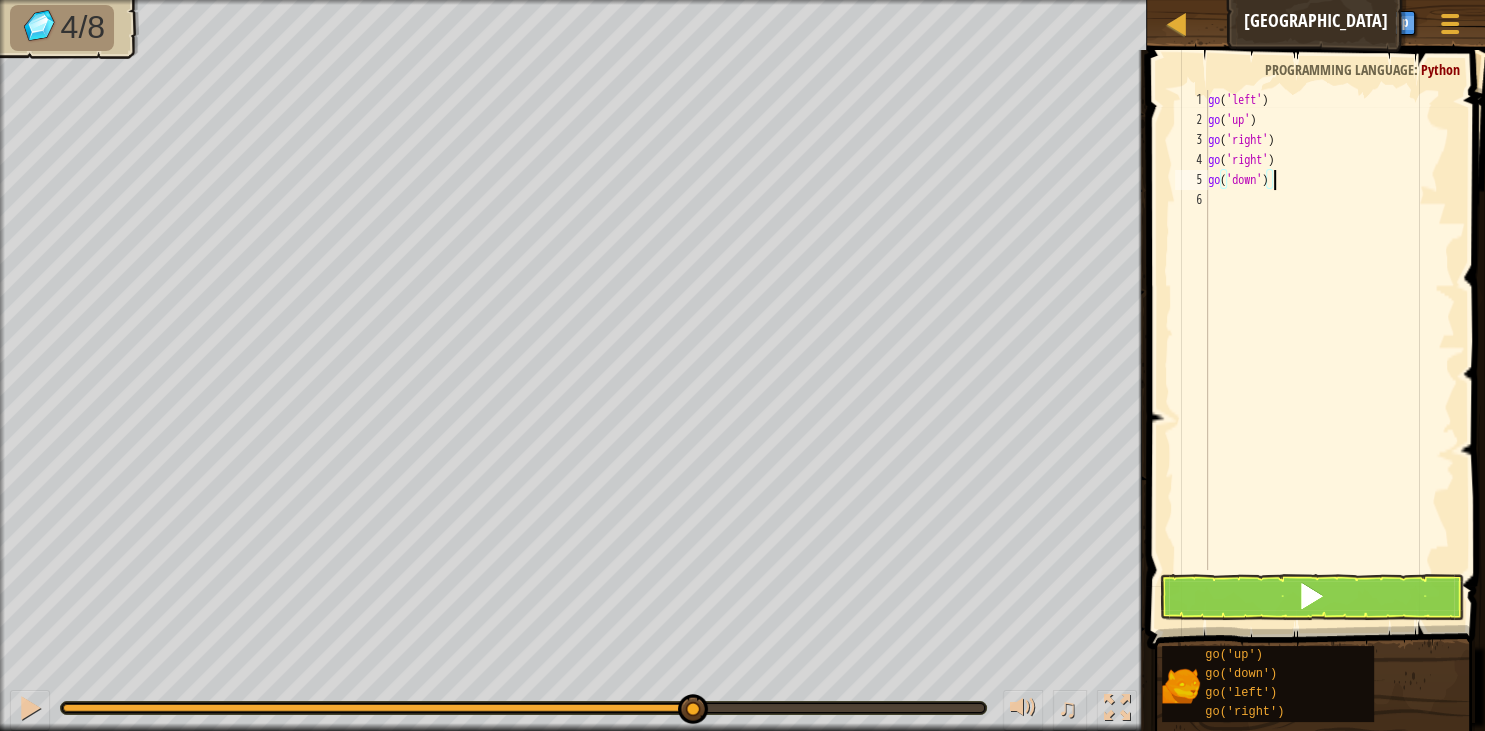type on "go('down')" 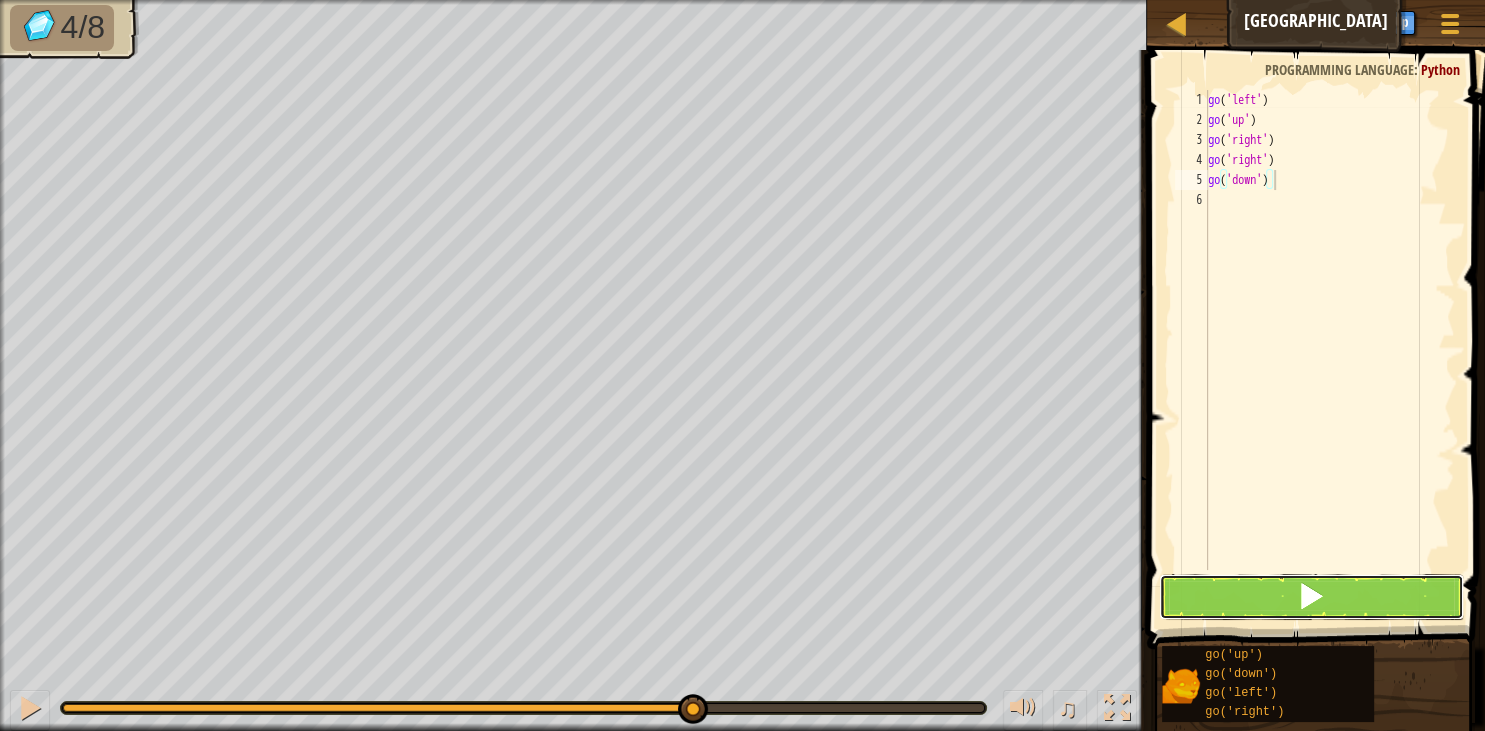 click at bounding box center [1311, 597] 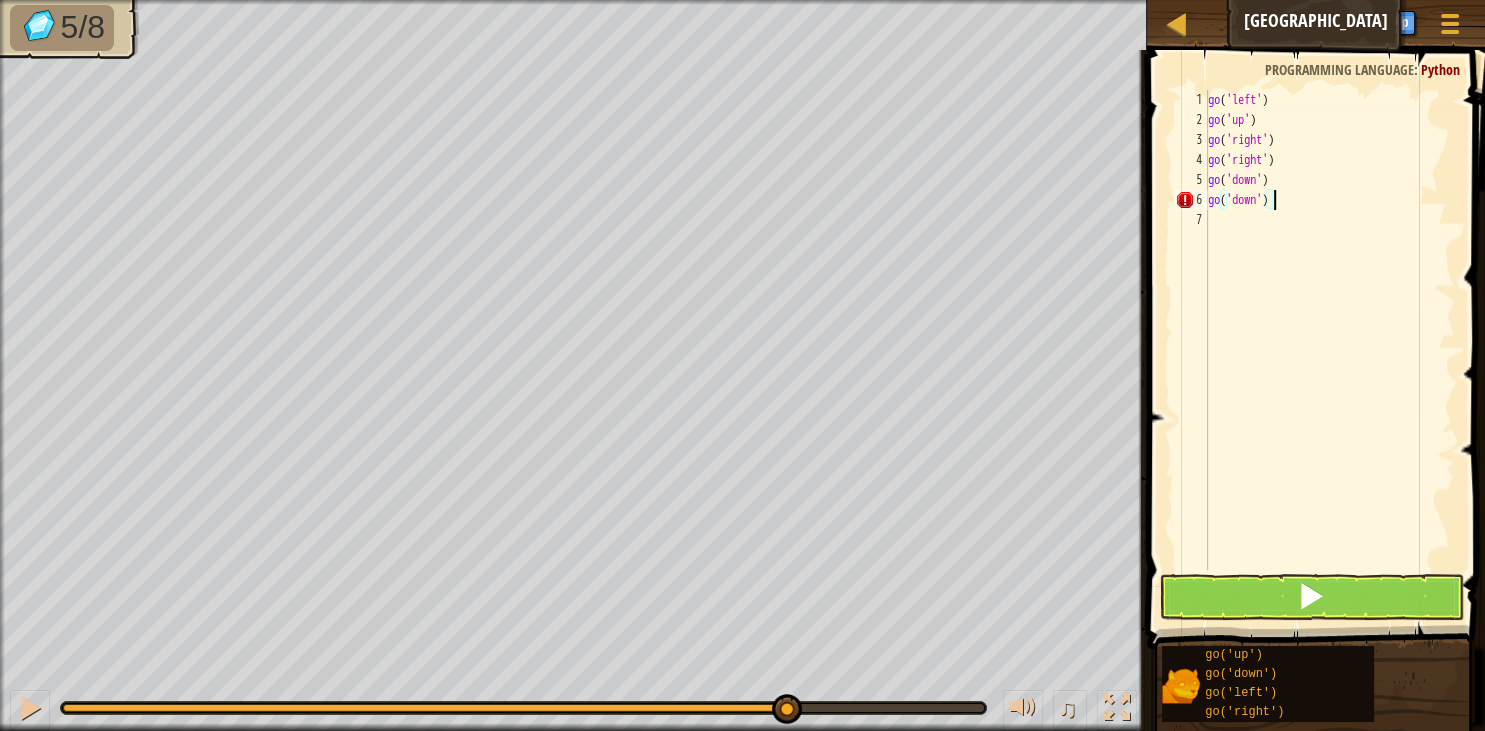 scroll, scrollTop: 9, scrollLeft: 4, axis: both 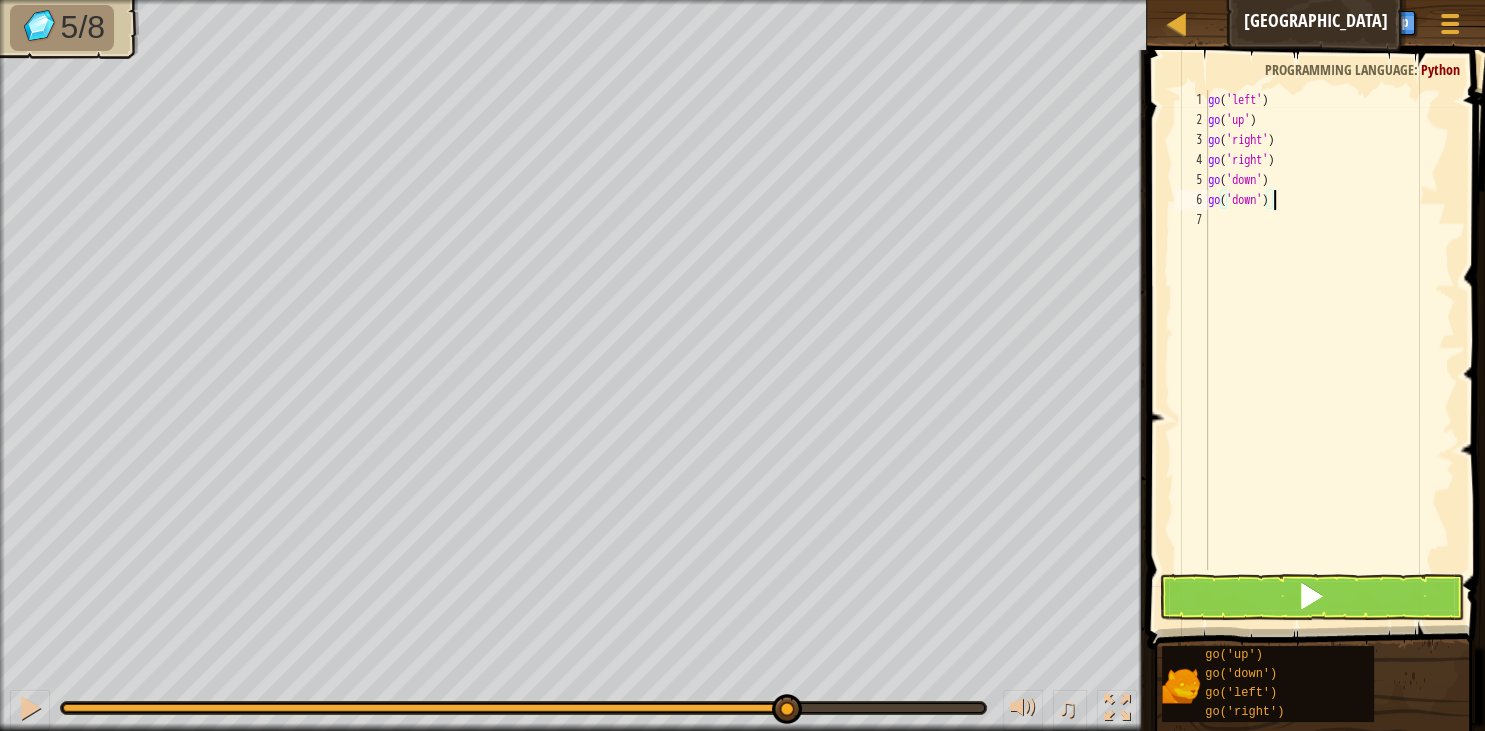 type on "go('down')" 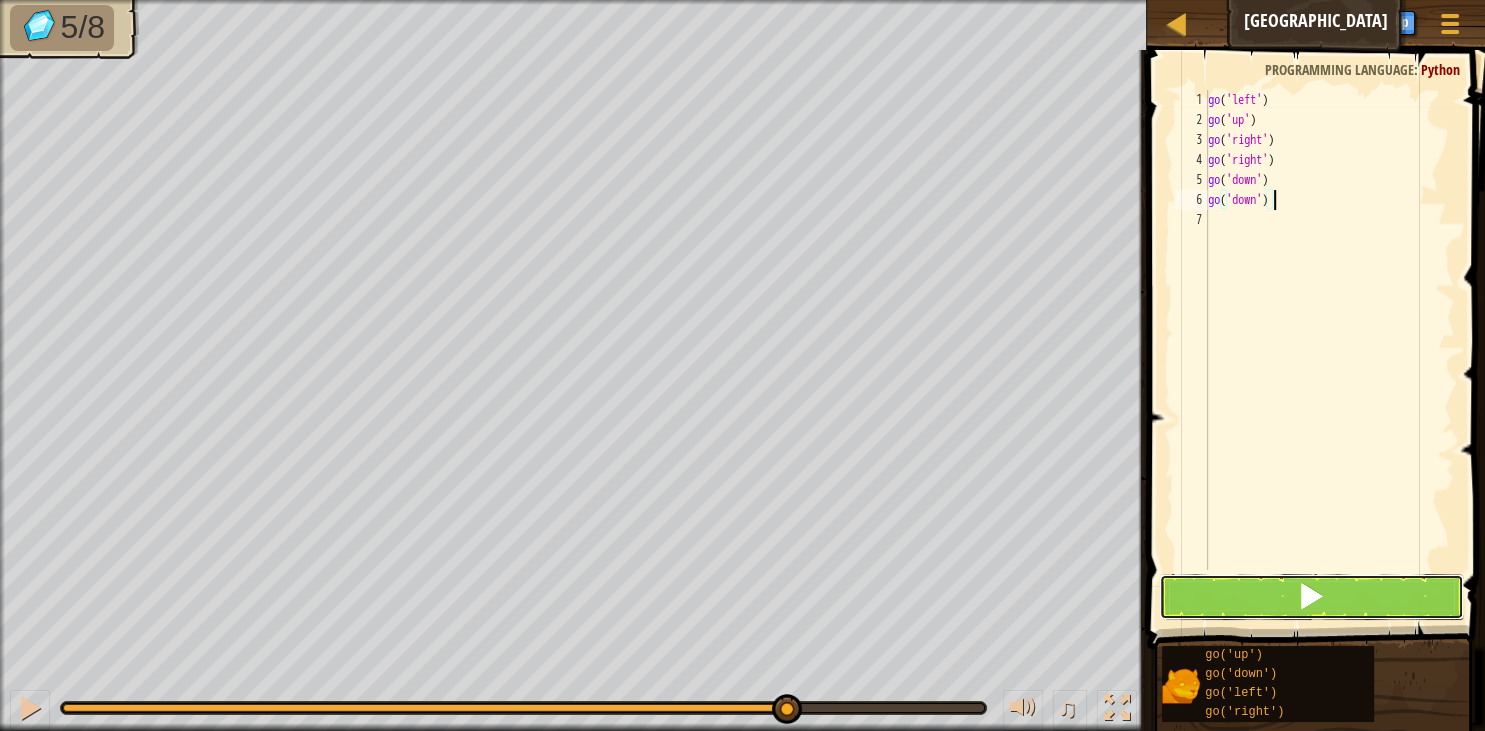 click at bounding box center [1311, 597] 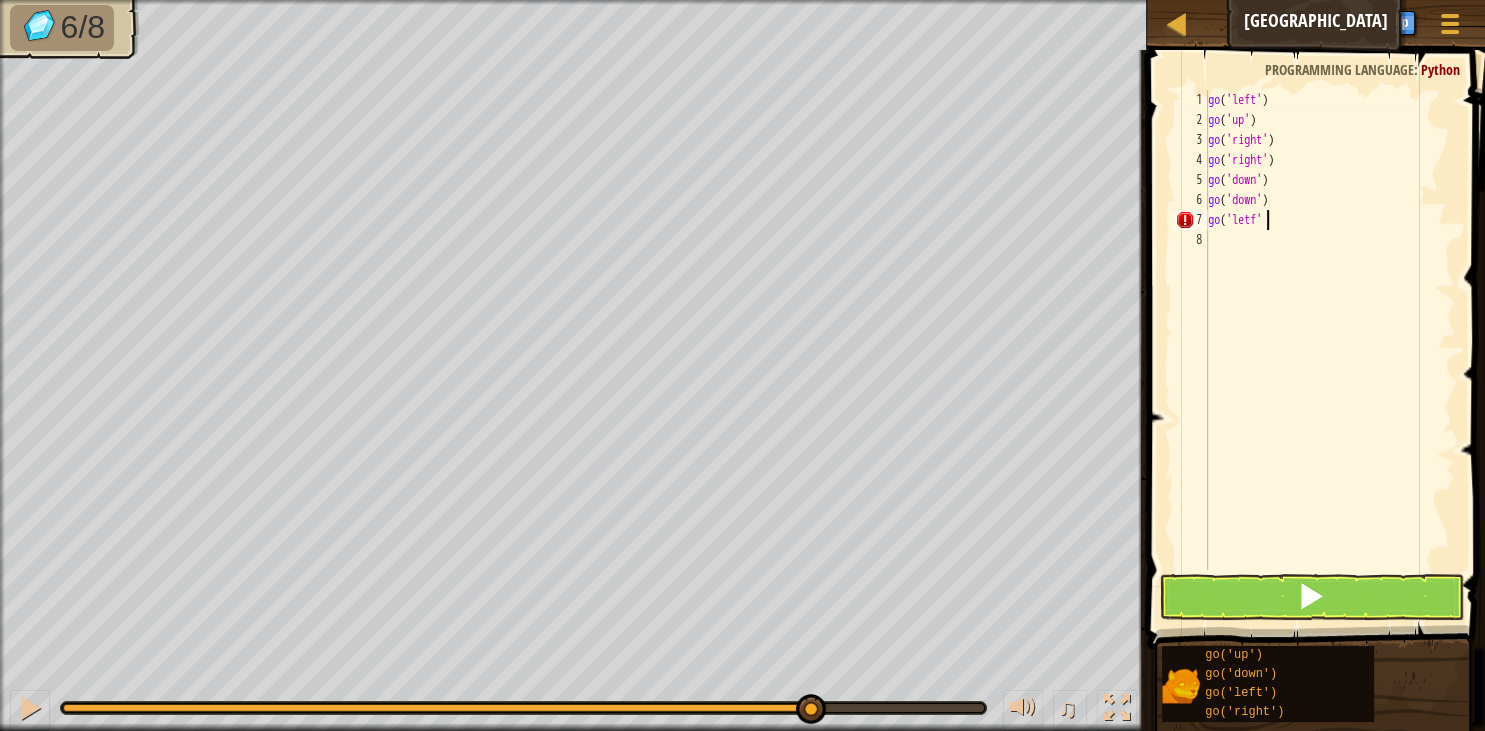 scroll, scrollTop: 9, scrollLeft: 4, axis: both 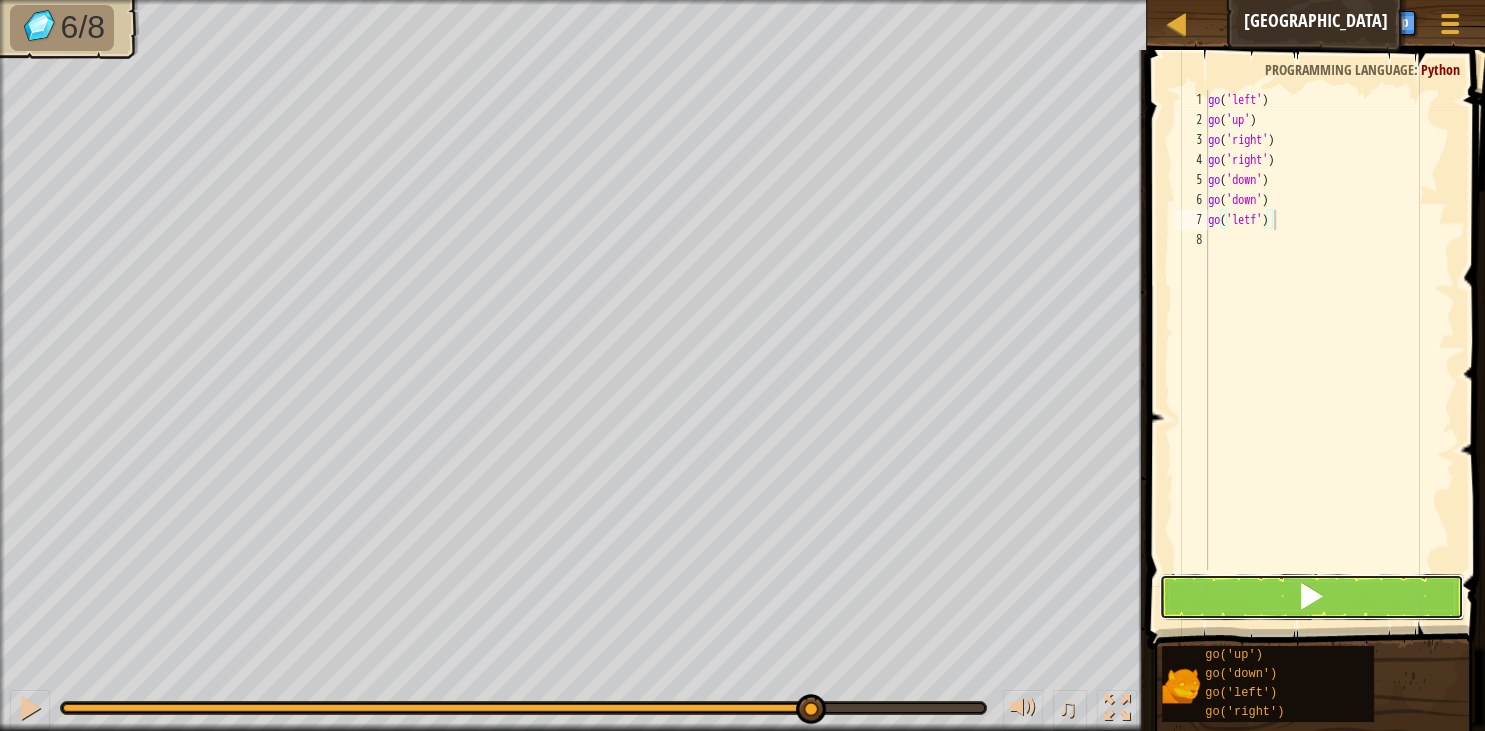 click at bounding box center [1311, 597] 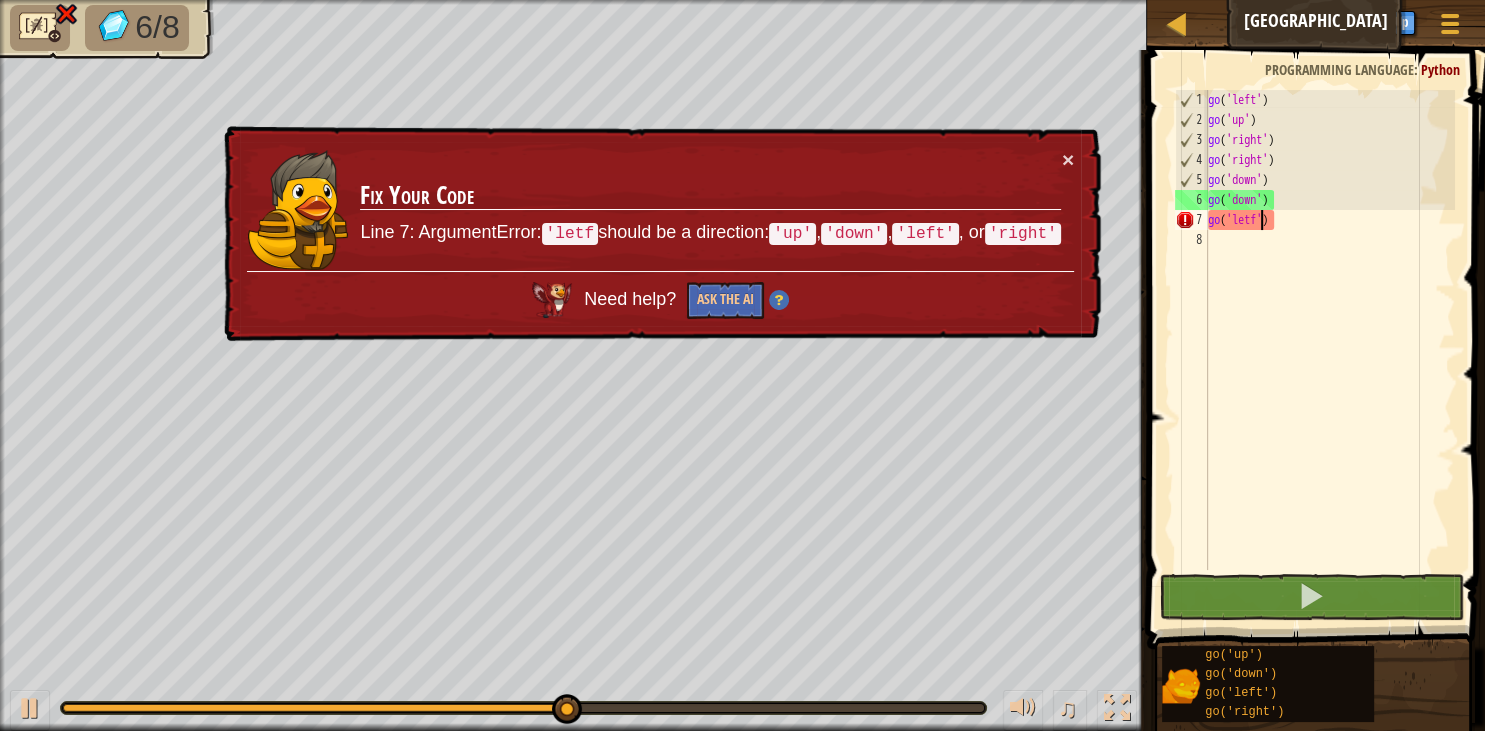 click on "go ( 'left' ) go ( 'up' ) go ( 'right' ) go ( 'right' ) go ( 'down' ) go ( 'down' ) go ( 'letf' )" at bounding box center (1329, 350) 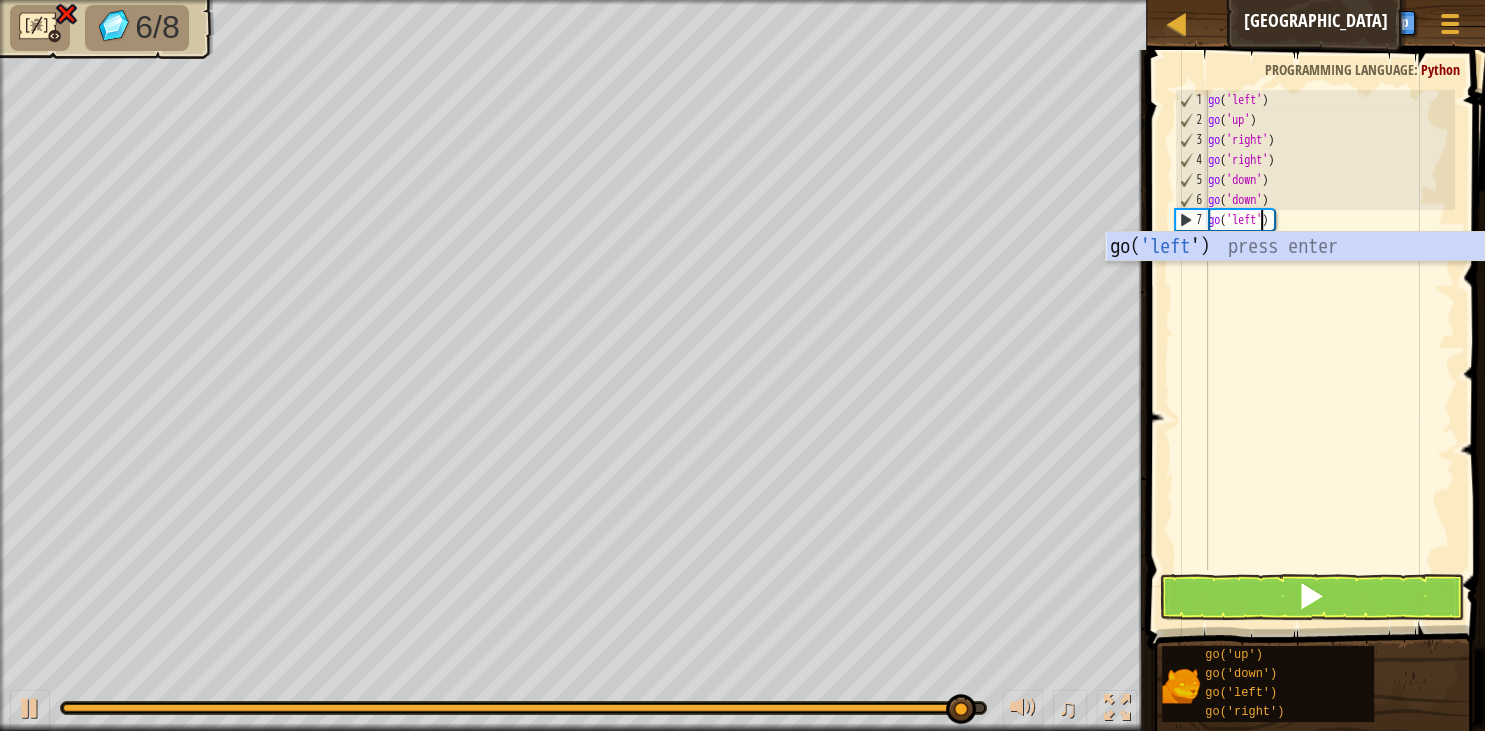 scroll, scrollTop: 9, scrollLeft: 4, axis: both 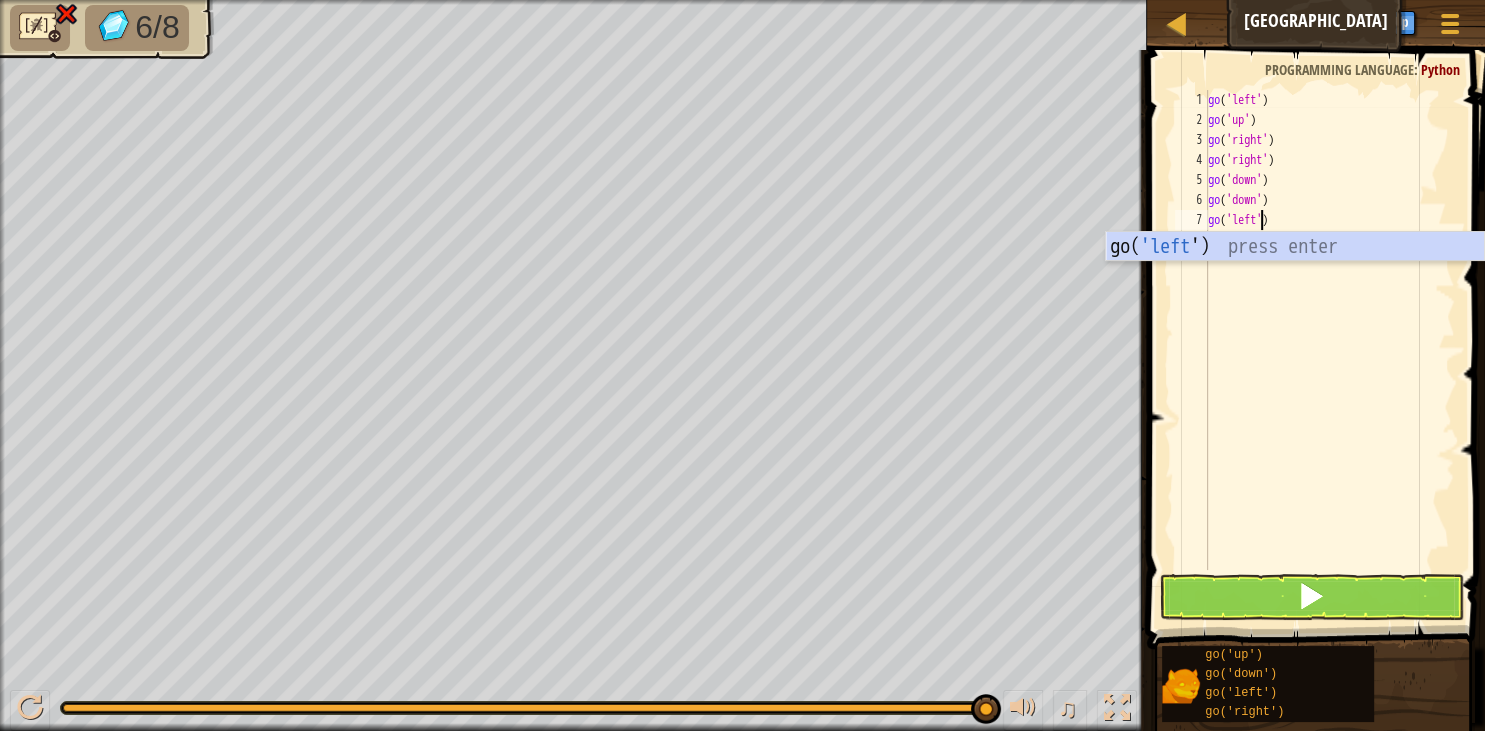 type on "go('left')" 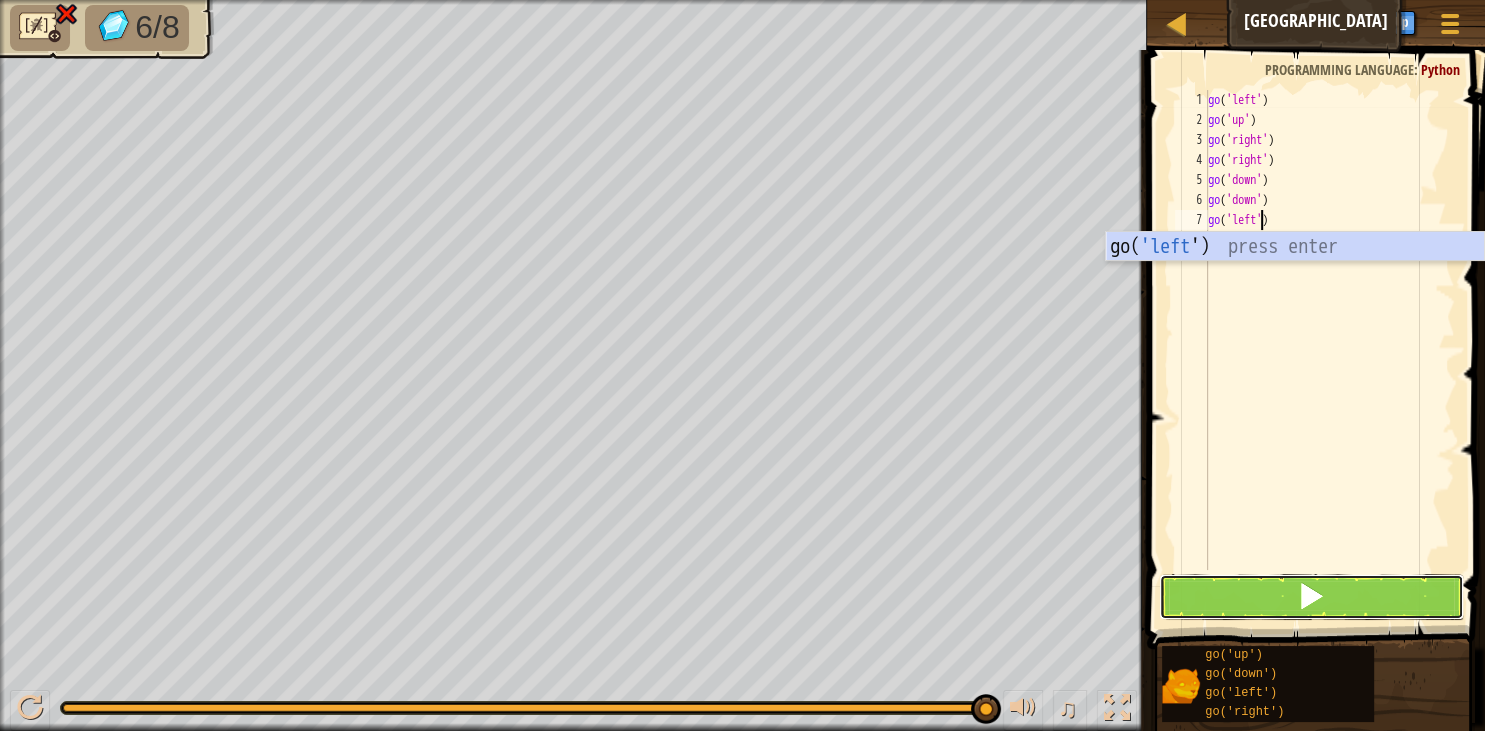 click at bounding box center (1311, 597) 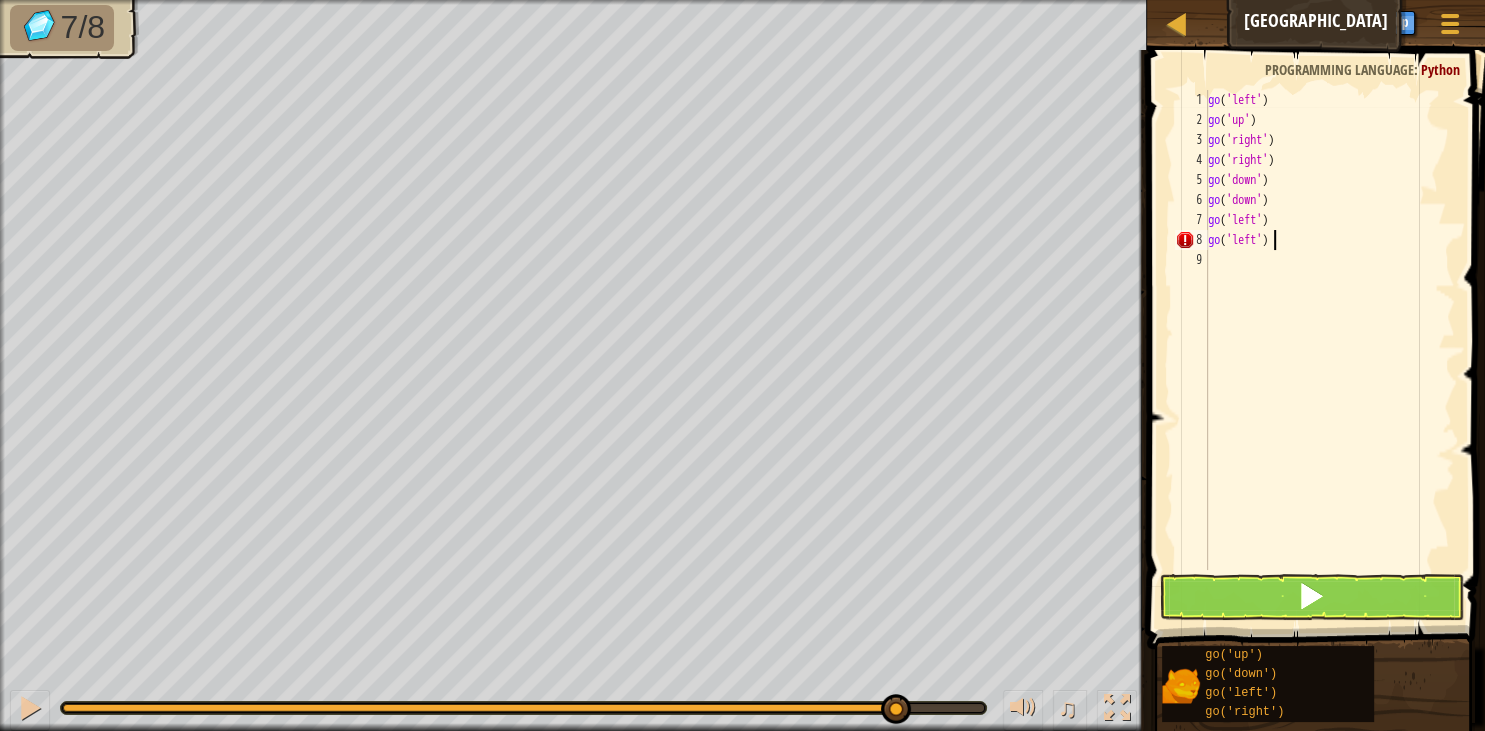 scroll, scrollTop: 9, scrollLeft: 4, axis: both 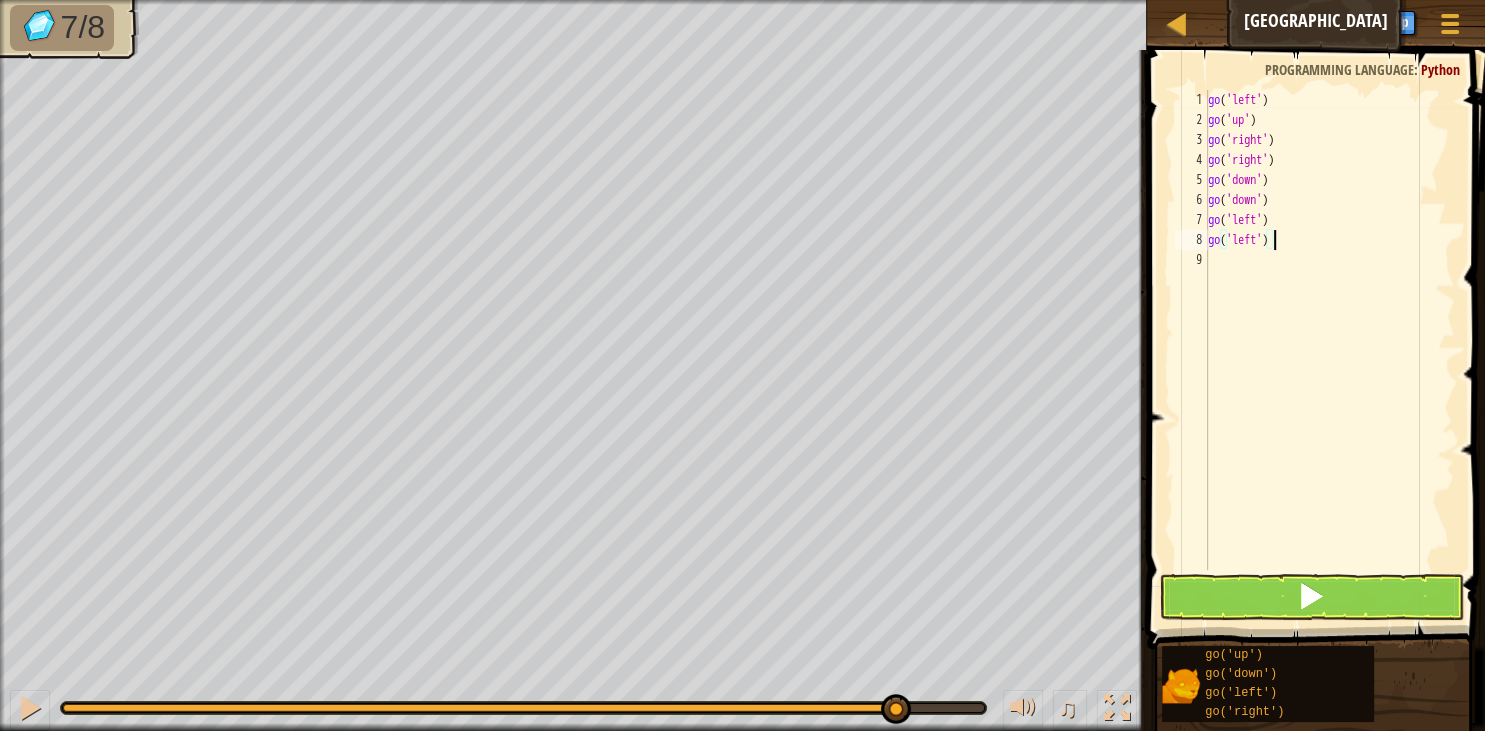 type on "go('left')" 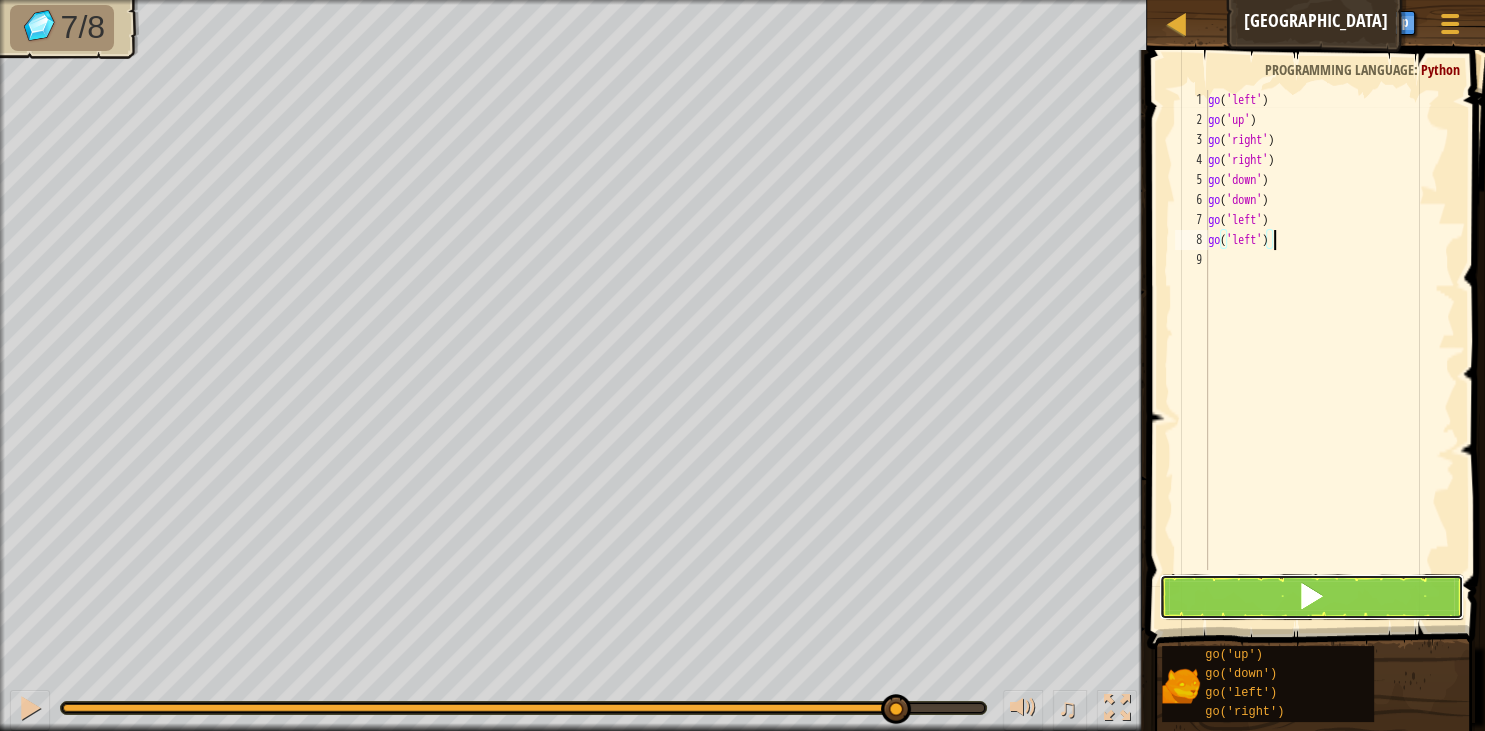 click at bounding box center [1311, 597] 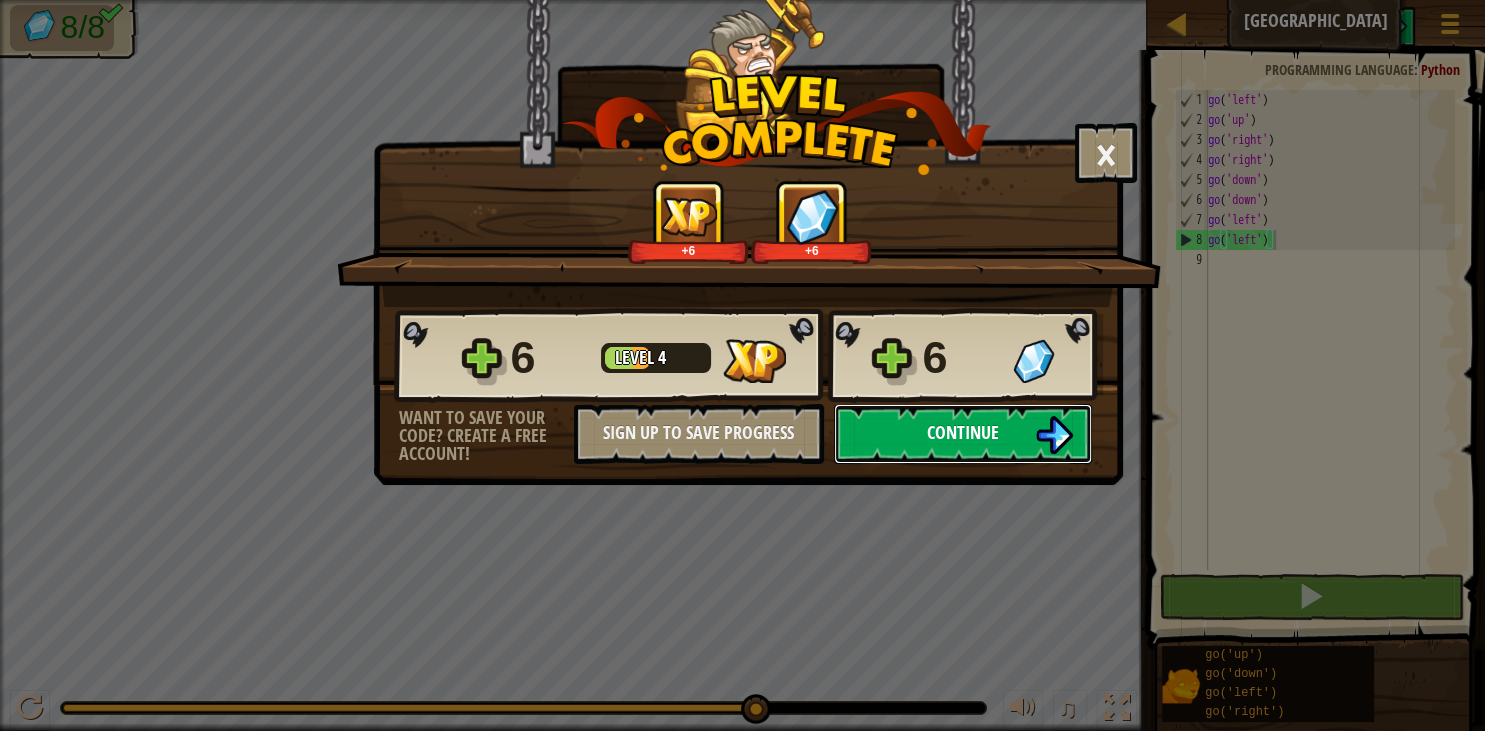 click on "Continue" at bounding box center [963, 432] 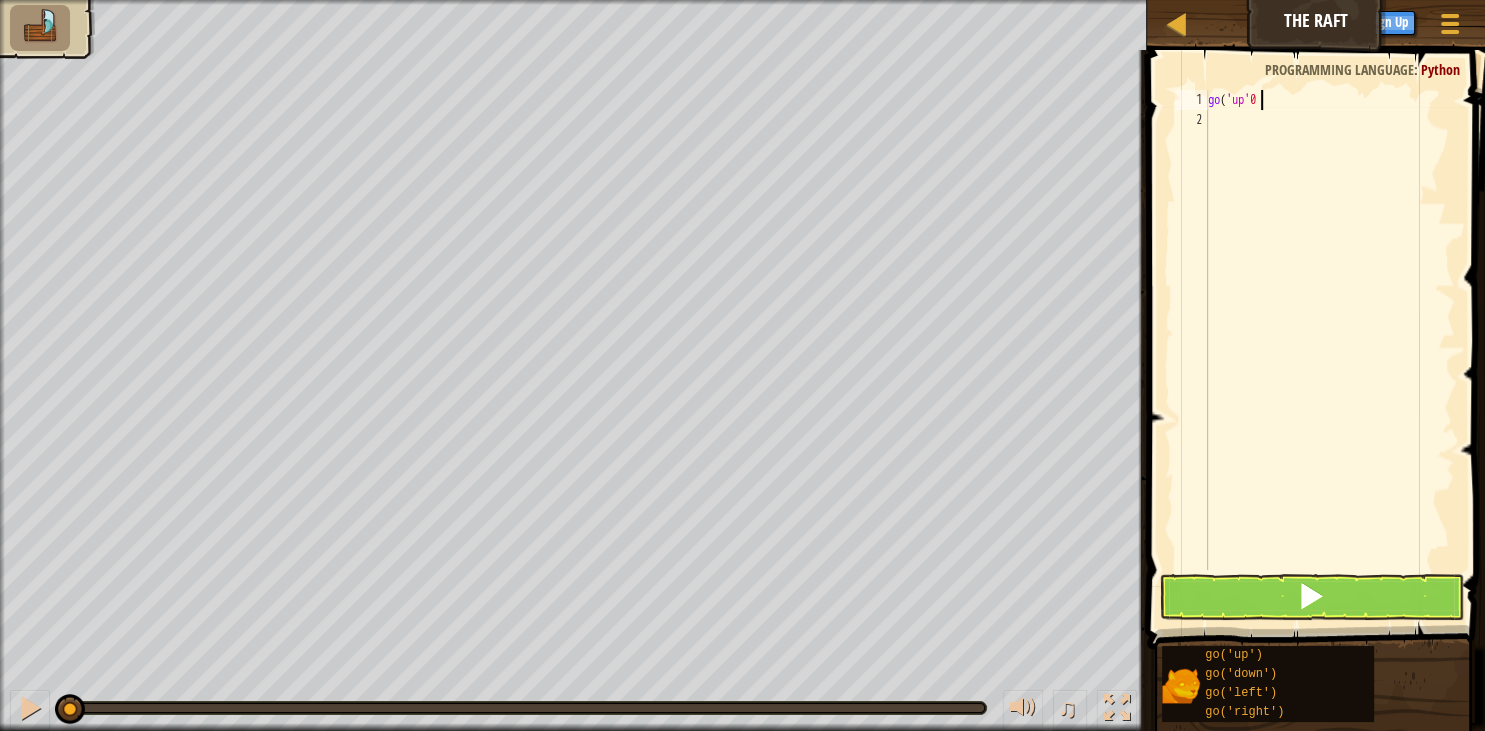 scroll, scrollTop: 9, scrollLeft: 3, axis: both 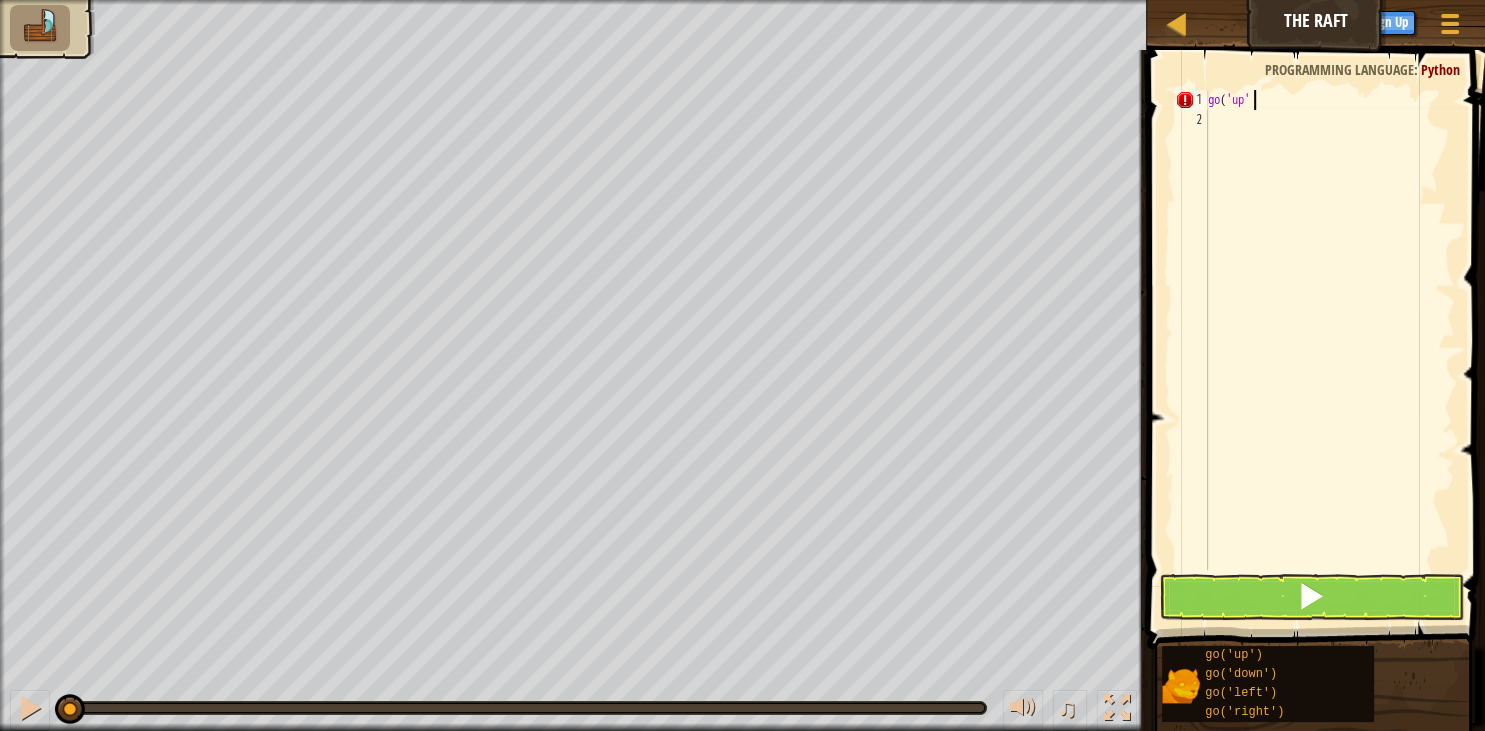 type on "go('up')" 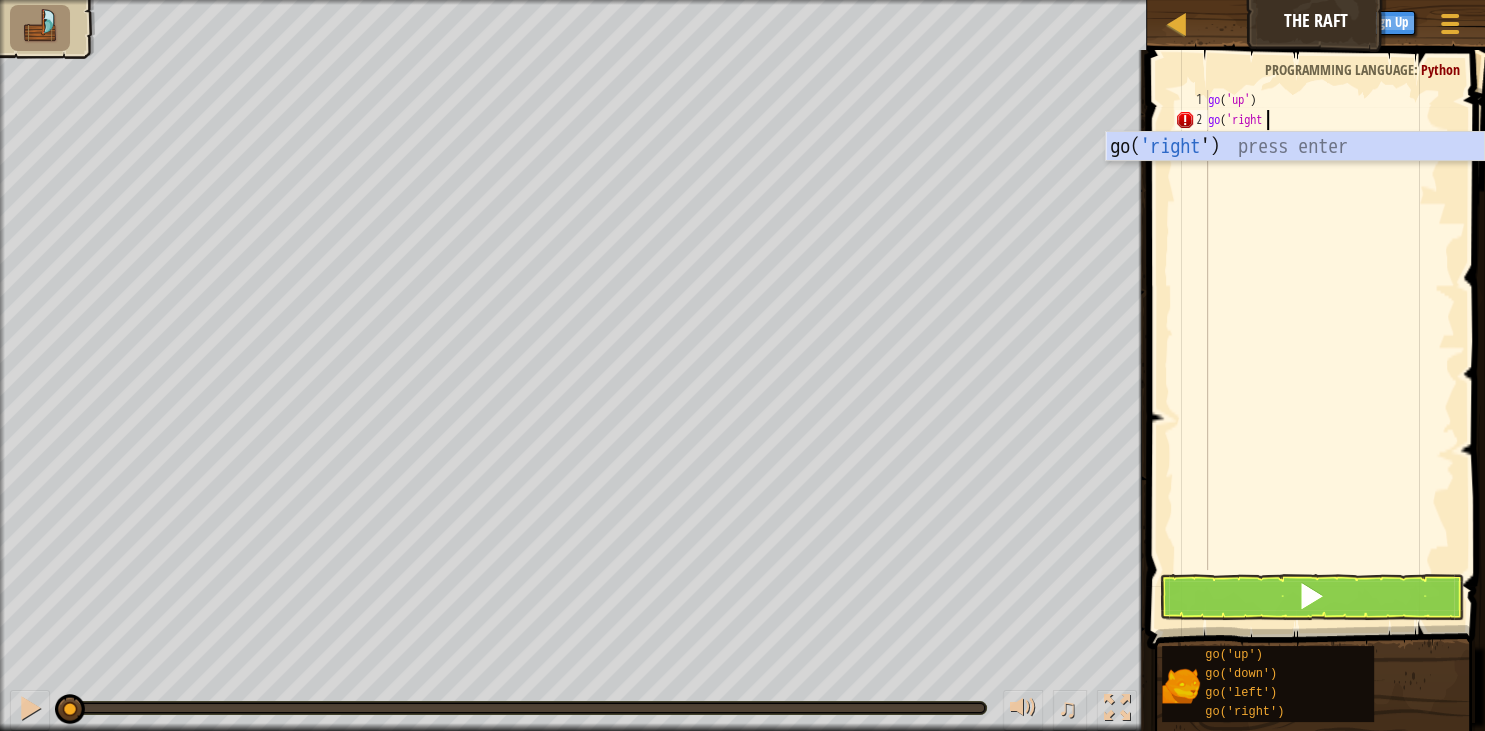 scroll, scrollTop: 9, scrollLeft: 4, axis: both 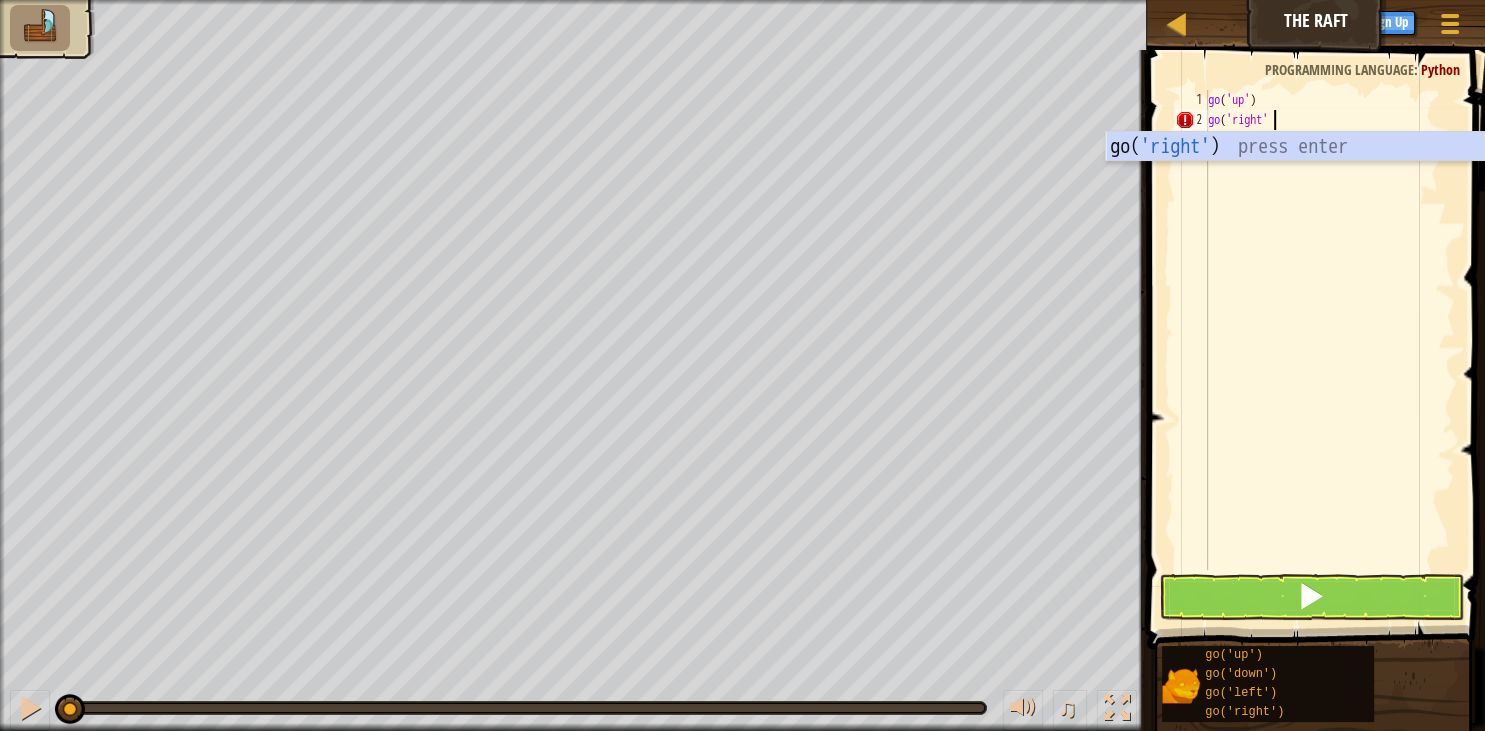 type on "go('right')" 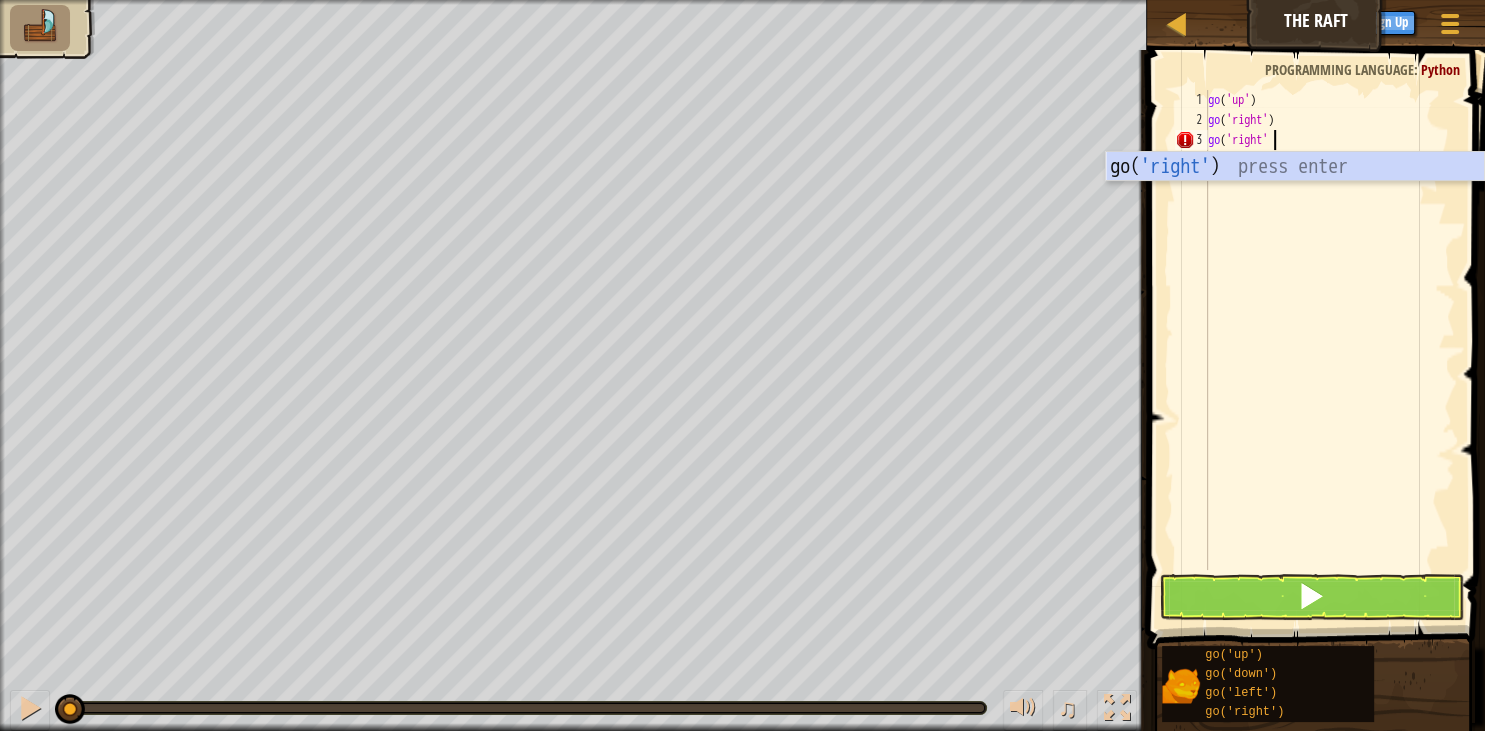 scroll, scrollTop: 9, scrollLeft: 5, axis: both 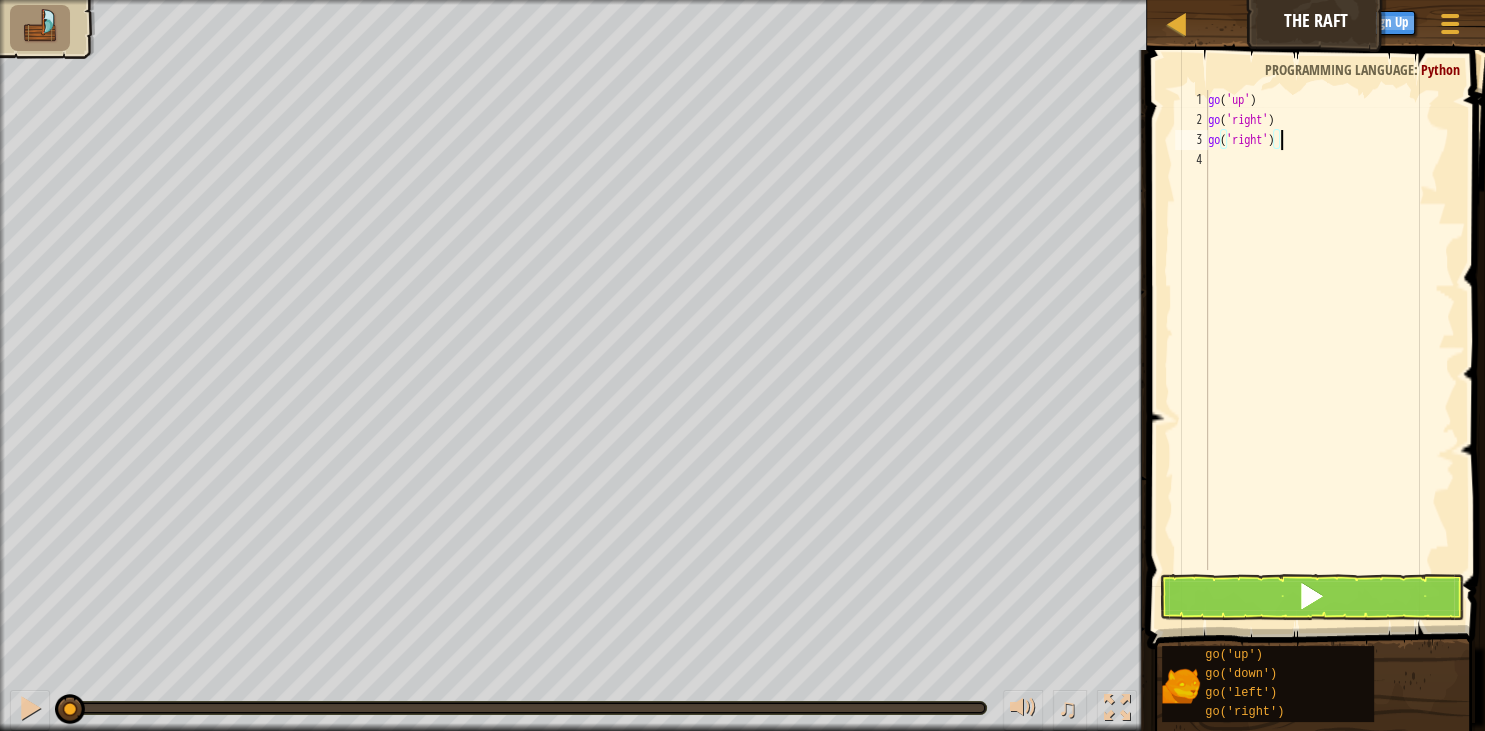 type on "go('right')" 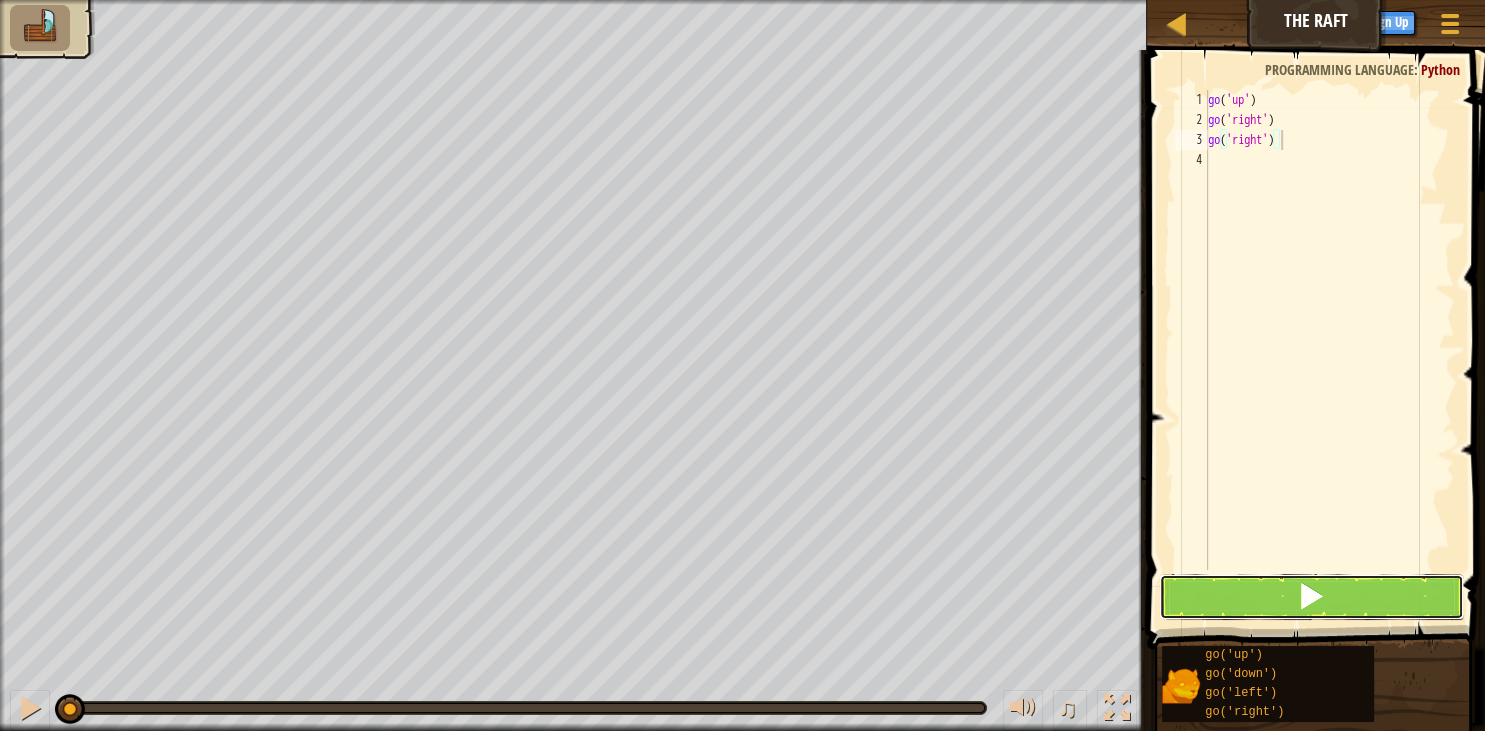click at bounding box center (1311, 597) 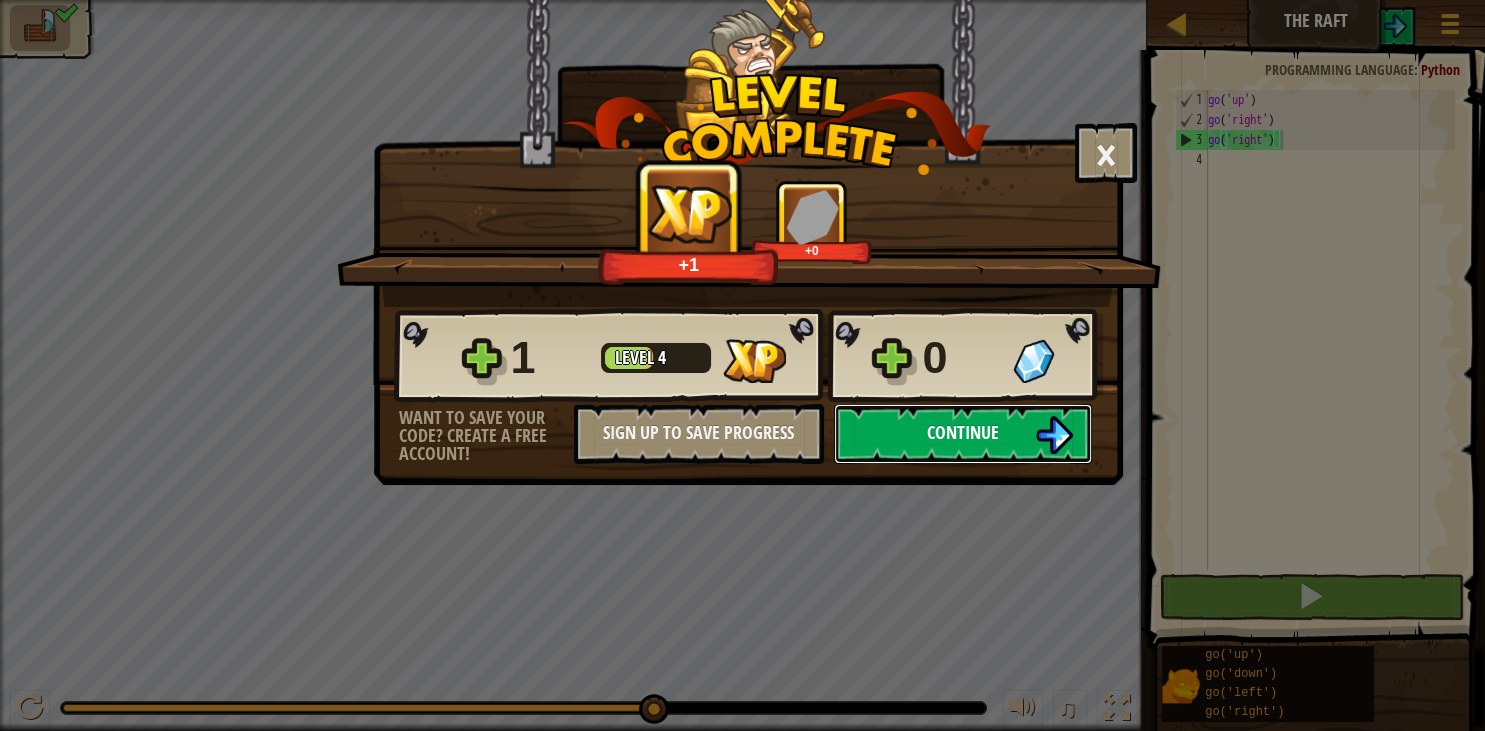 click on "Continue" at bounding box center (963, 434) 